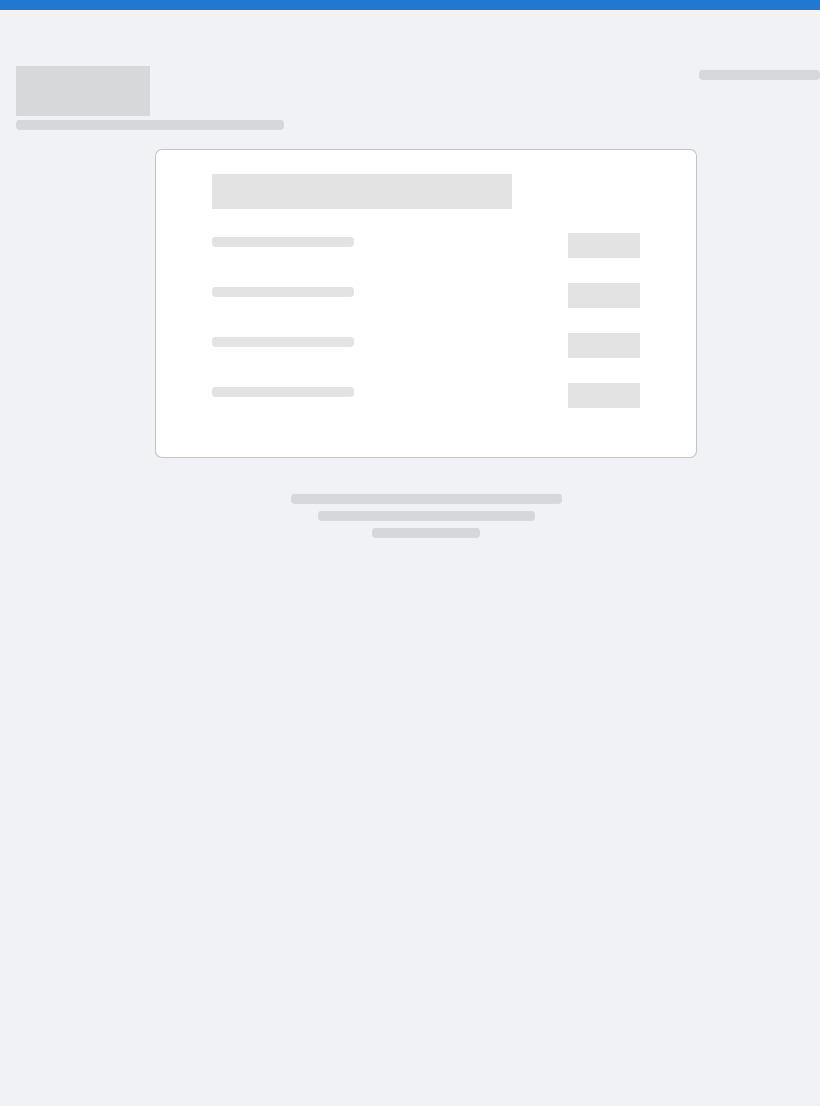 scroll, scrollTop: 0, scrollLeft: 0, axis: both 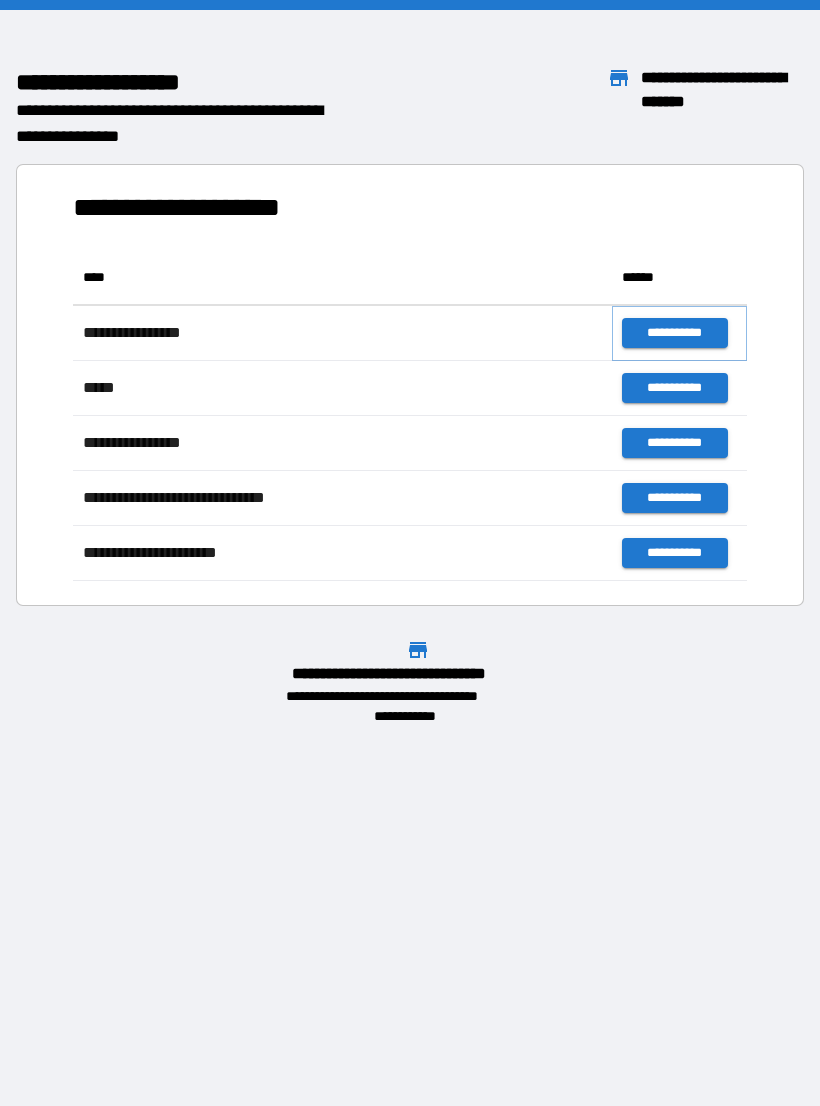 click on "**********" at bounding box center [674, 333] 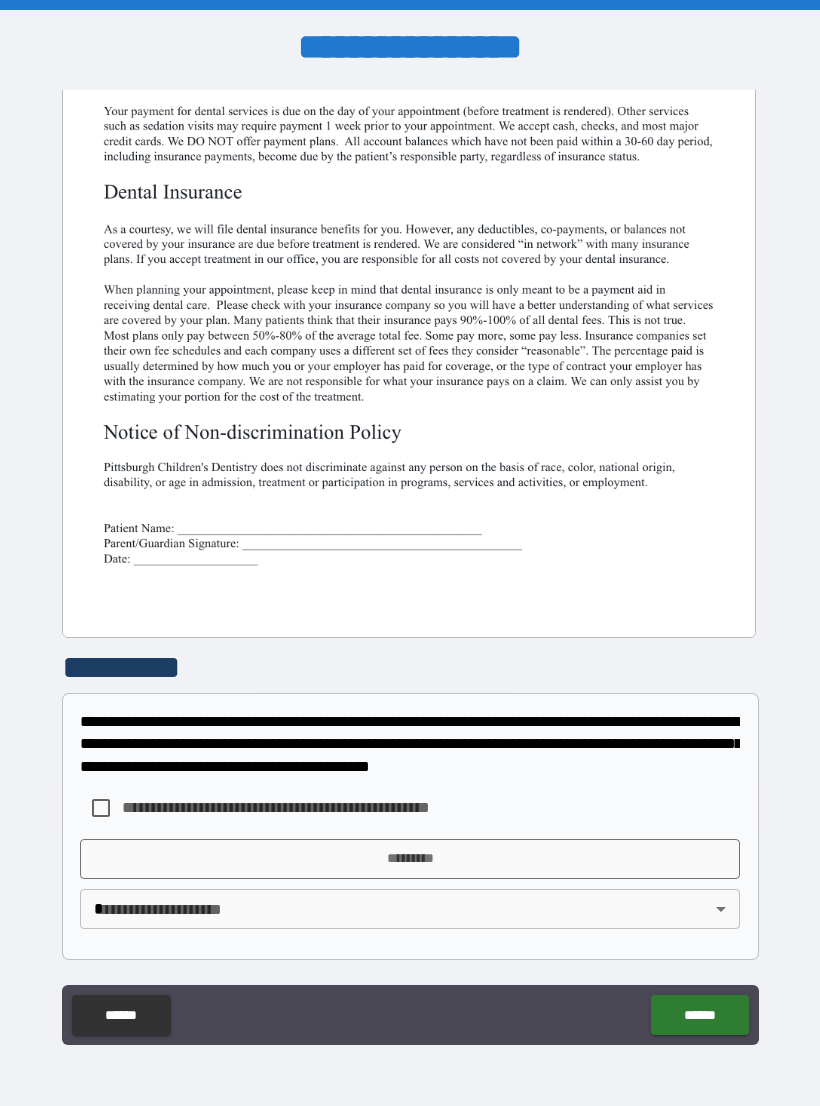 scroll, scrollTop: 380, scrollLeft: 0, axis: vertical 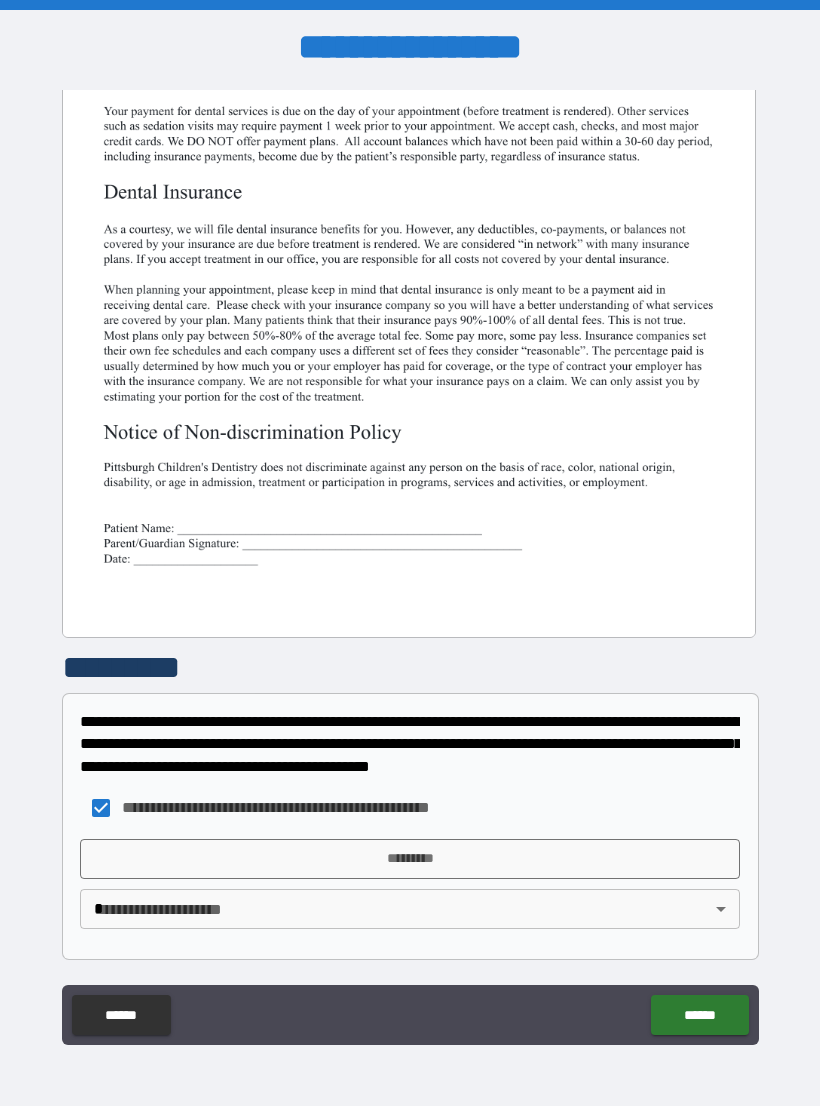 click on "*********" at bounding box center (410, 859) 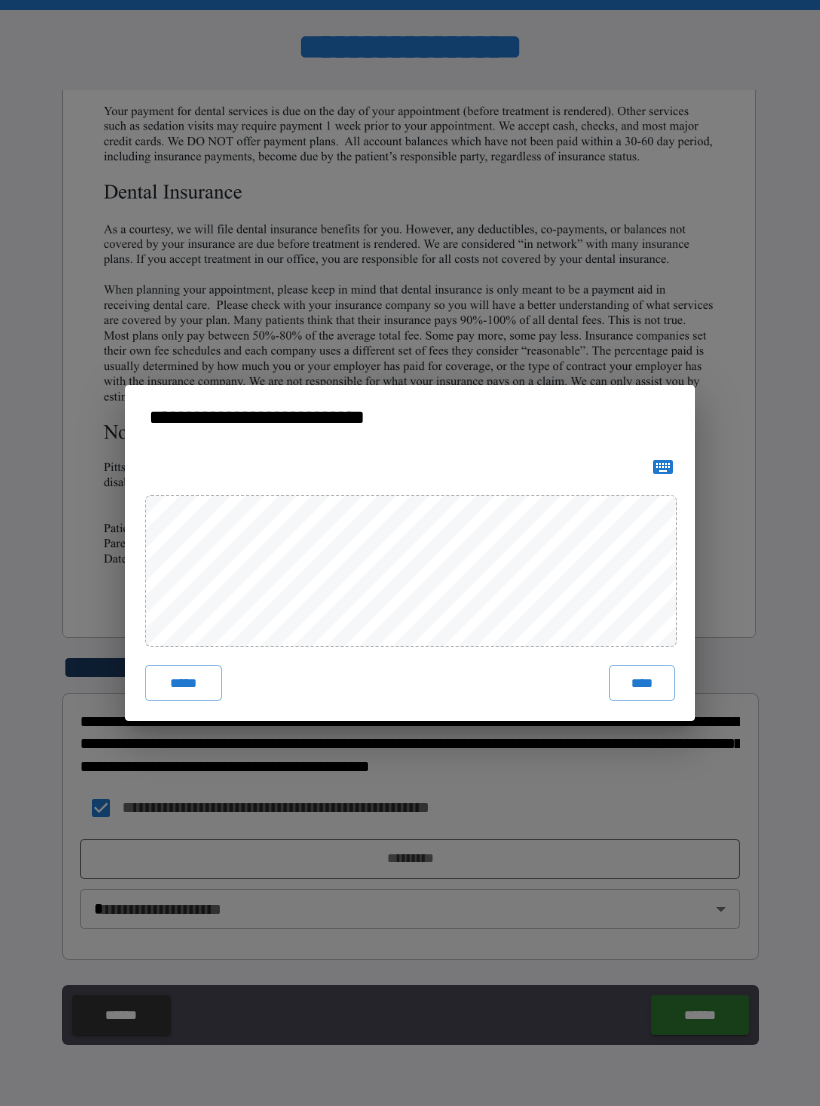 click on "****" at bounding box center (642, 683) 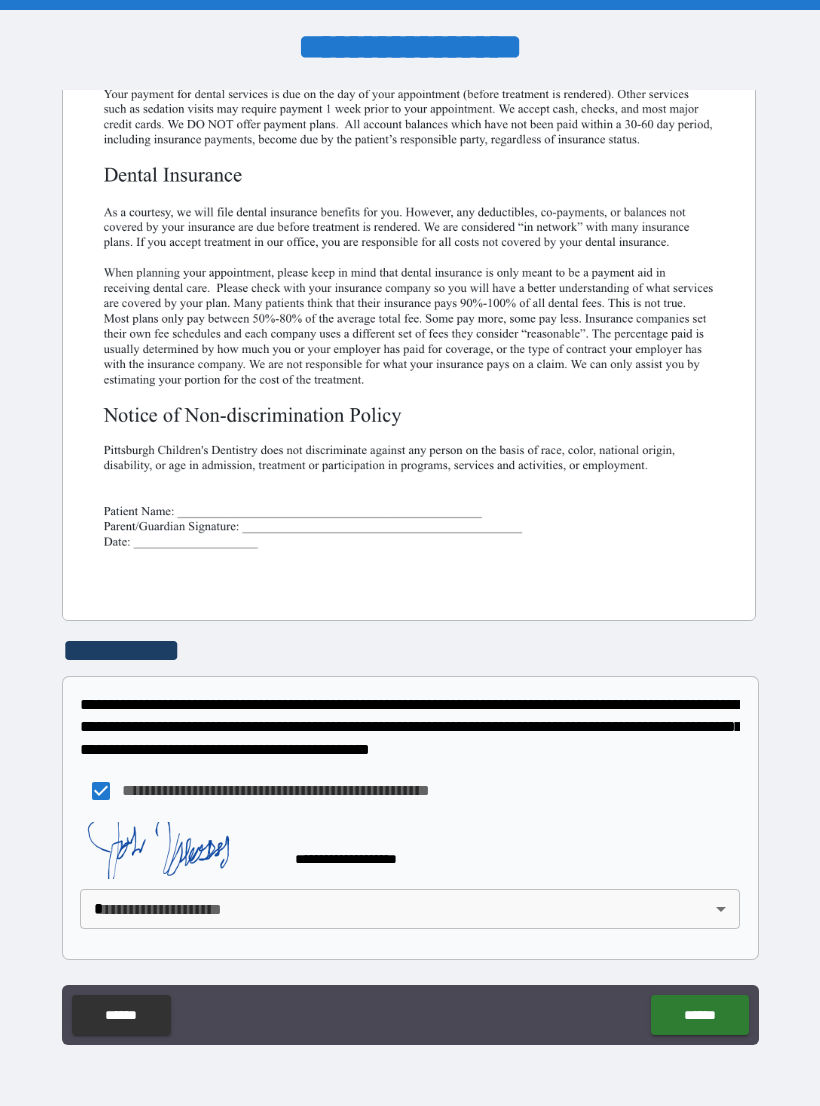 scroll, scrollTop: 397, scrollLeft: 0, axis: vertical 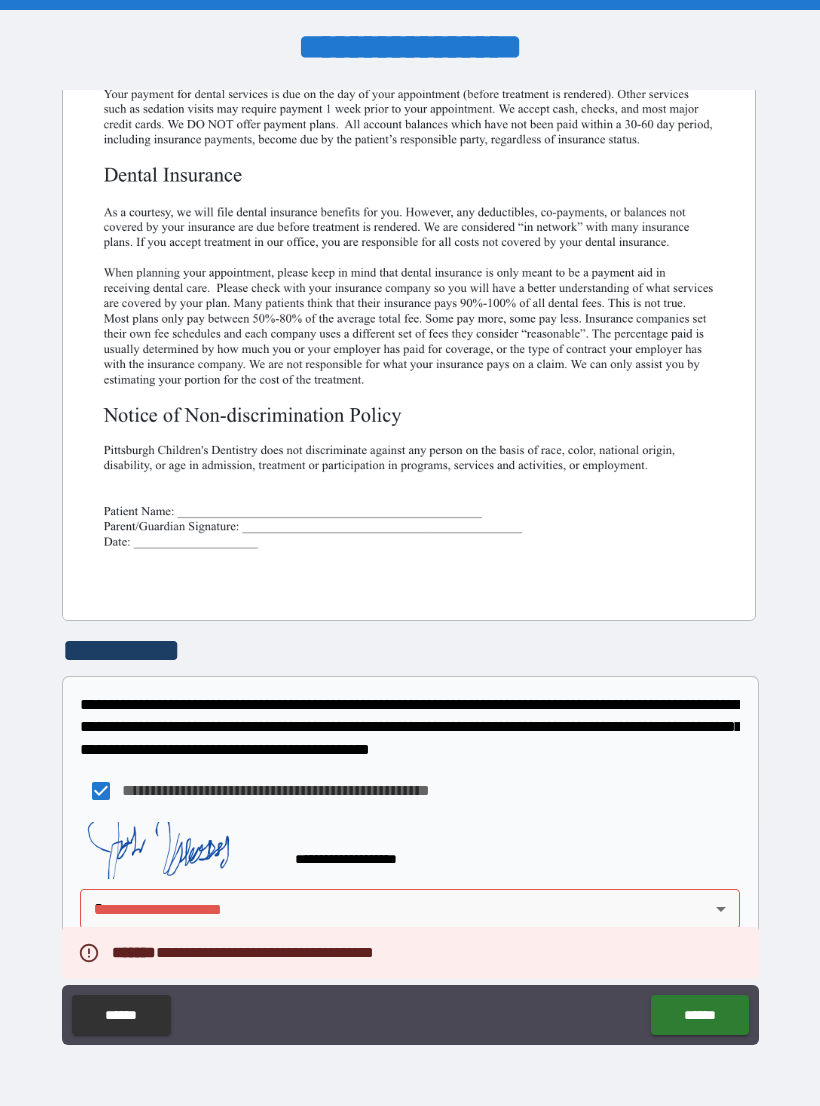 click on "**********" at bounding box center (410, 568) 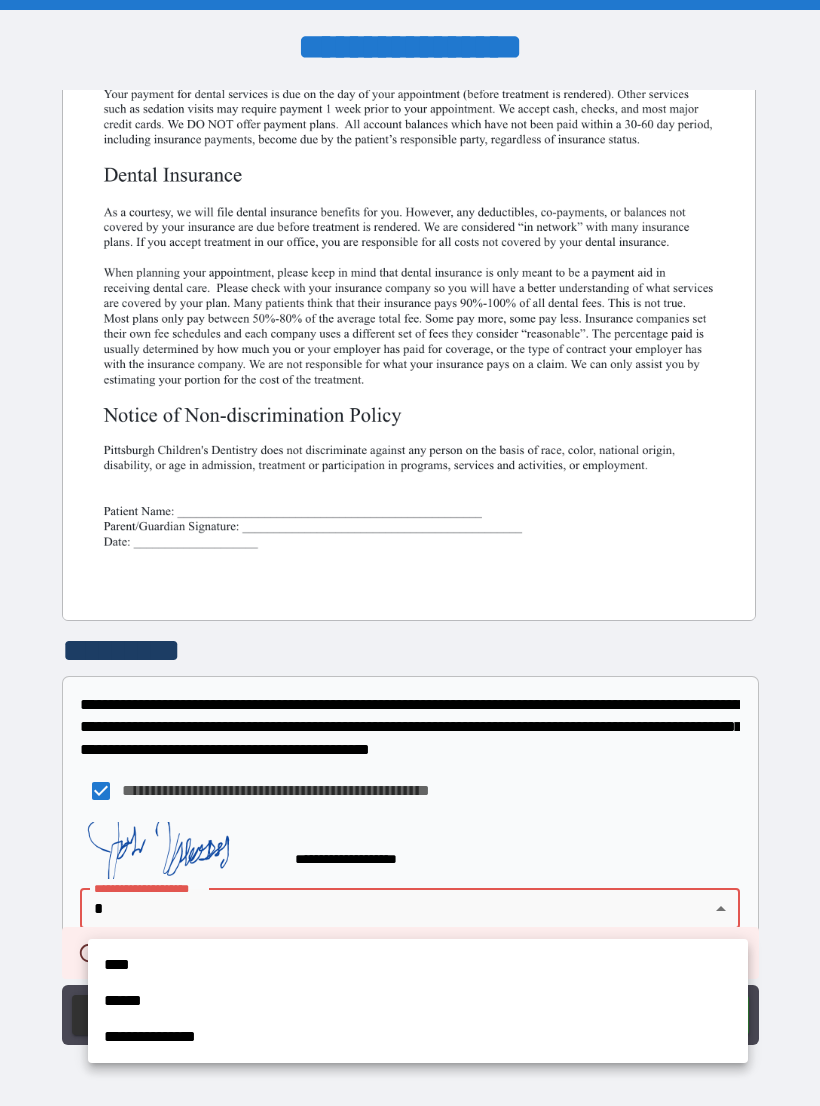 click on "****" at bounding box center [418, 965] 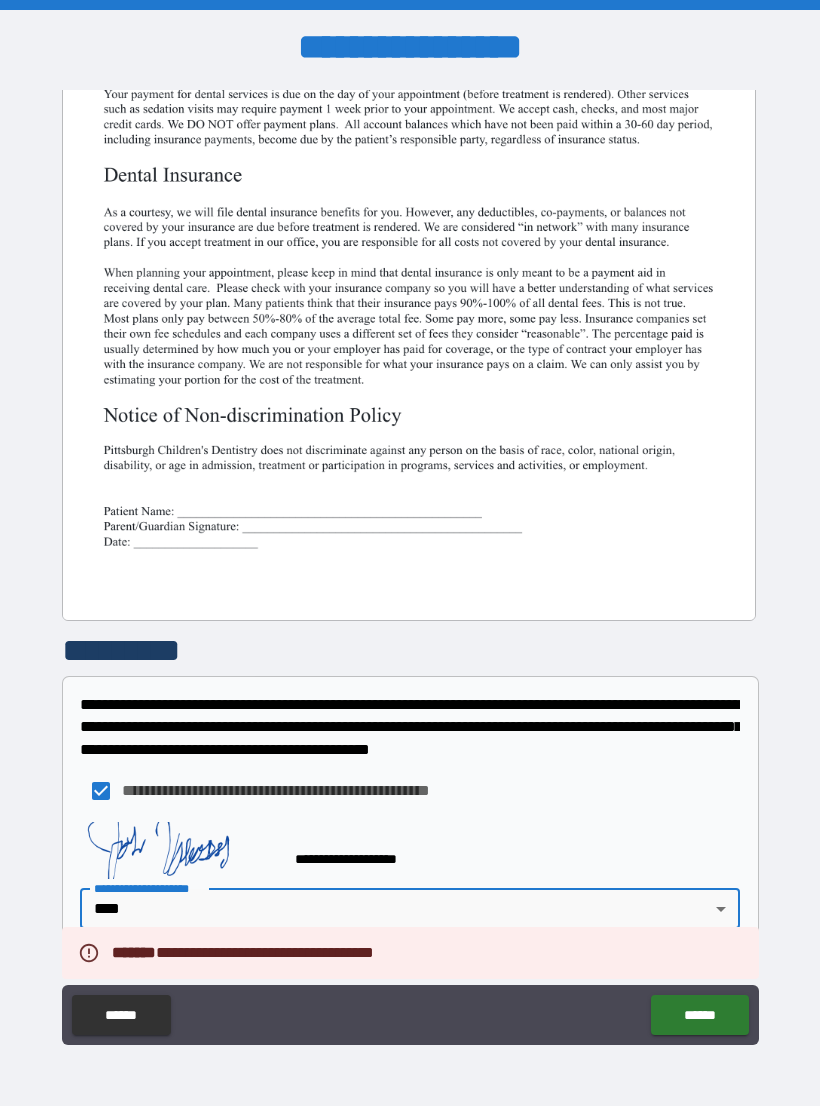 click on "******" at bounding box center [699, 1015] 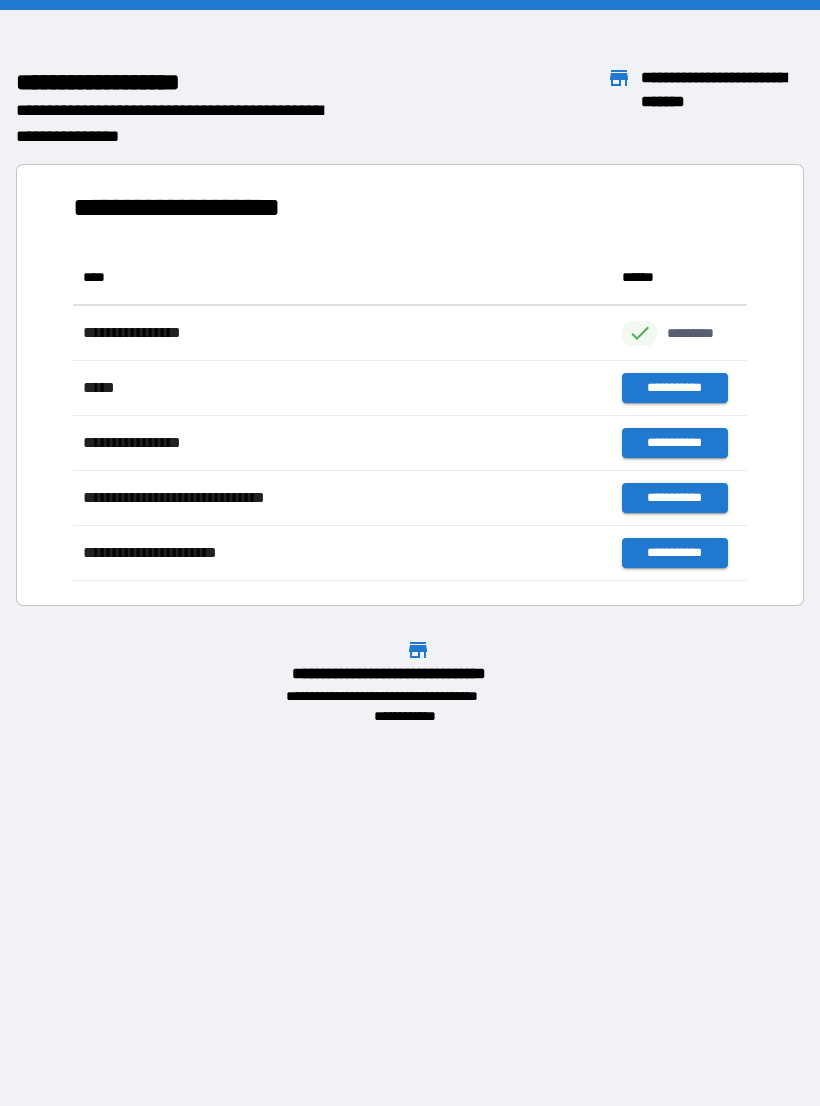 scroll, scrollTop: 1, scrollLeft: 1, axis: both 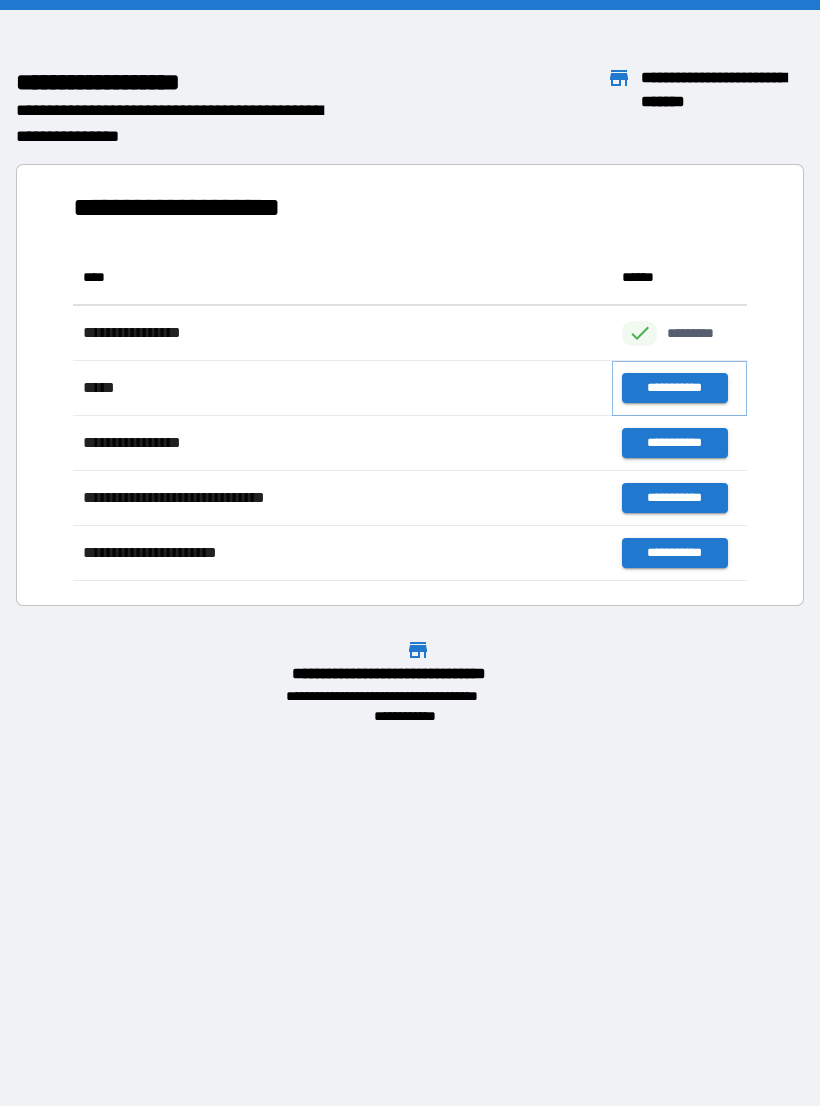 click on "**********" at bounding box center (674, 388) 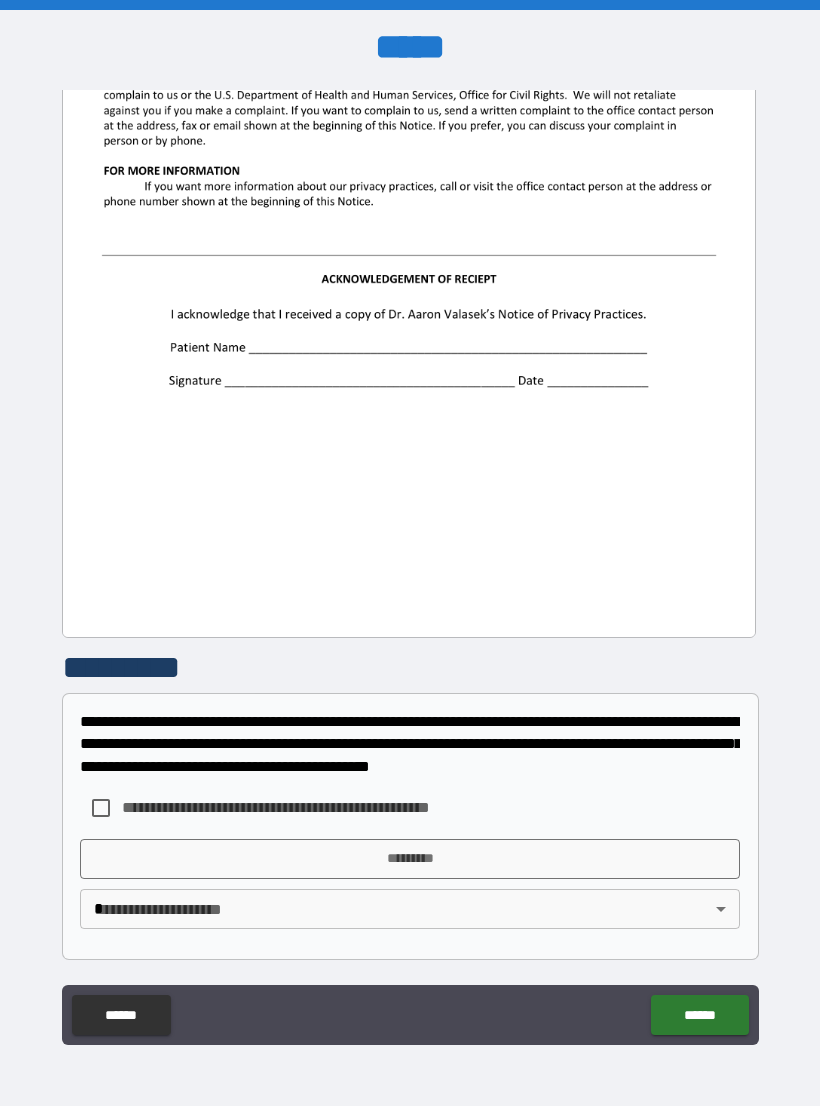 scroll, scrollTop: 2244, scrollLeft: 0, axis: vertical 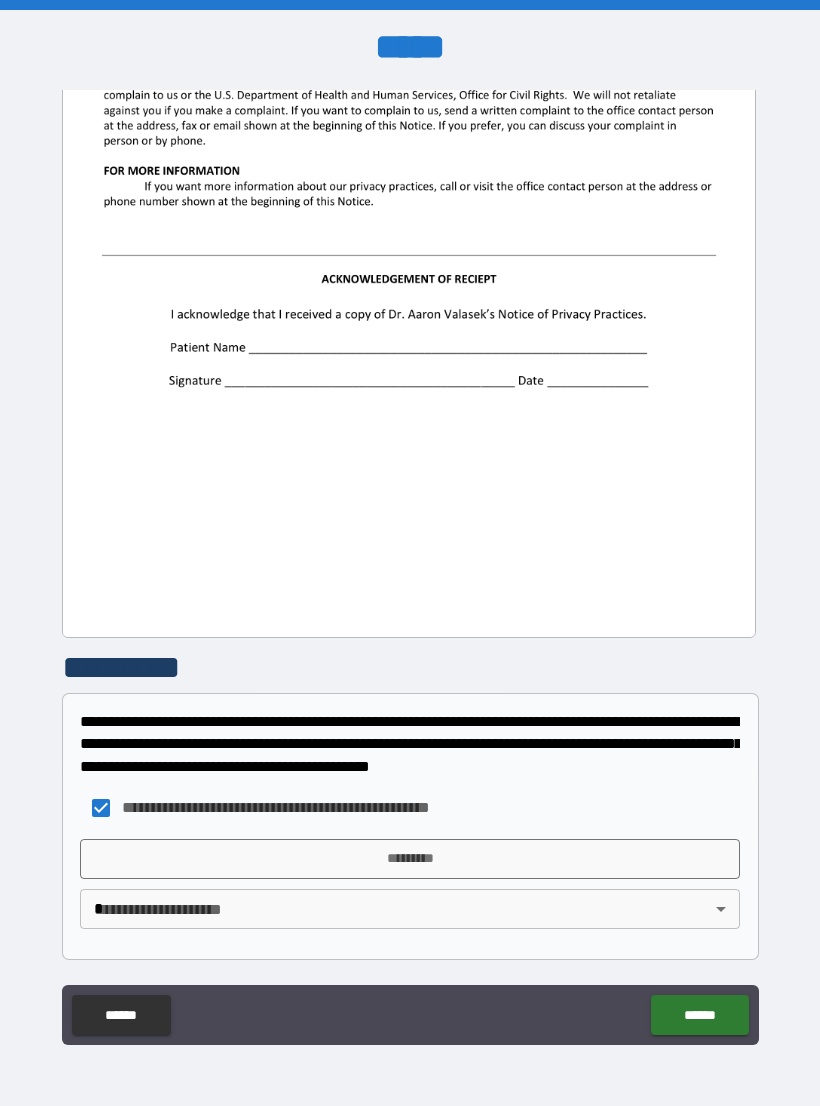 click on "*********" at bounding box center (410, 859) 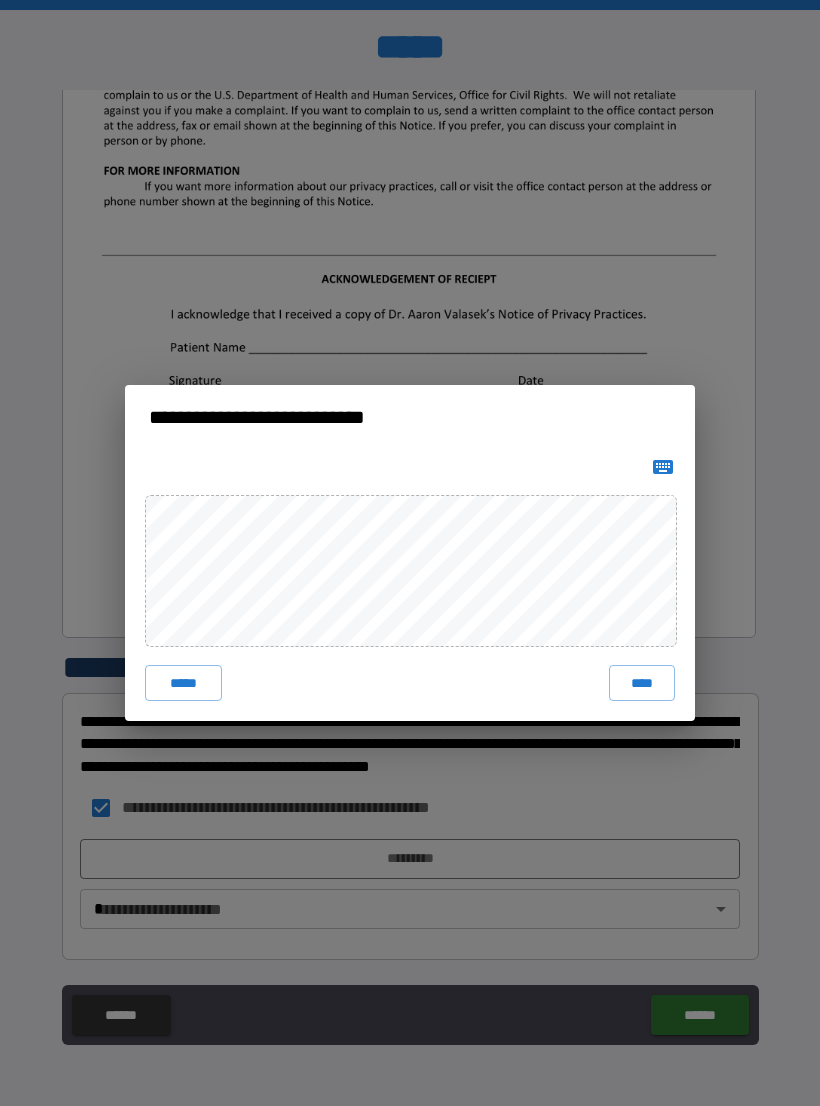 click 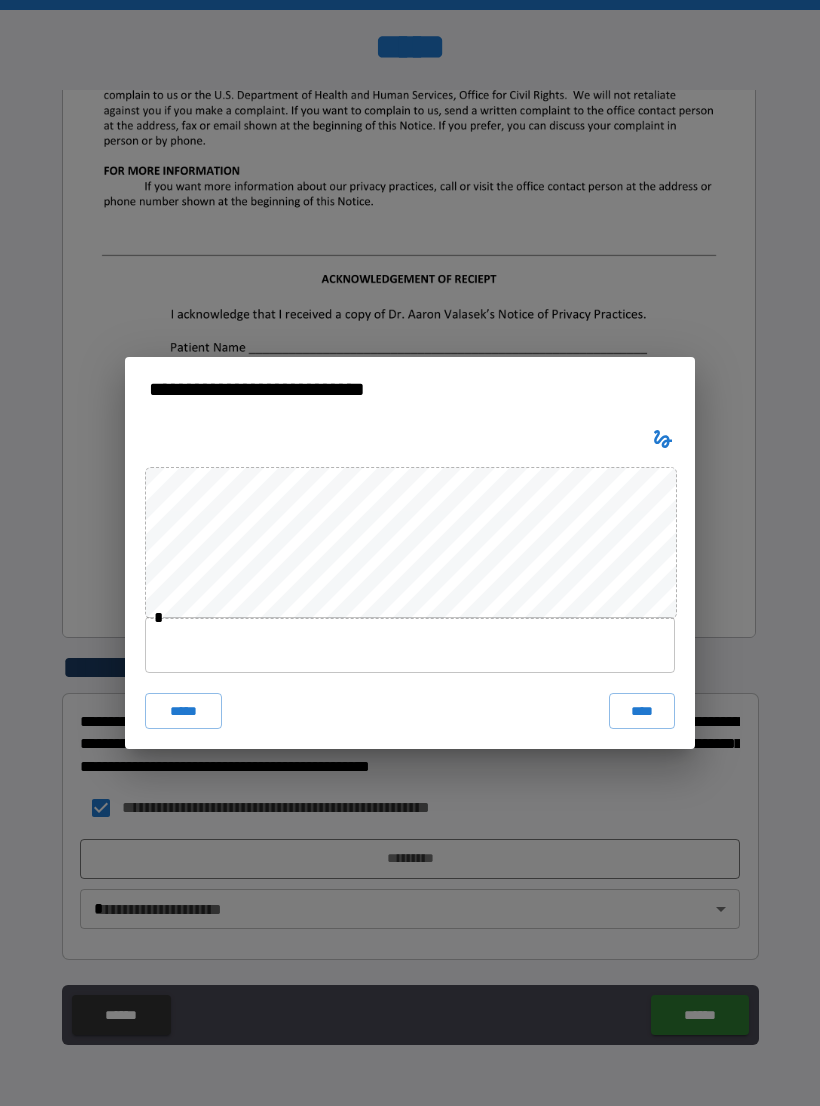 click 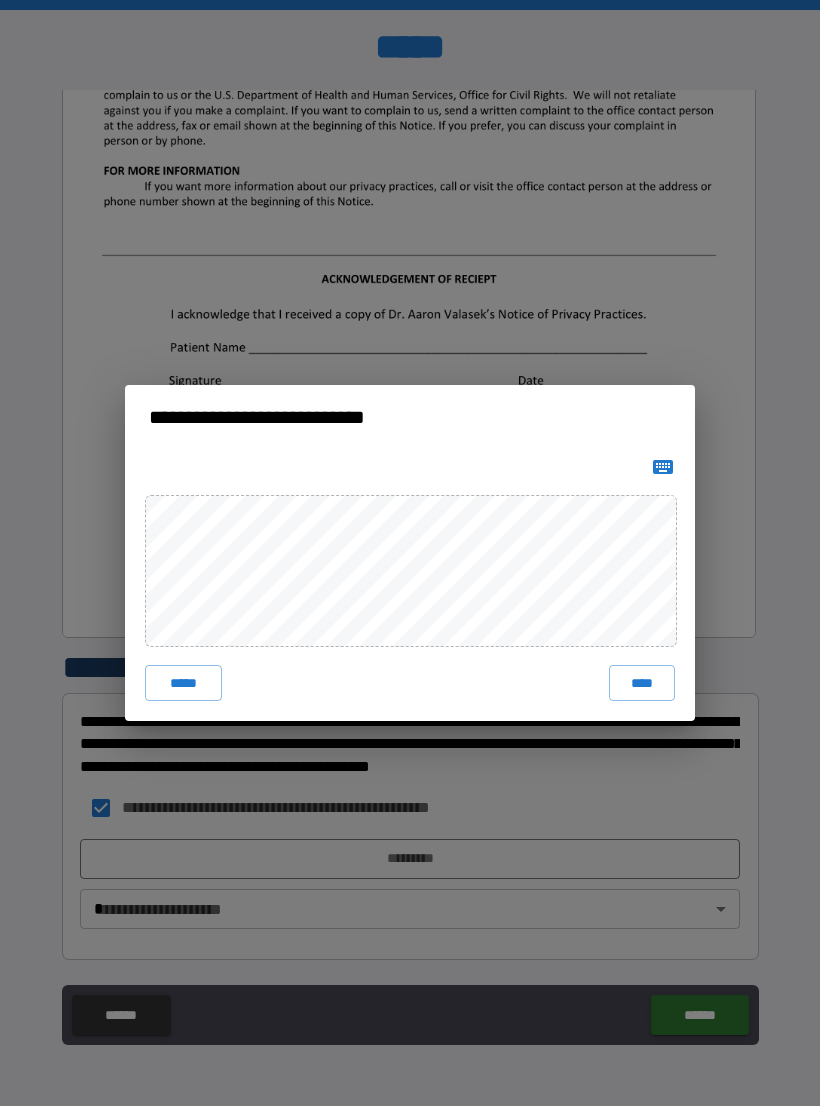 click 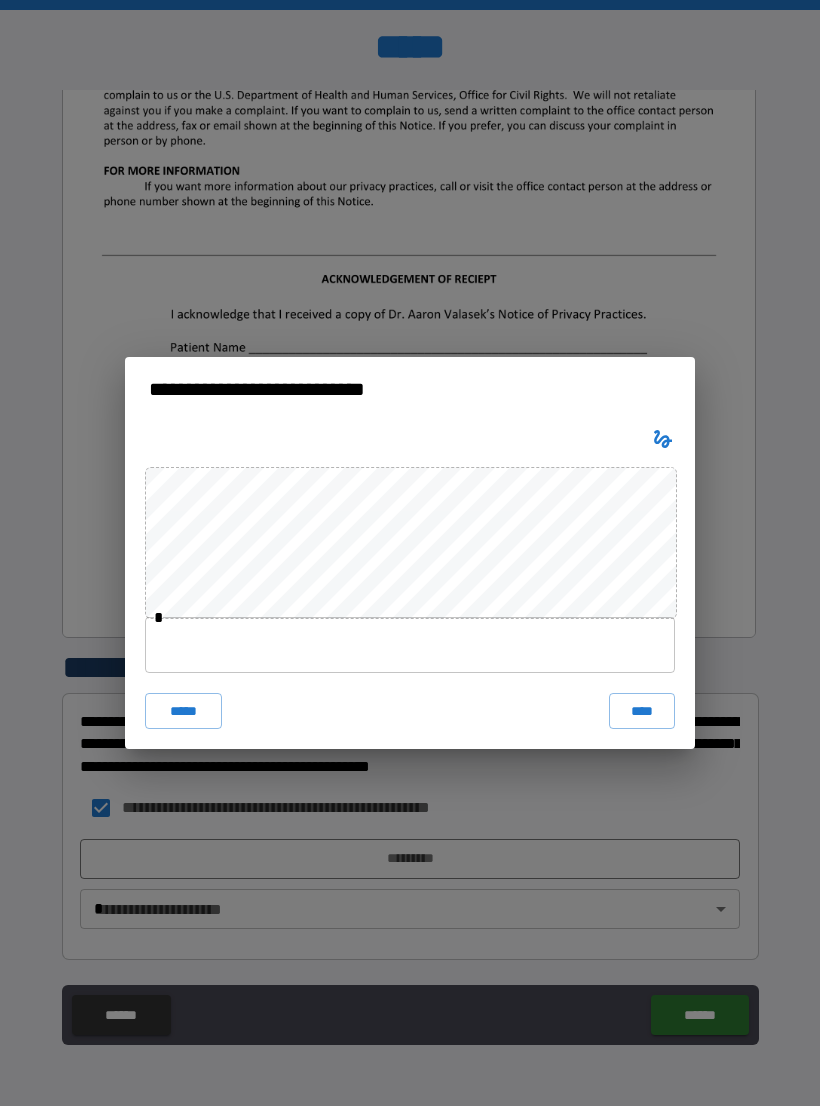 click at bounding box center [410, 645] 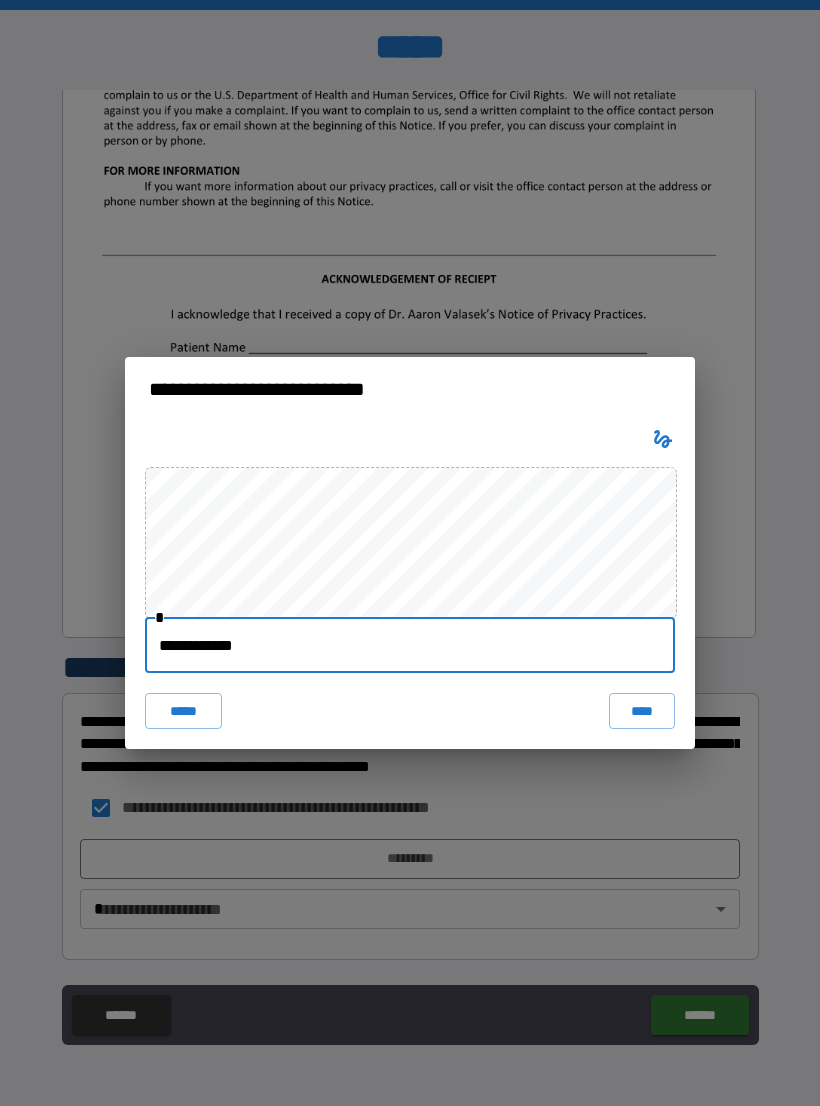 type on "**********" 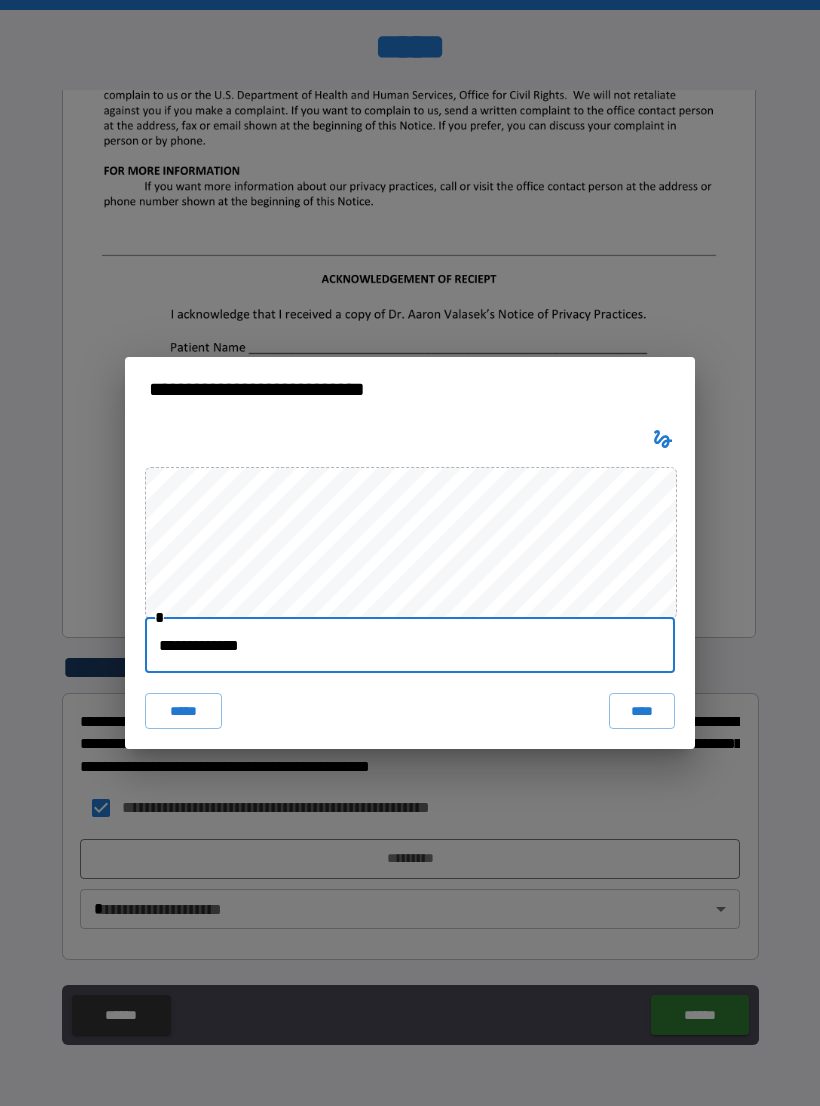 click on "****" at bounding box center [642, 711] 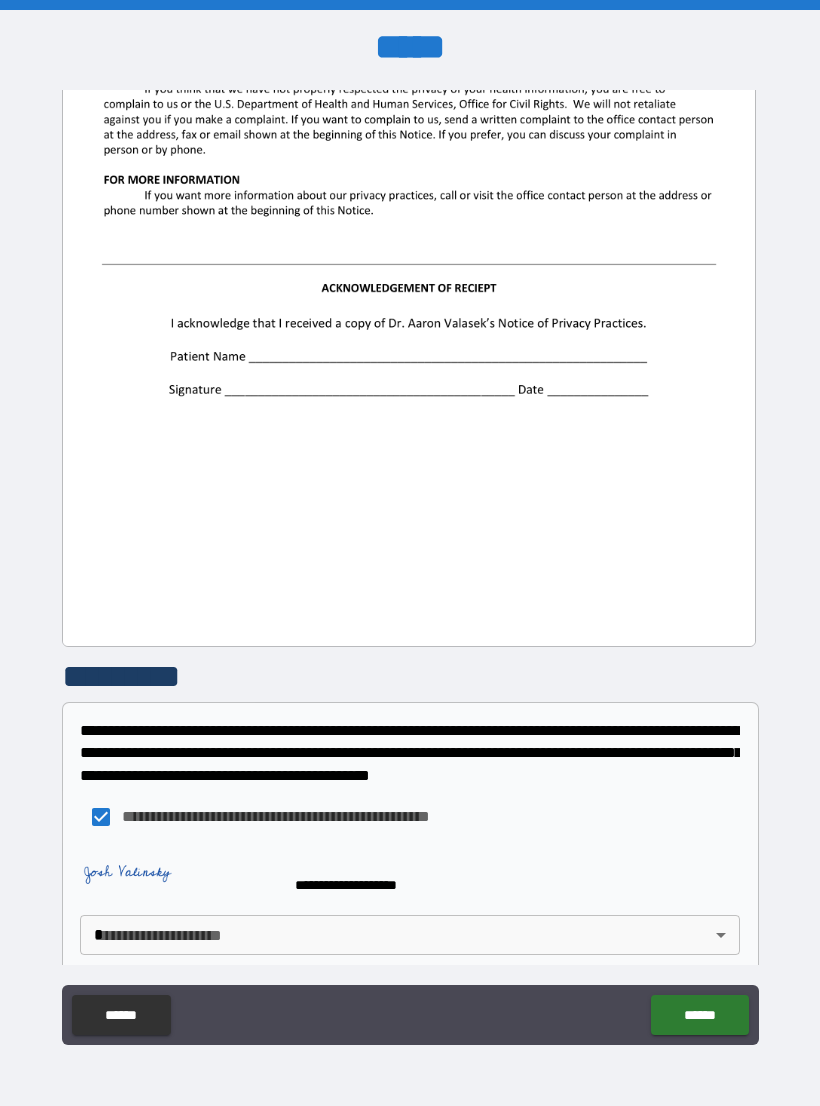 click on "******" at bounding box center [699, 1015] 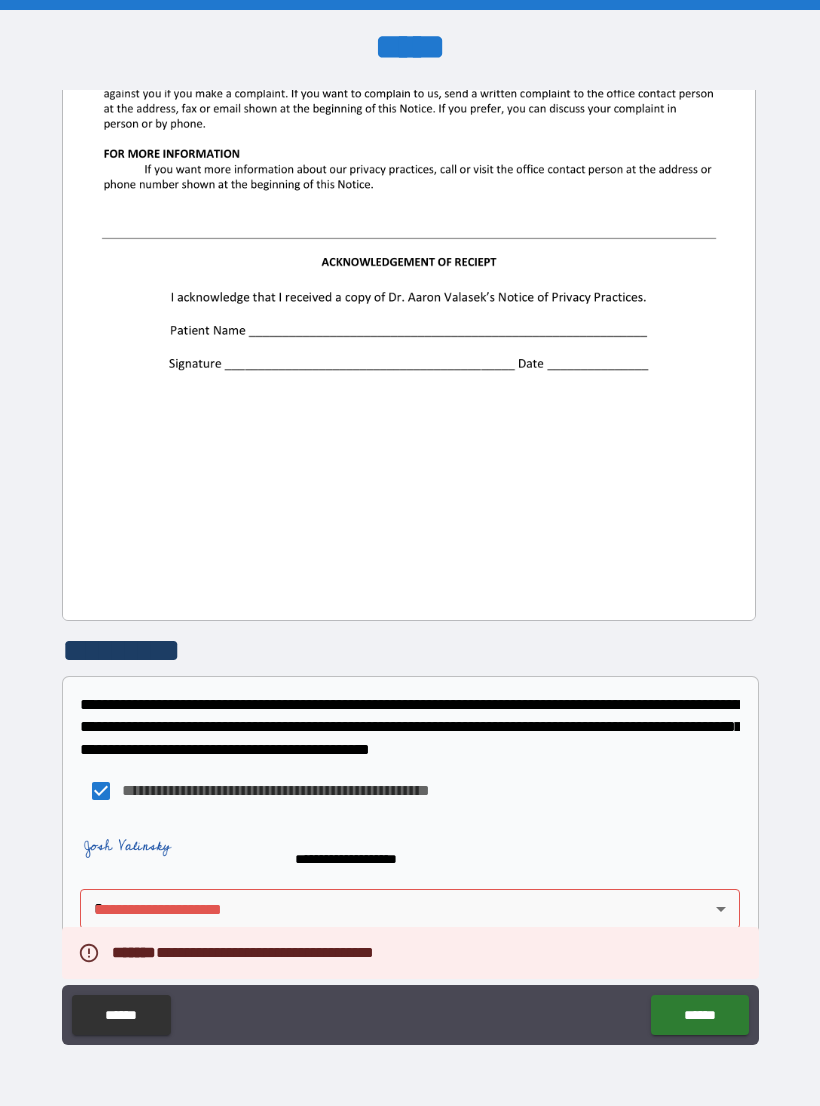 scroll, scrollTop: 2261, scrollLeft: 0, axis: vertical 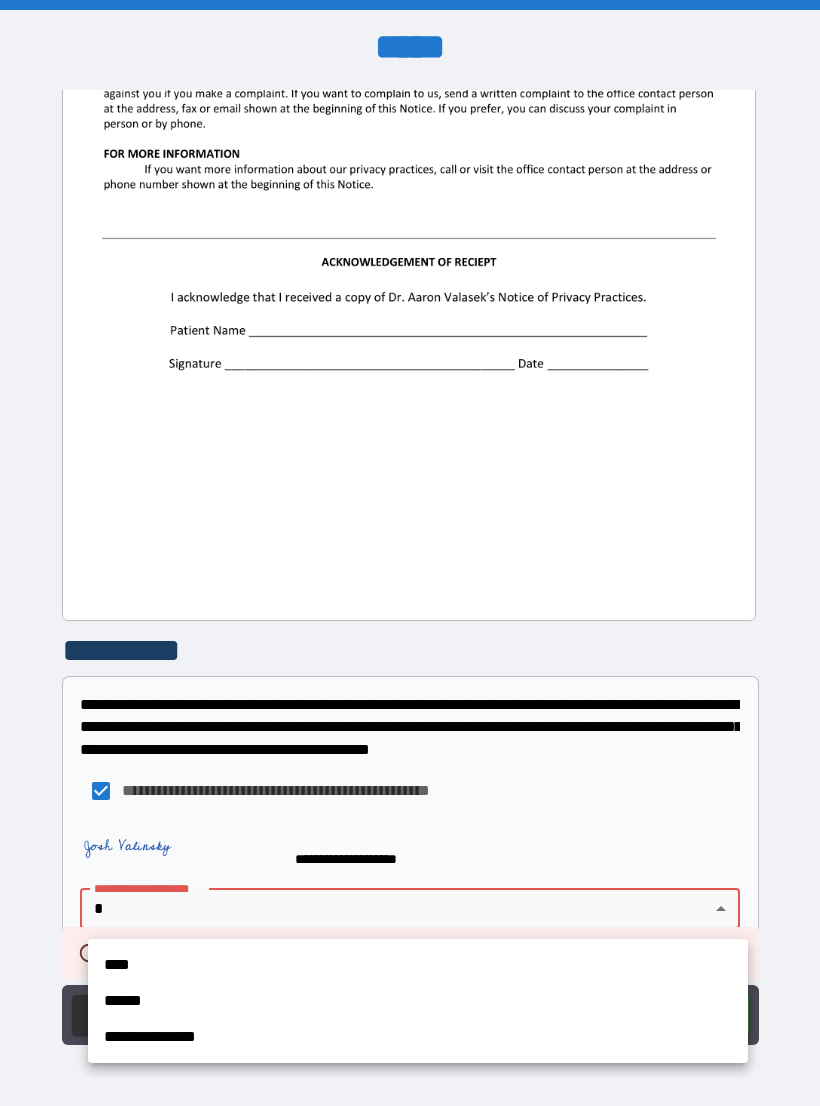 click on "****" at bounding box center [418, 965] 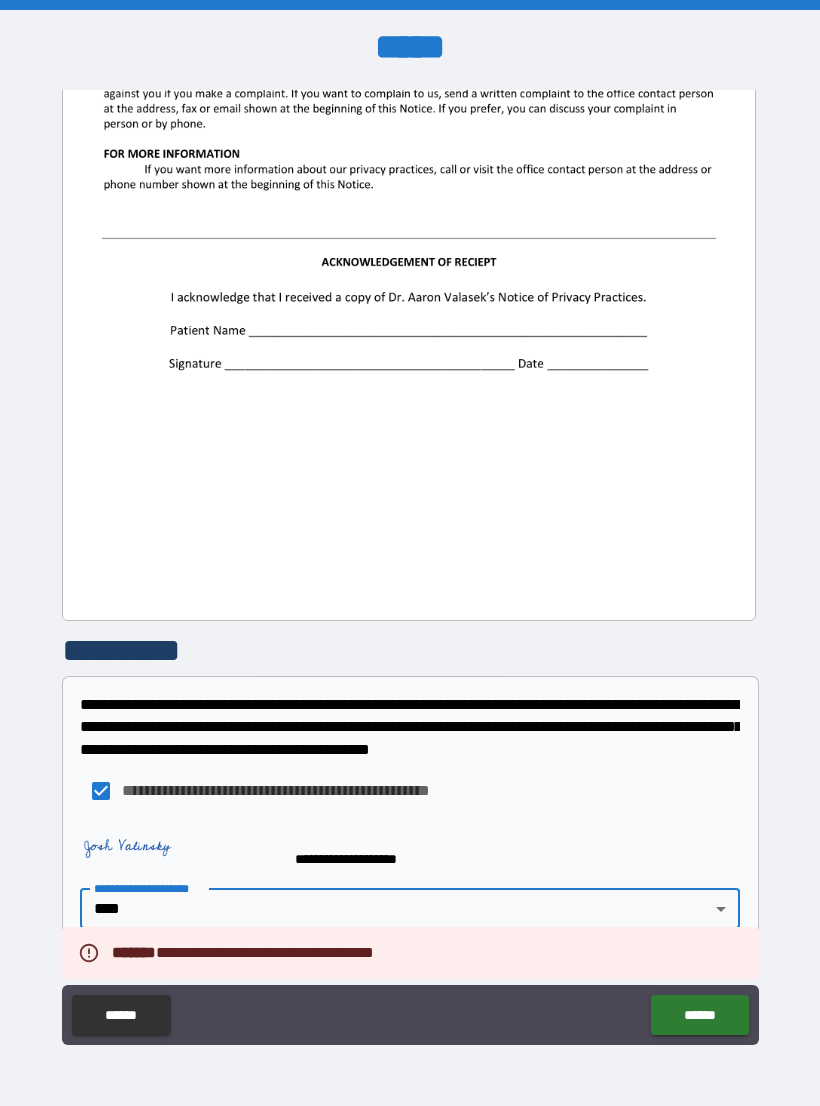 click on "******" at bounding box center (699, 1015) 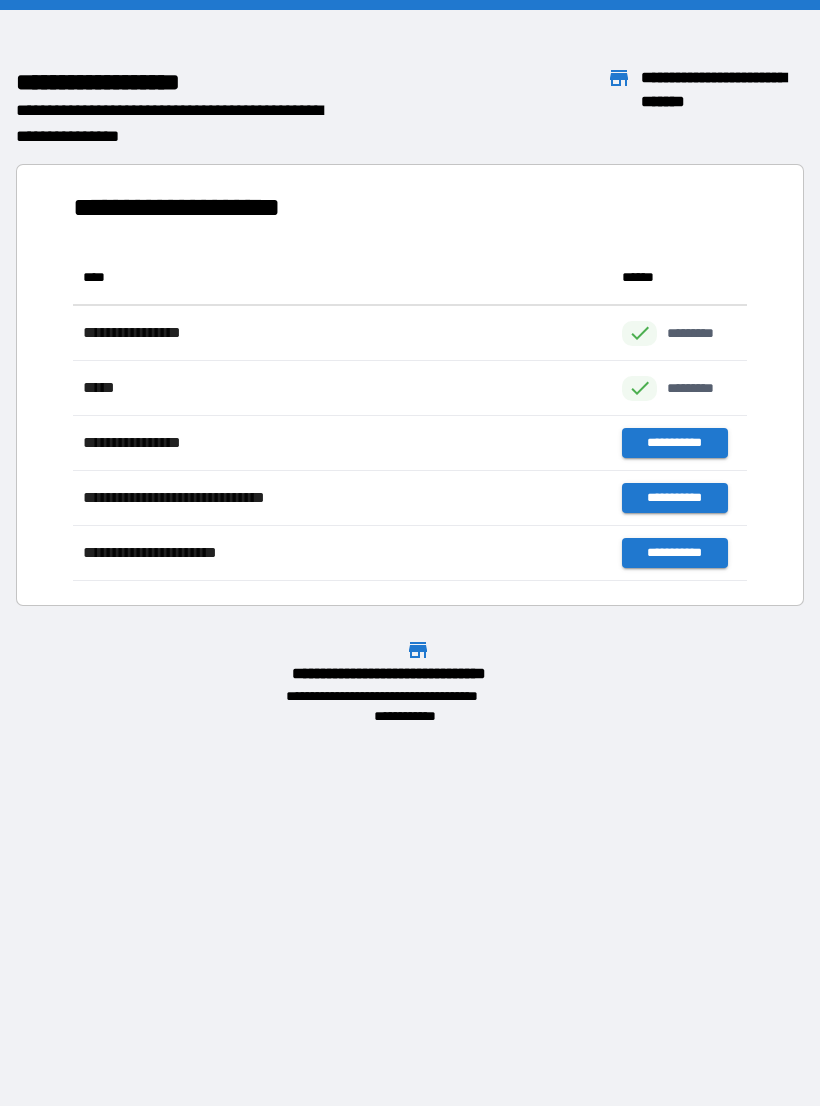 scroll, scrollTop: 1, scrollLeft: 1, axis: both 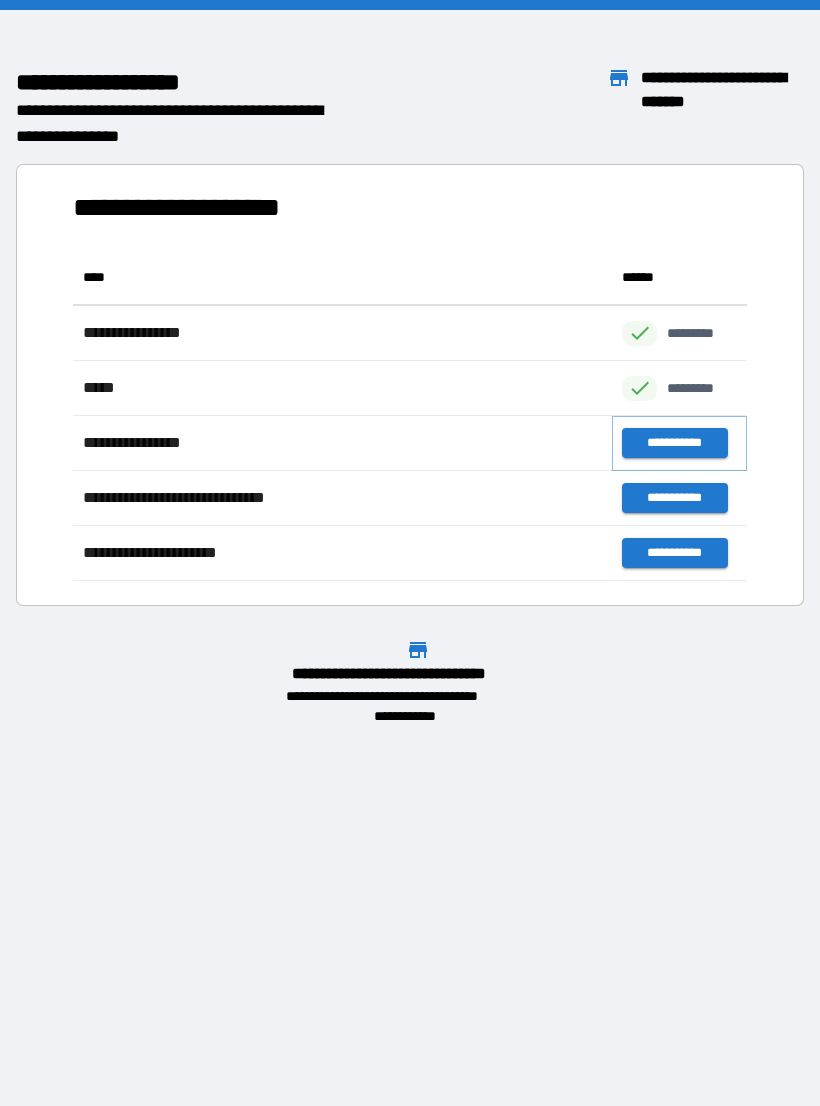 click on "**********" at bounding box center [674, 443] 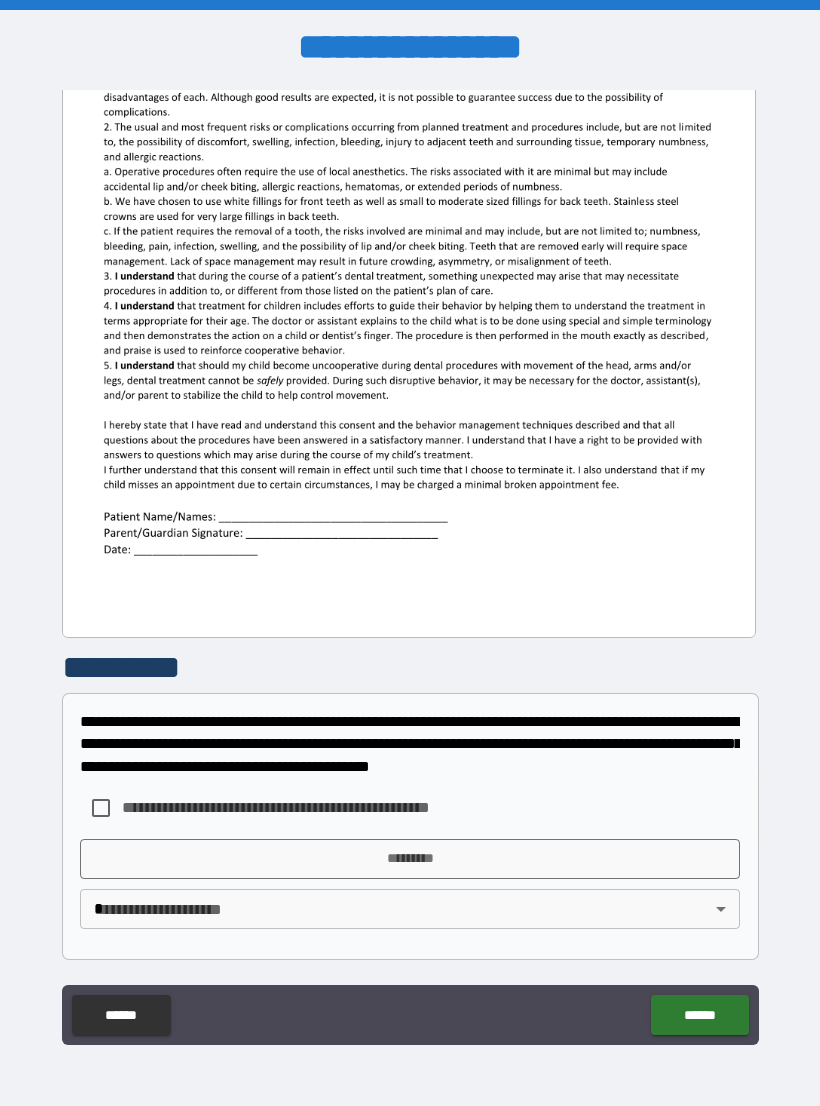 scroll, scrollTop: 380, scrollLeft: 0, axis: vertical 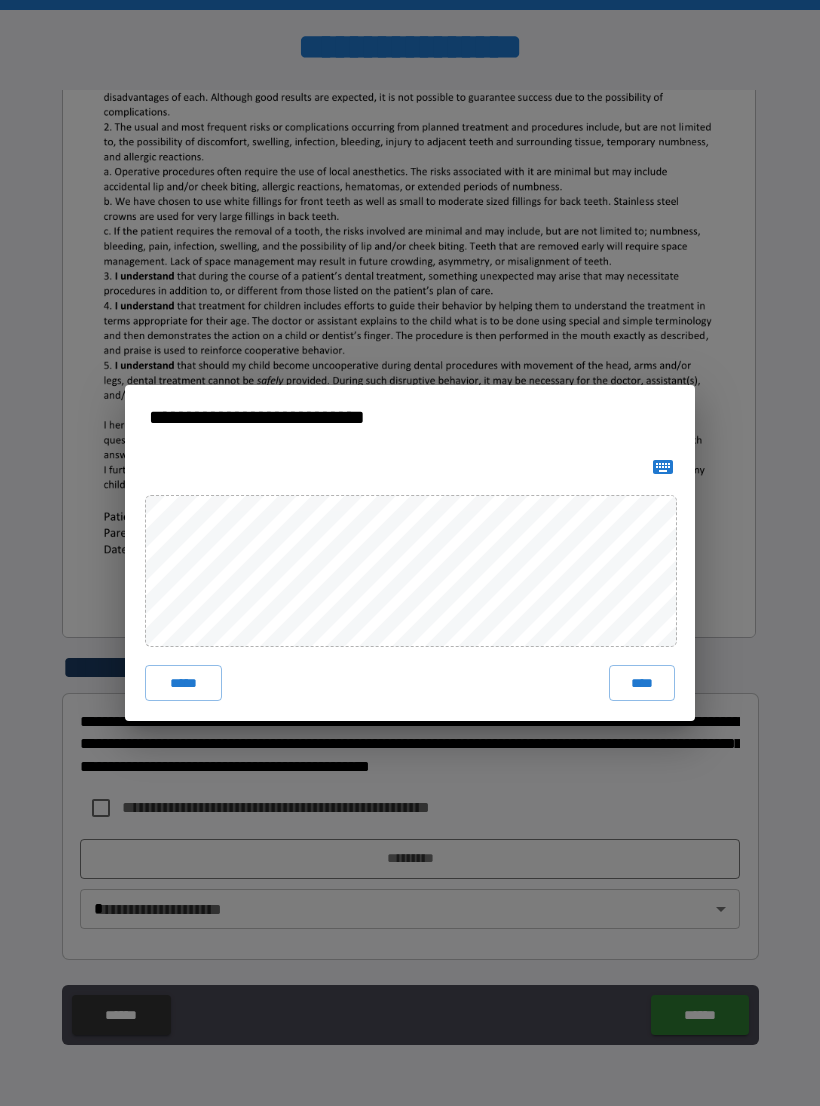 click at bounding box center (663, 467) 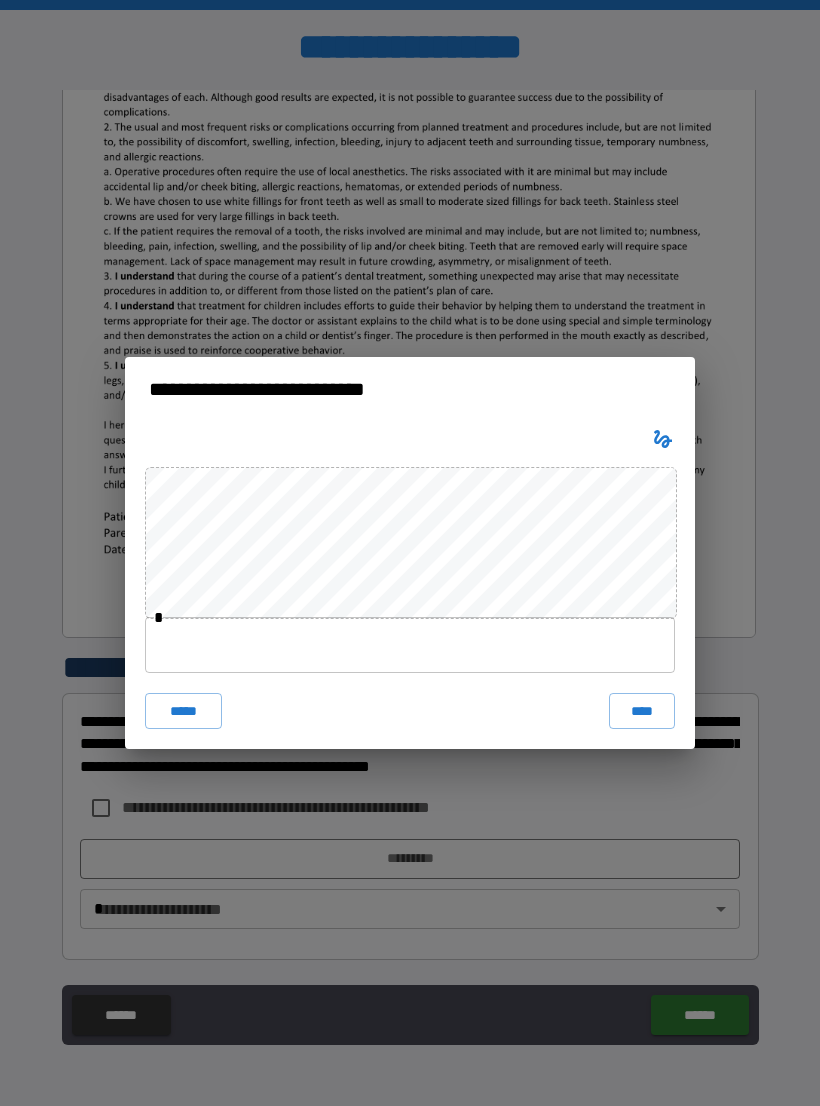 click at bounding box center (410, 645) 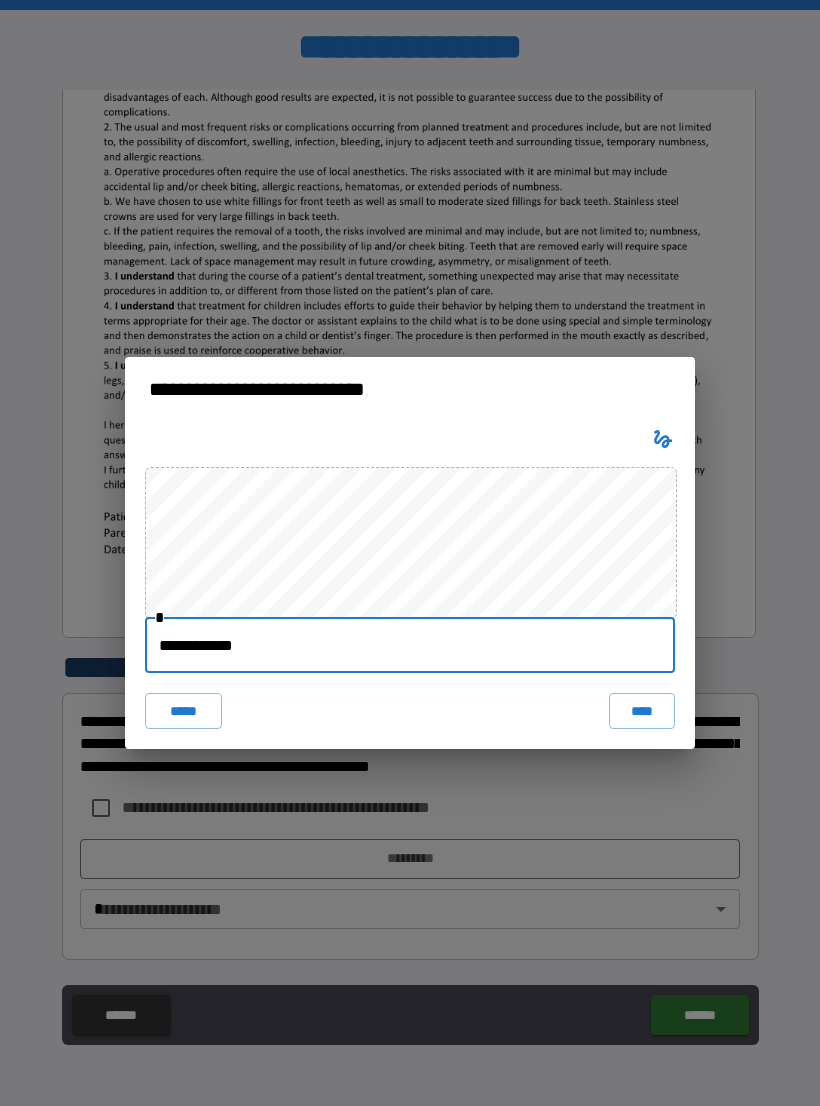 type on "**********" 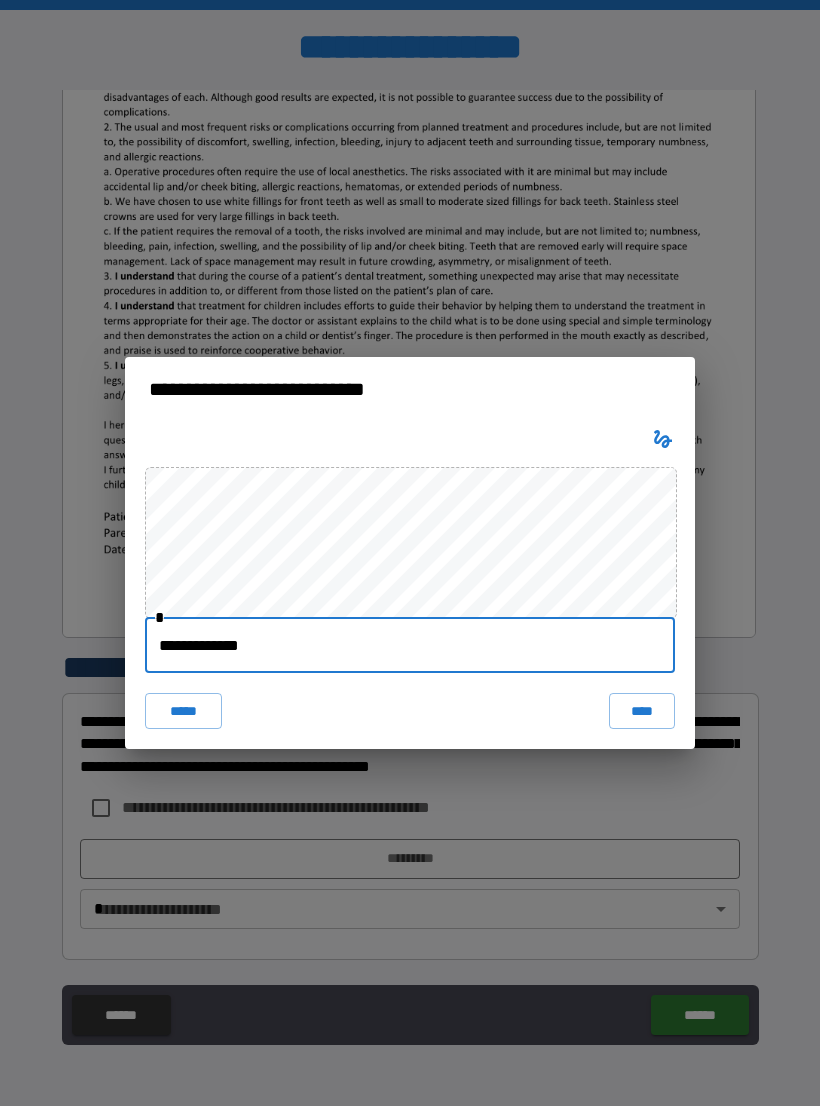 click on "****" at bounding box center [642, 711] 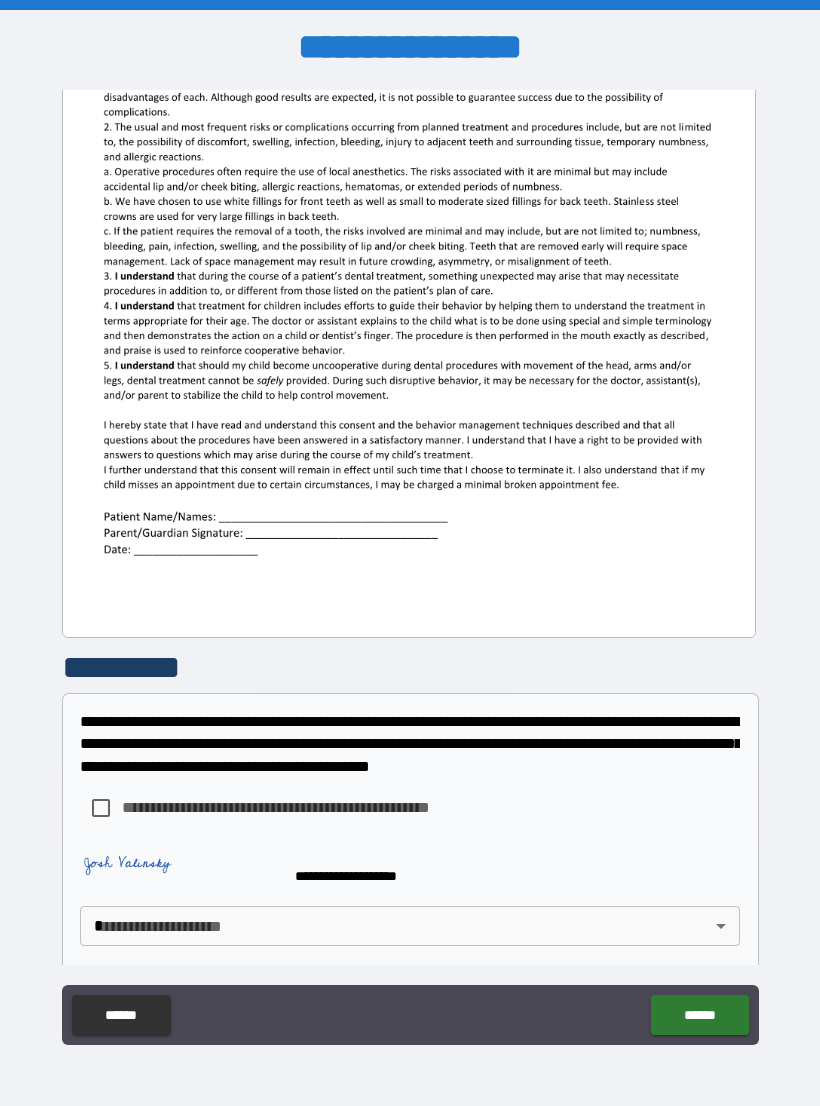 click on "**********" at bounding box center (410, 568) 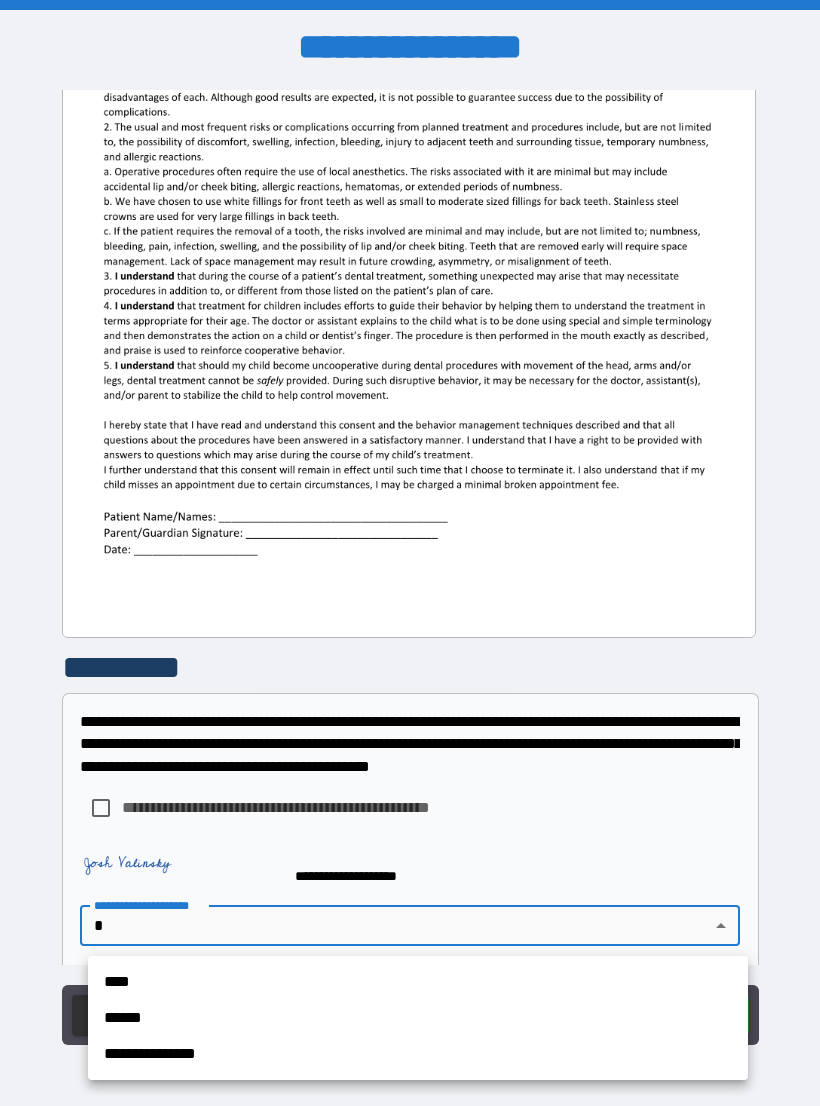 click on "****" at bounding box center (418, 982) 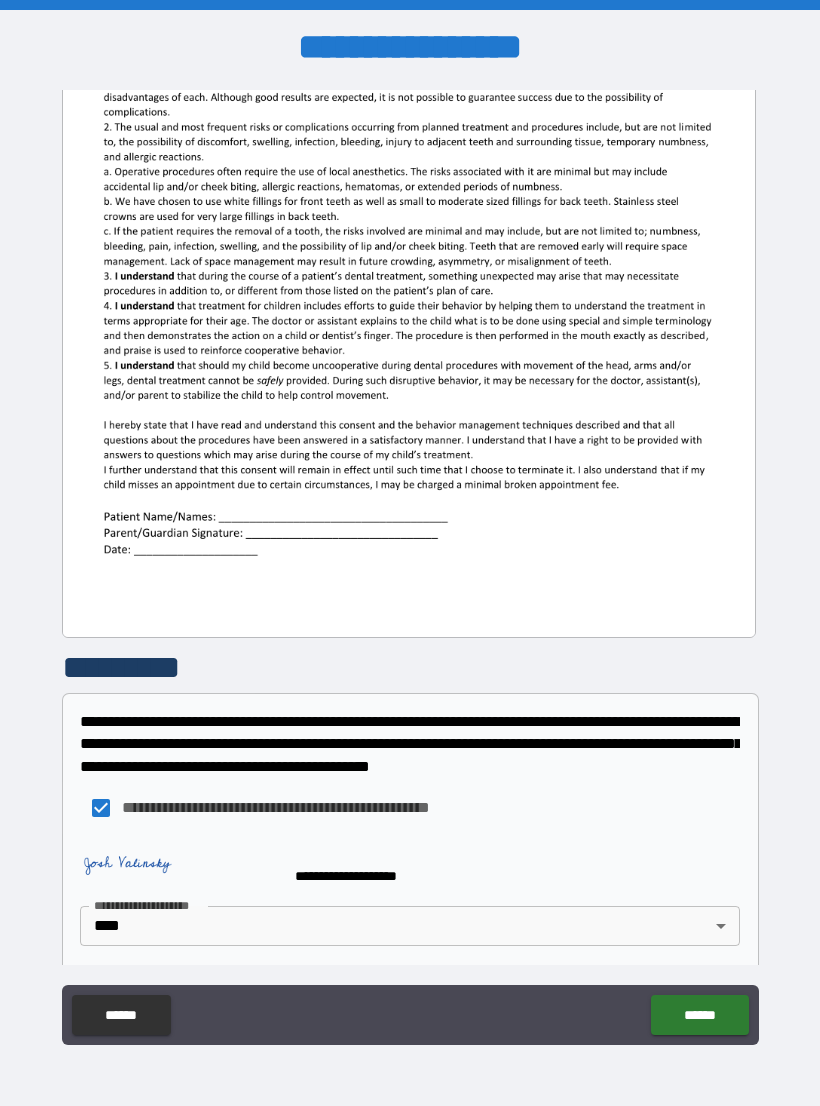 click on "******" at bounding box center (699, 1015) 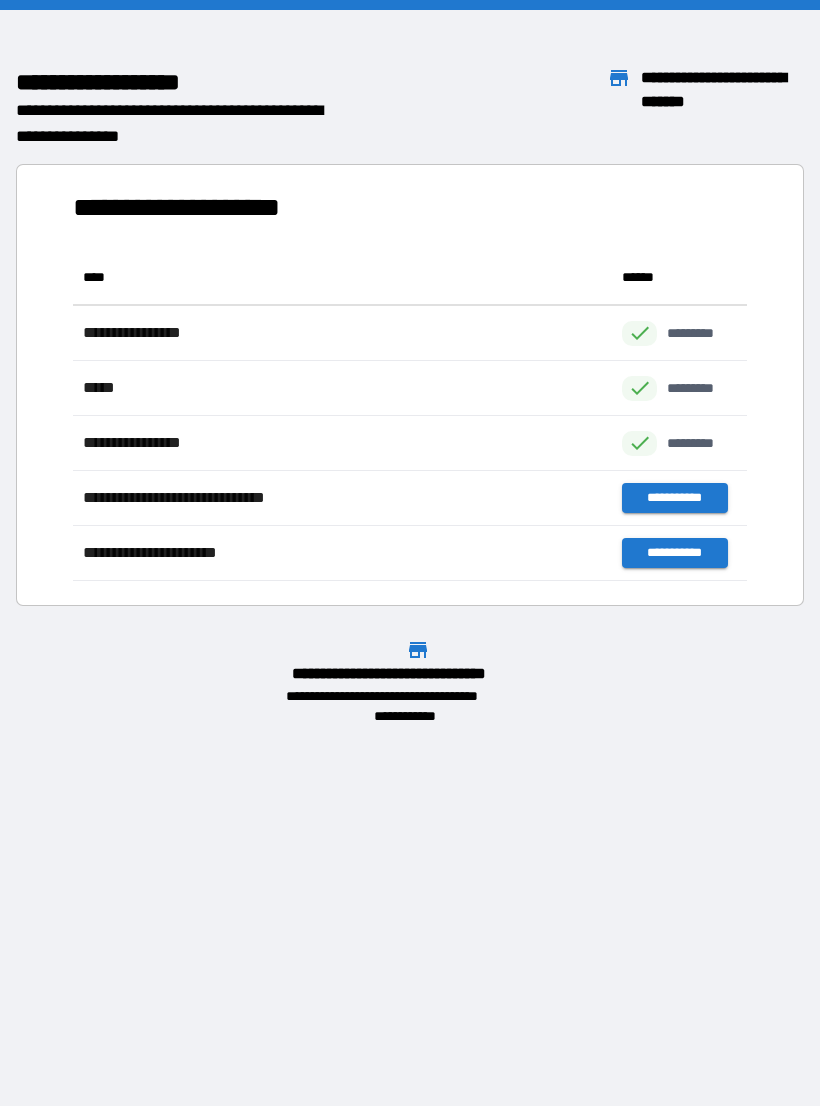 scroll, scrollTop: 1, scrollLeft: 1, axis: both 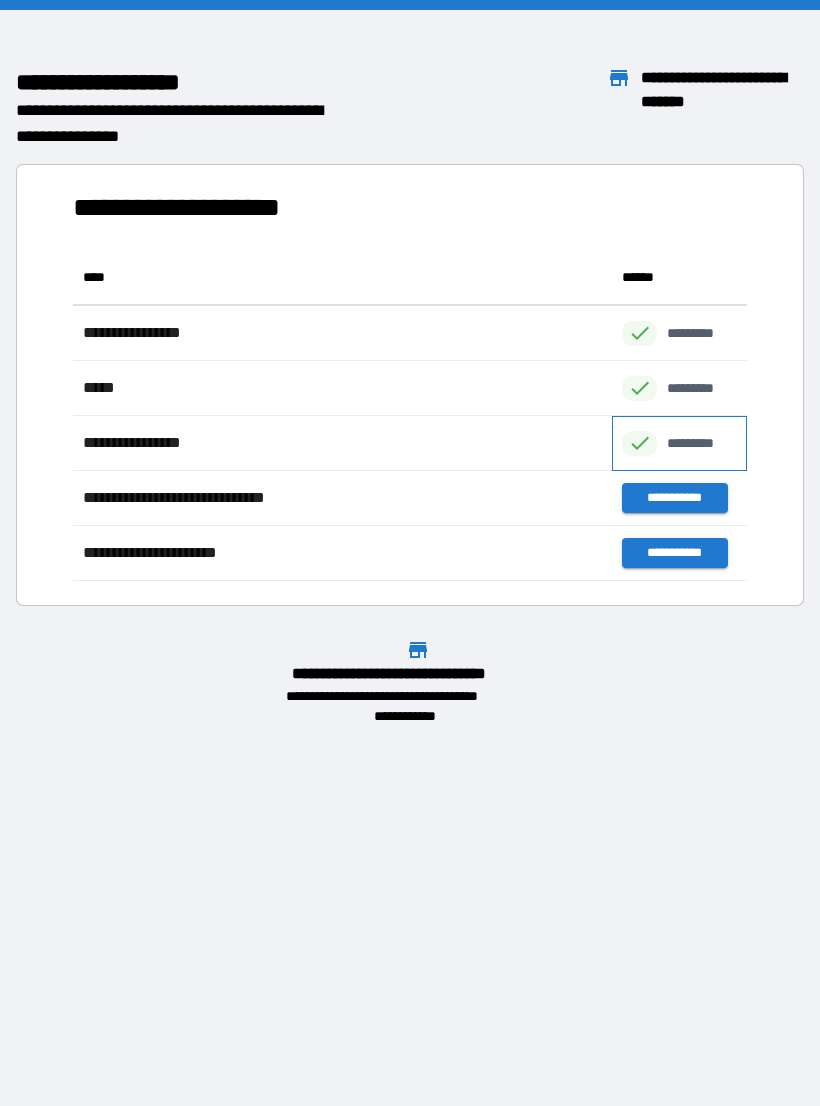 click on "*********" at bounding box center [679, 443] 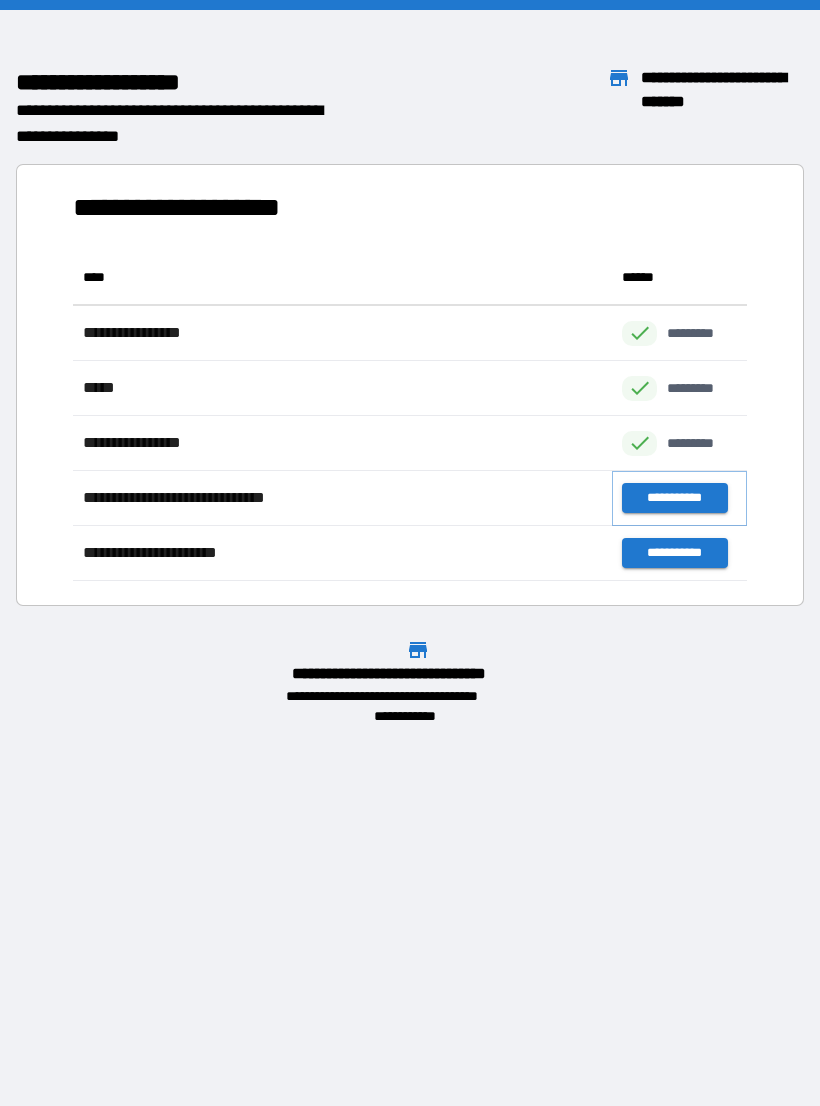 click on "**********" at bounding box center [674, 498] 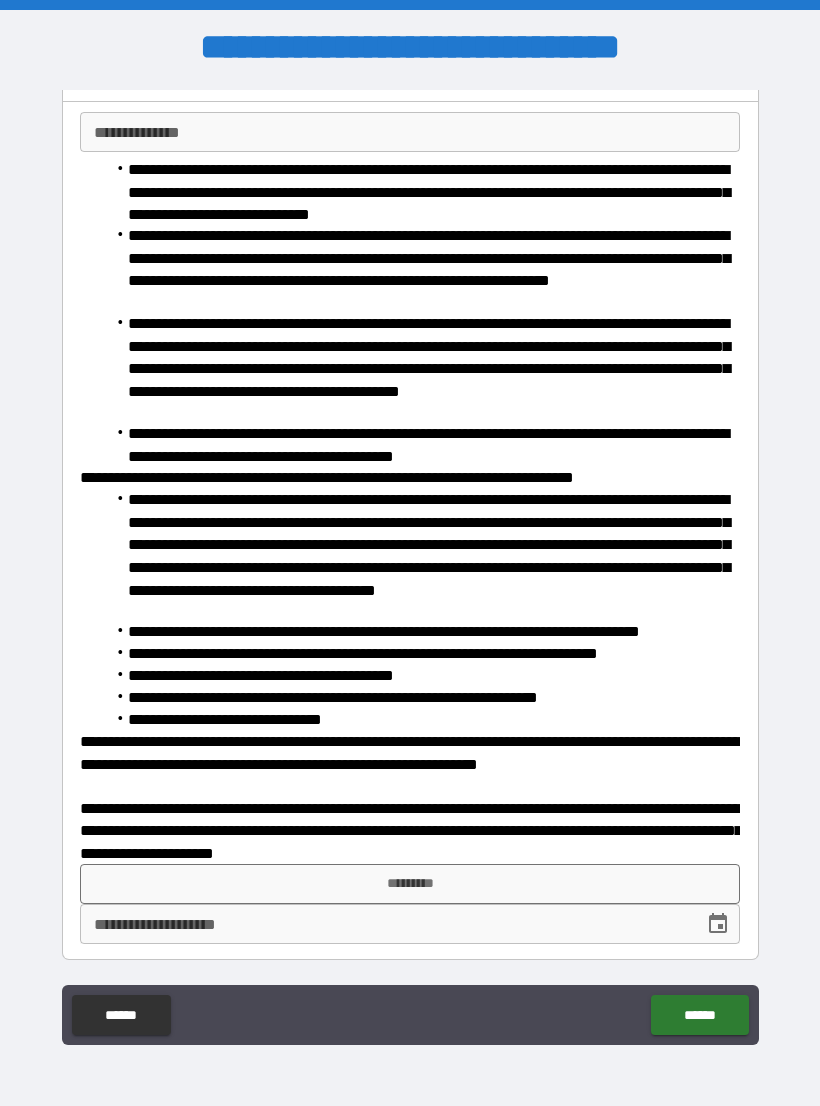 scroll, scrollTop: 119, scrollLeft: 0, axis: vertical 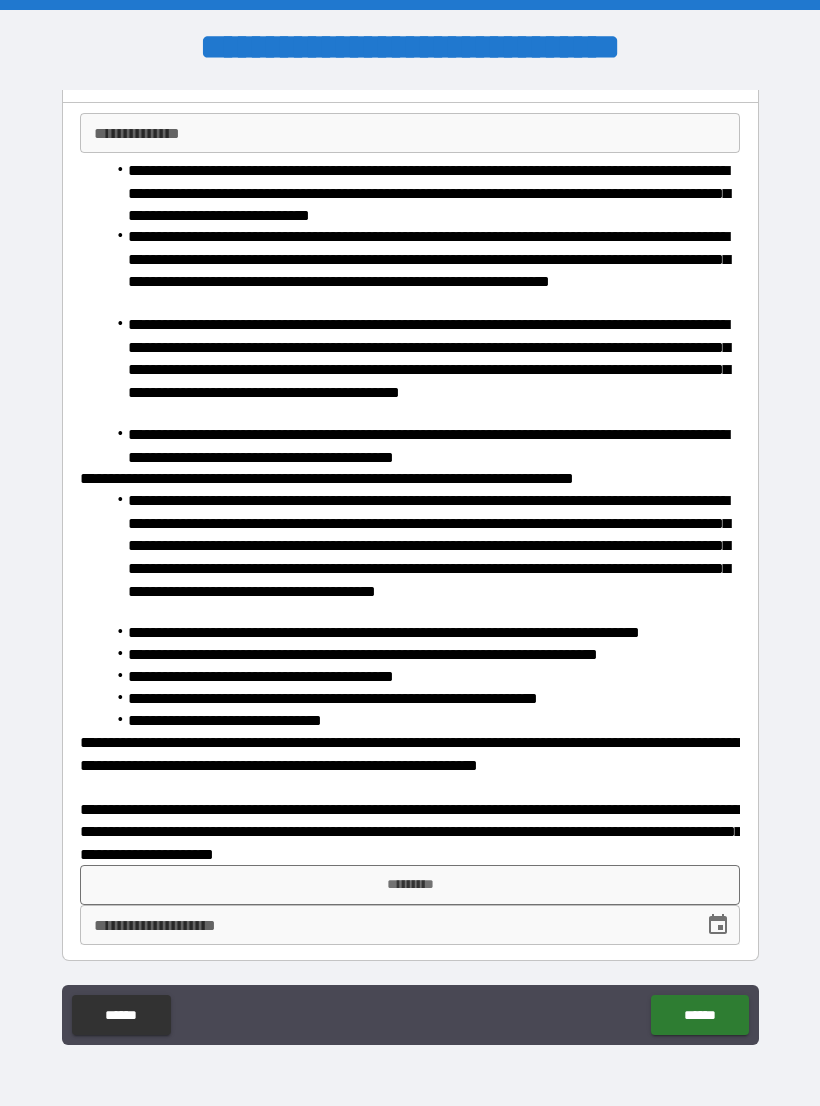 click on "*********" at bounding box center [410, 885] 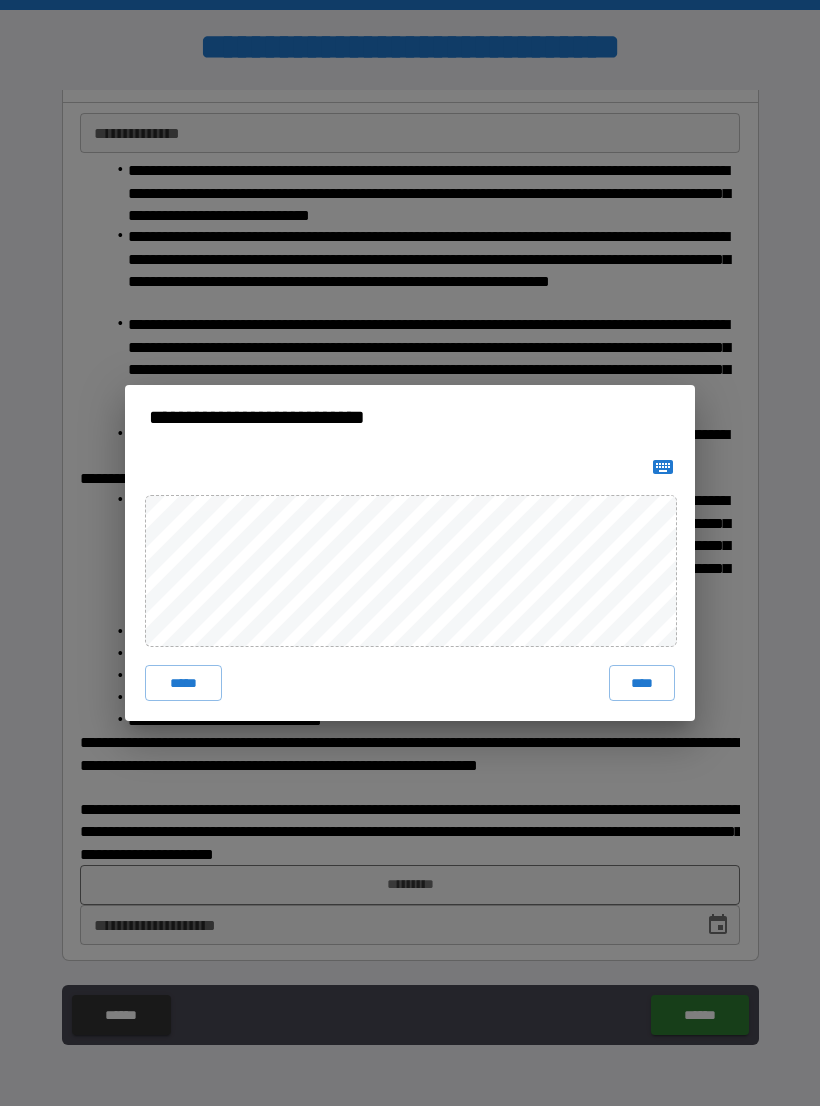 click at bounding box center (663, 467) 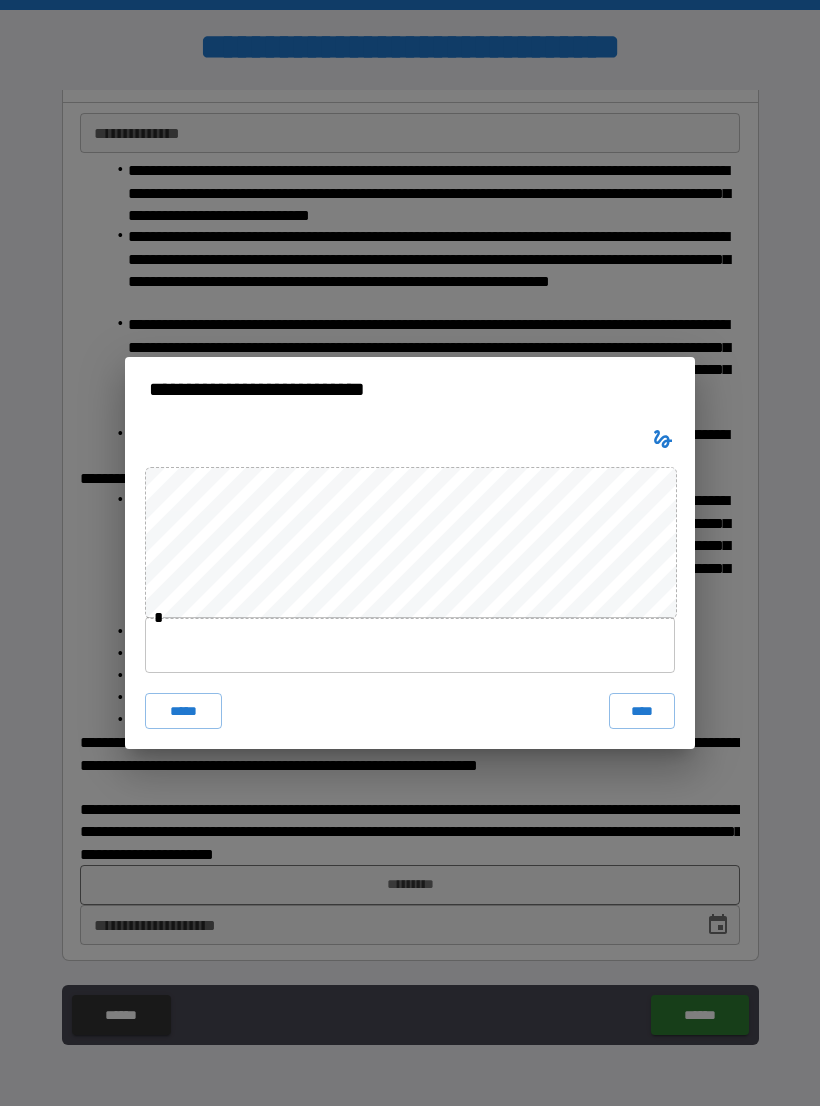 click at bounding box center (410, 645) 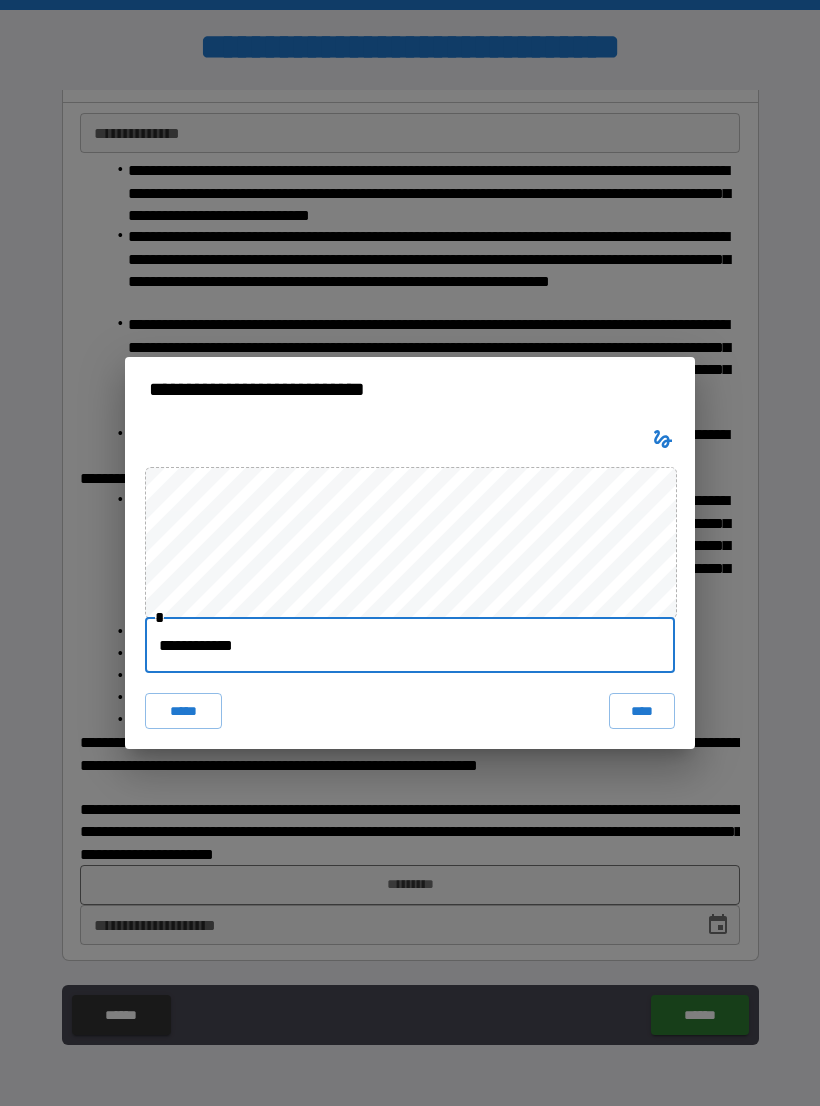 type on "**********" 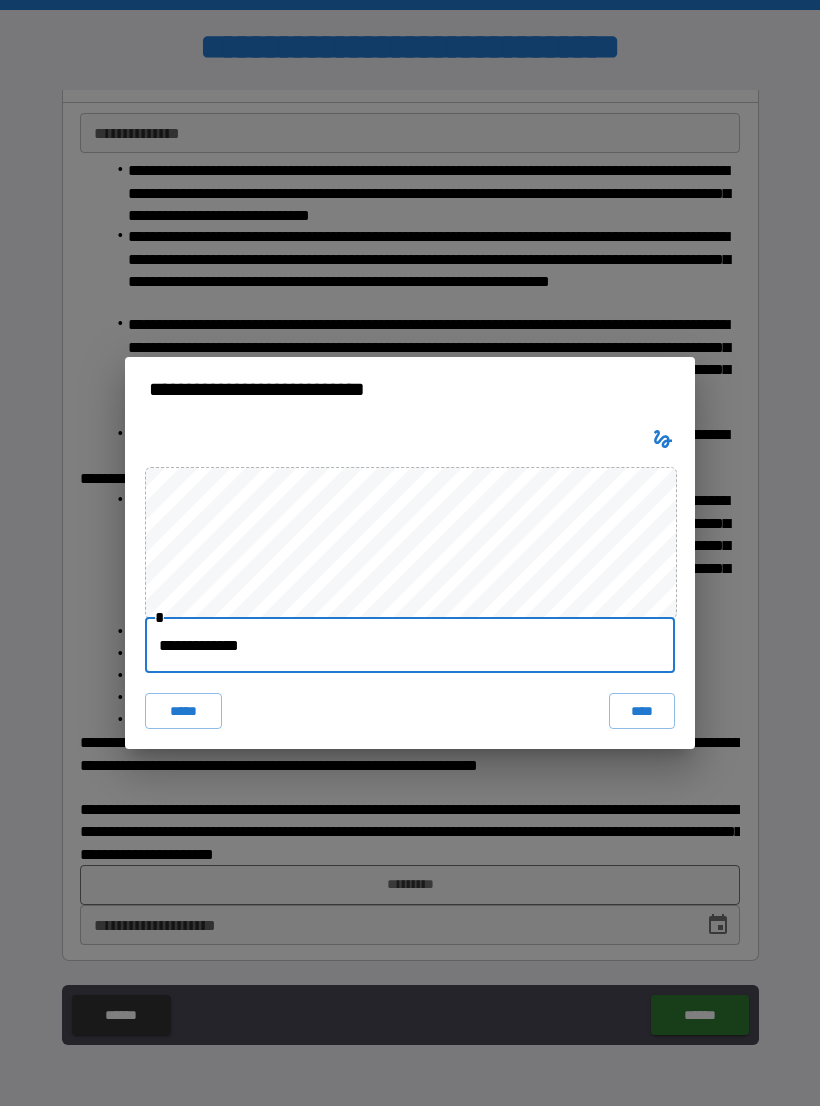 click on "****" at bounding box center [642, 711] 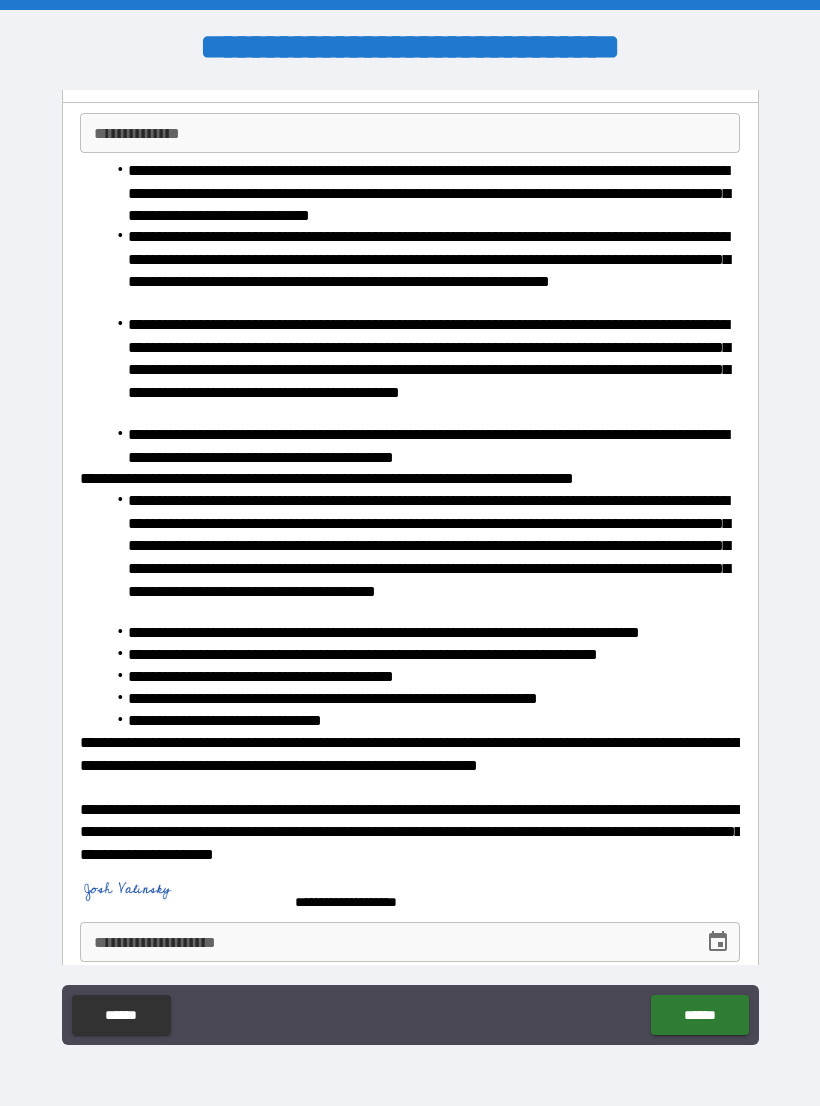 click on "******" at bounding box center (699, 1015) 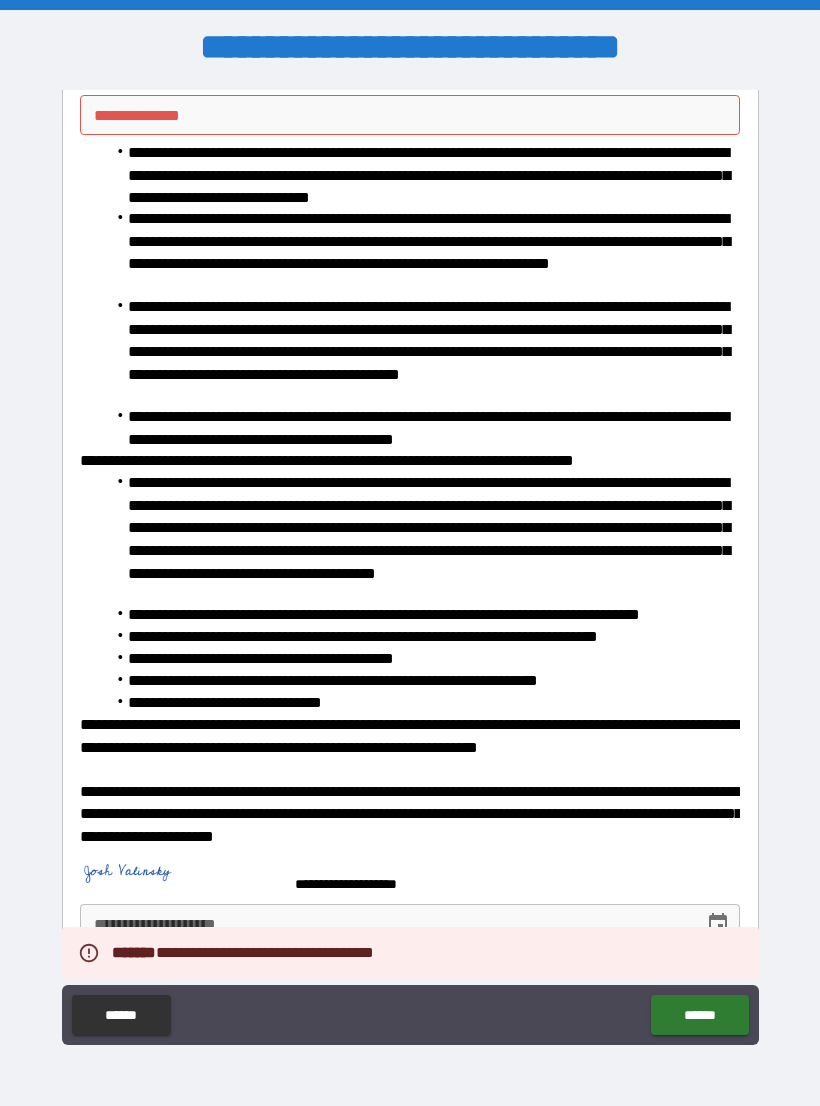 scroll, scrollTop: 136, scrollLeft: 0, axis: vertical 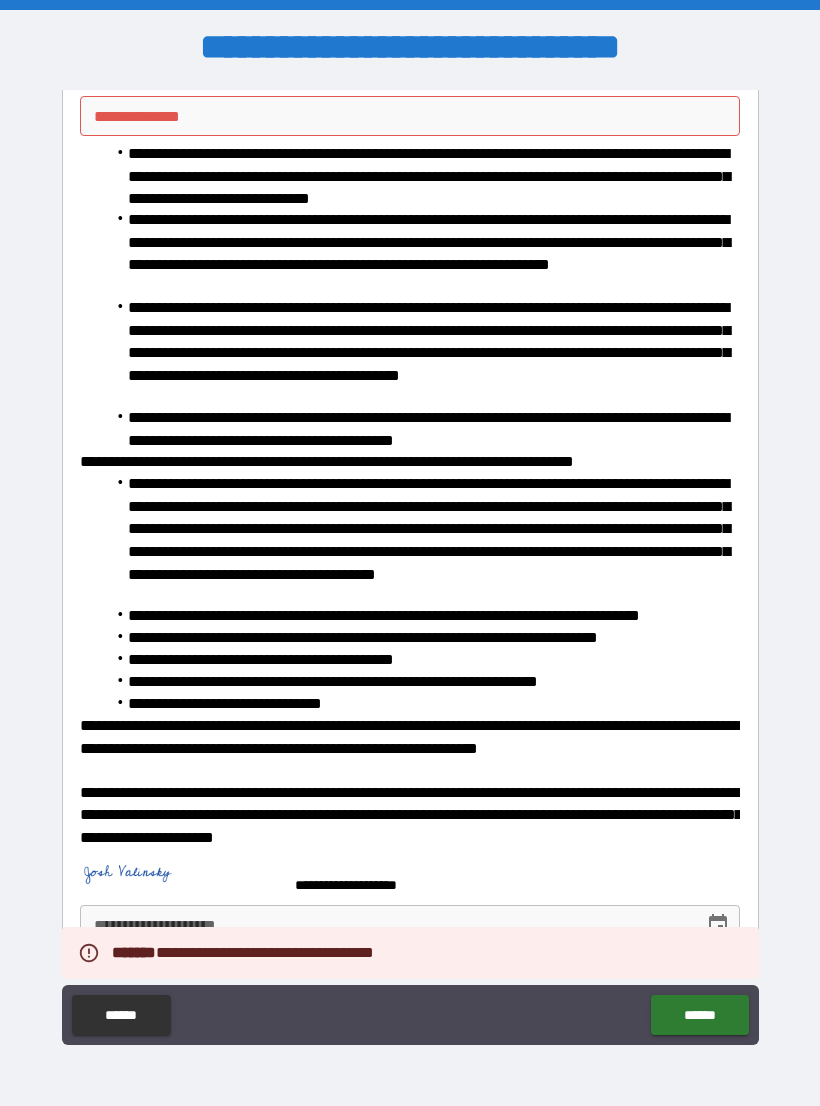 click on "**********" at bounding box center [385, 925] 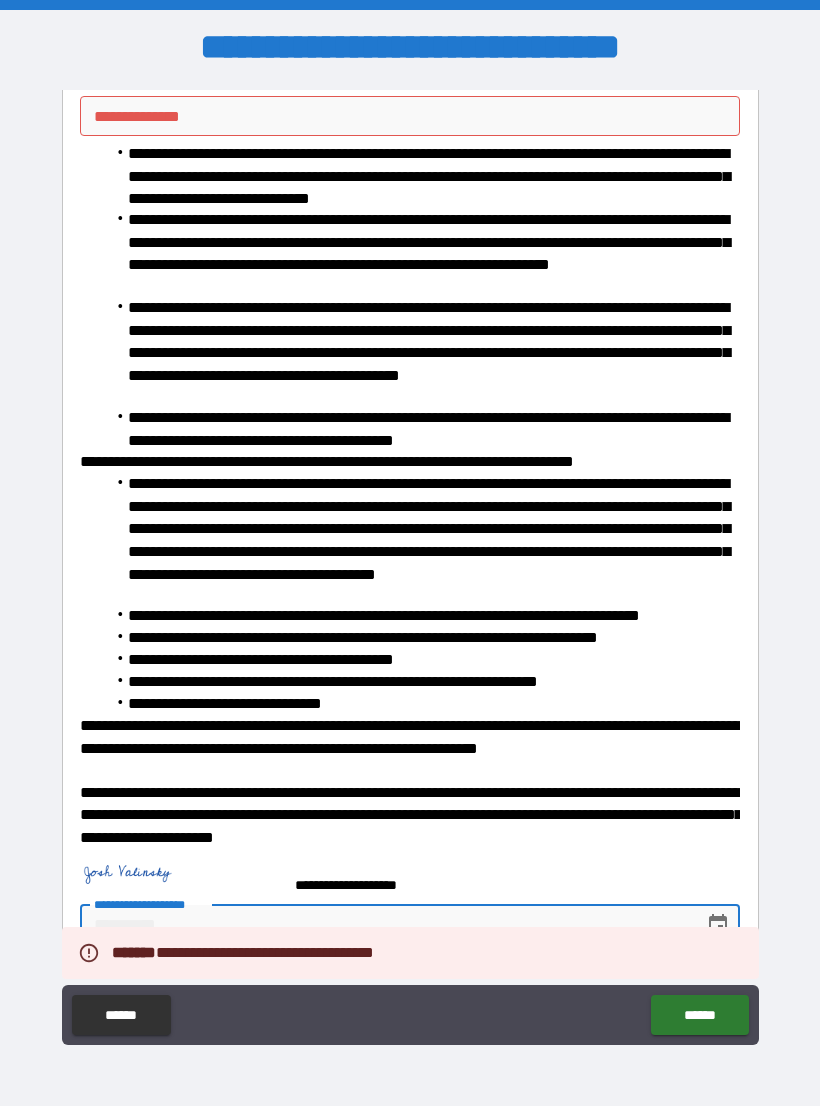 scroll, scrollTop: 31, scrollLeft: 0, axis: vertical 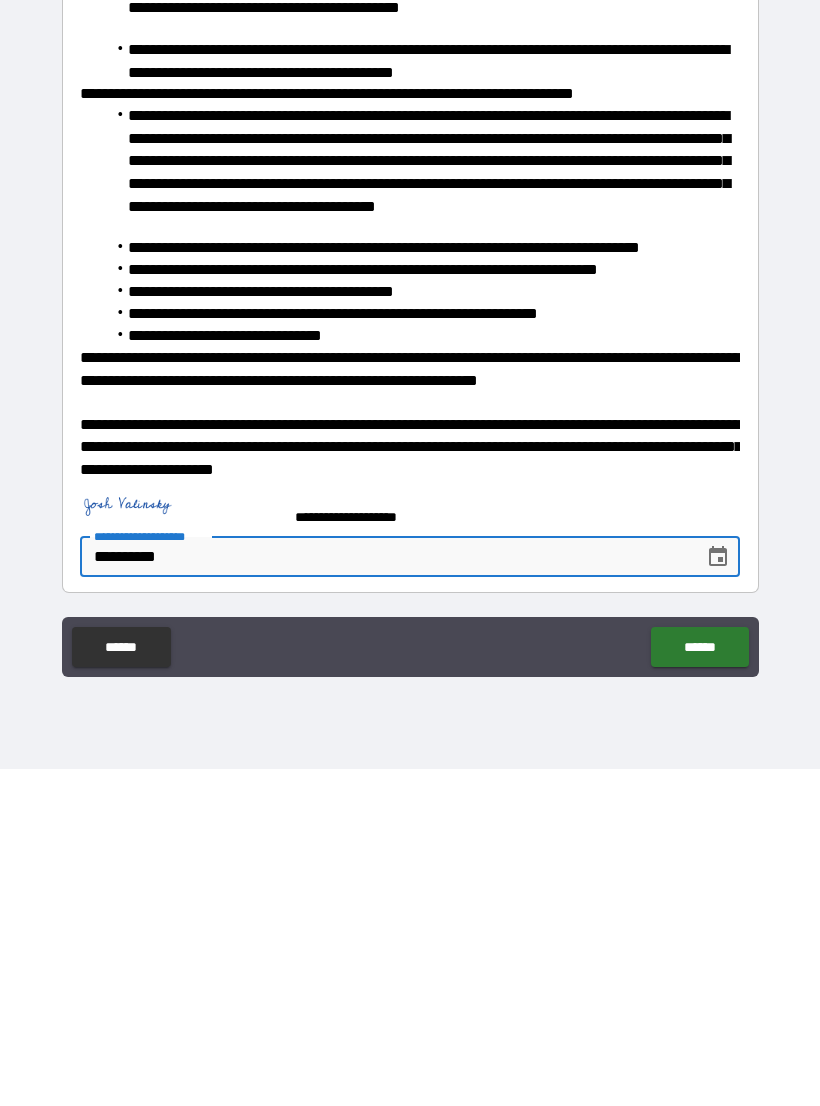 type on "**********" 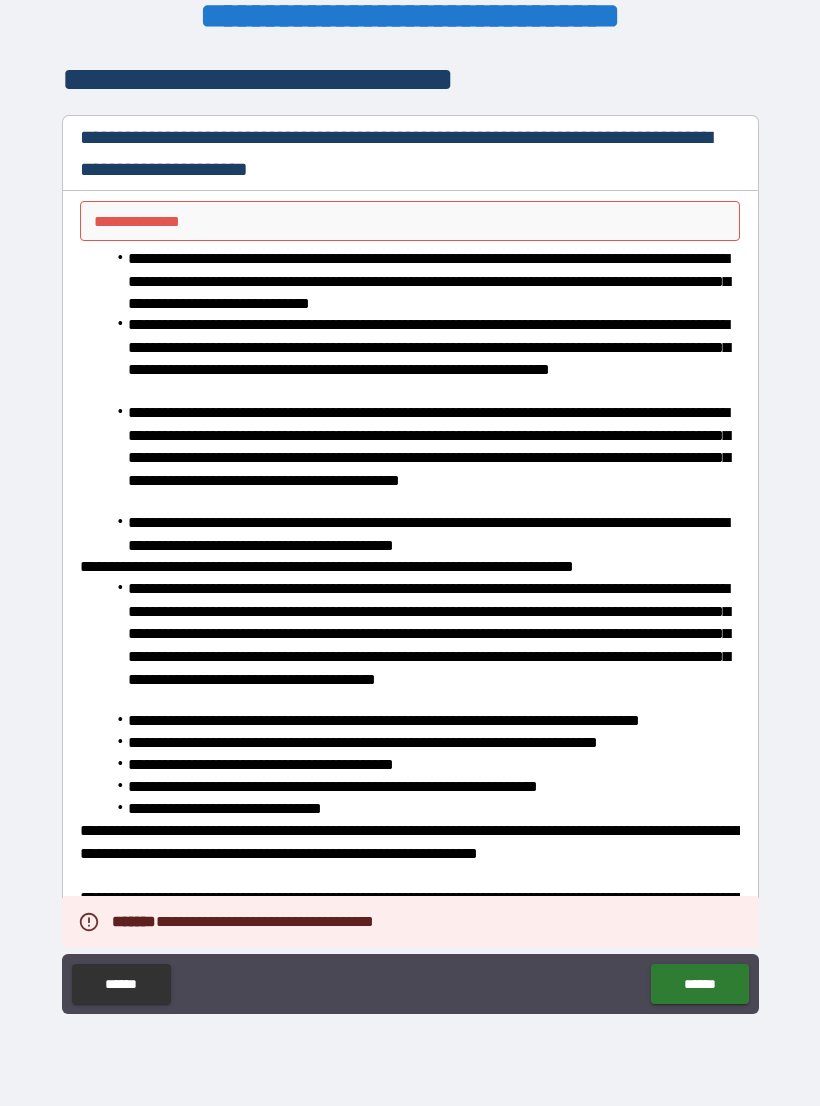 scroll, scrollTop: 0, scrollLeft: 0, axis: both 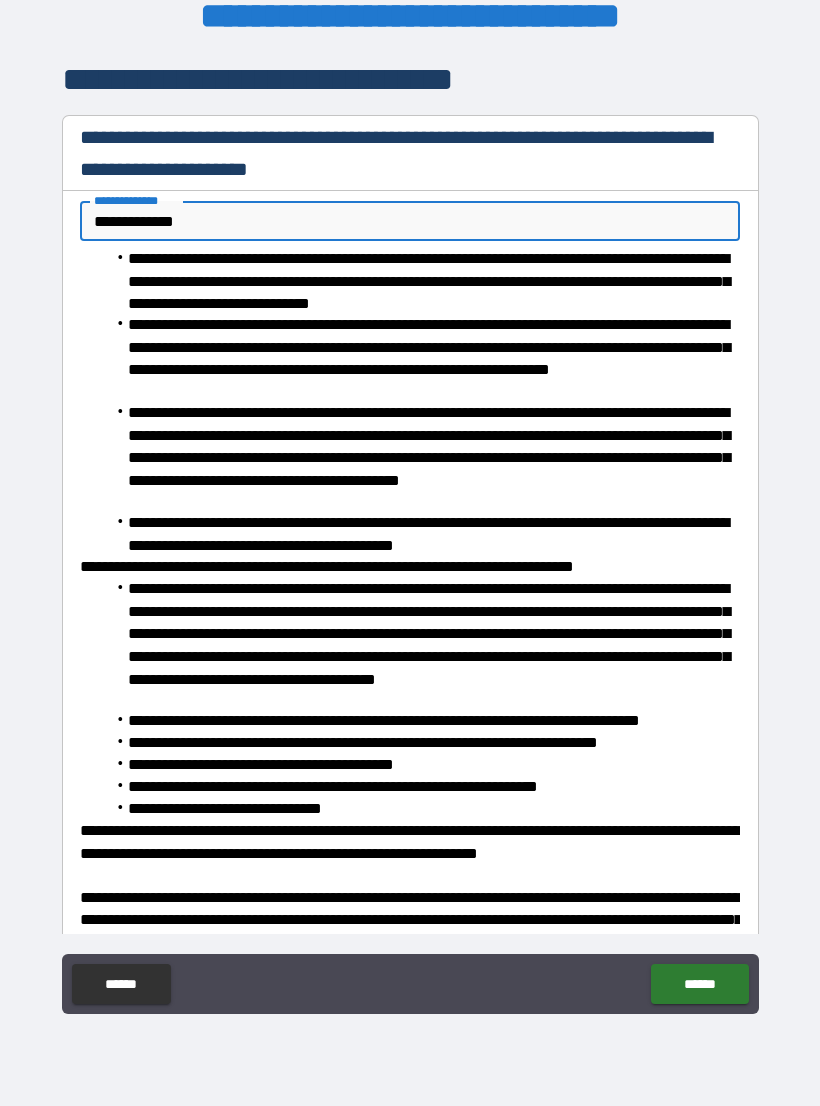 type on "**********" 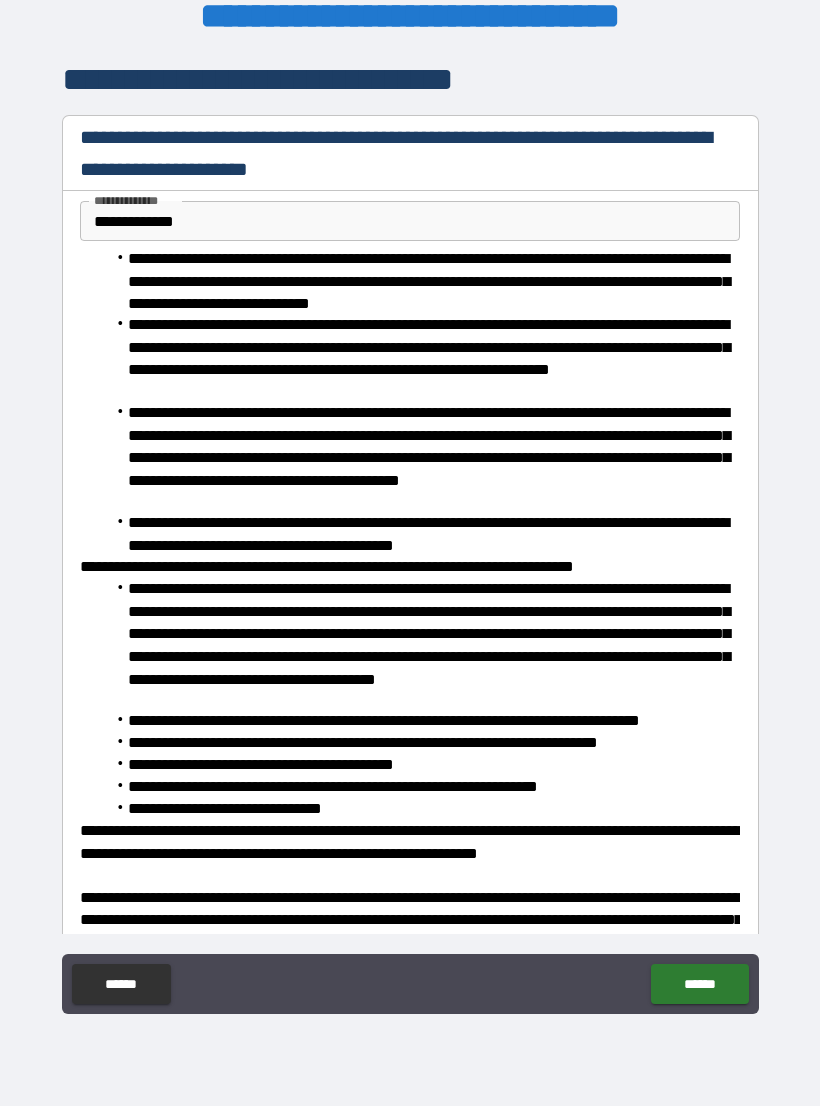 click on "******" at bounding box center [699, 984] 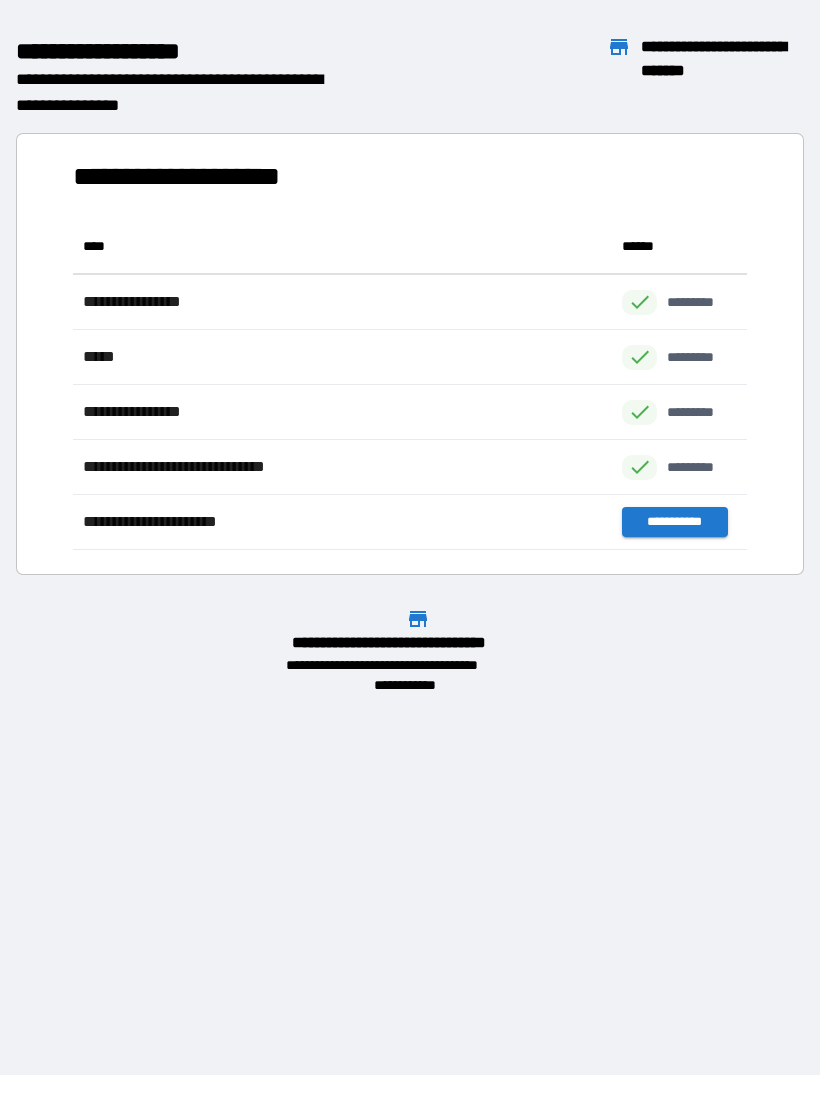 scroll, scrollTop: 1, scrollLeft: 1, axis: both 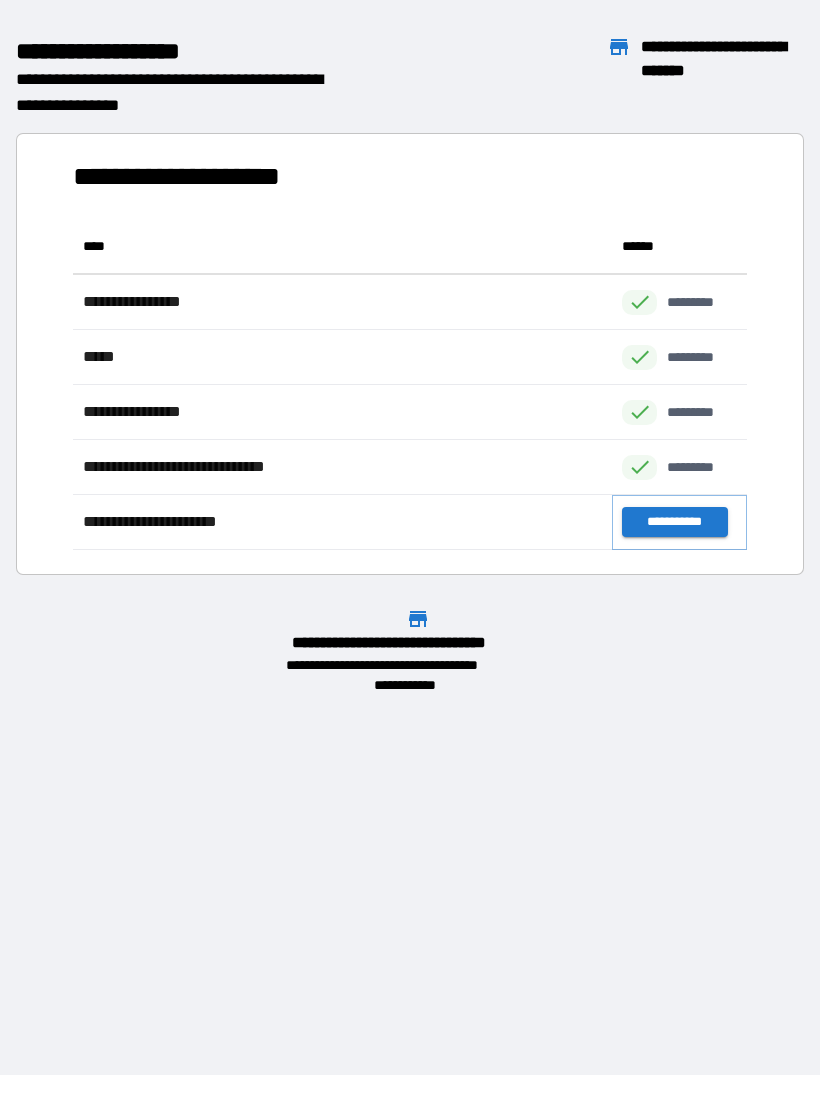 click on "**********" at bounding box center [674, 522] 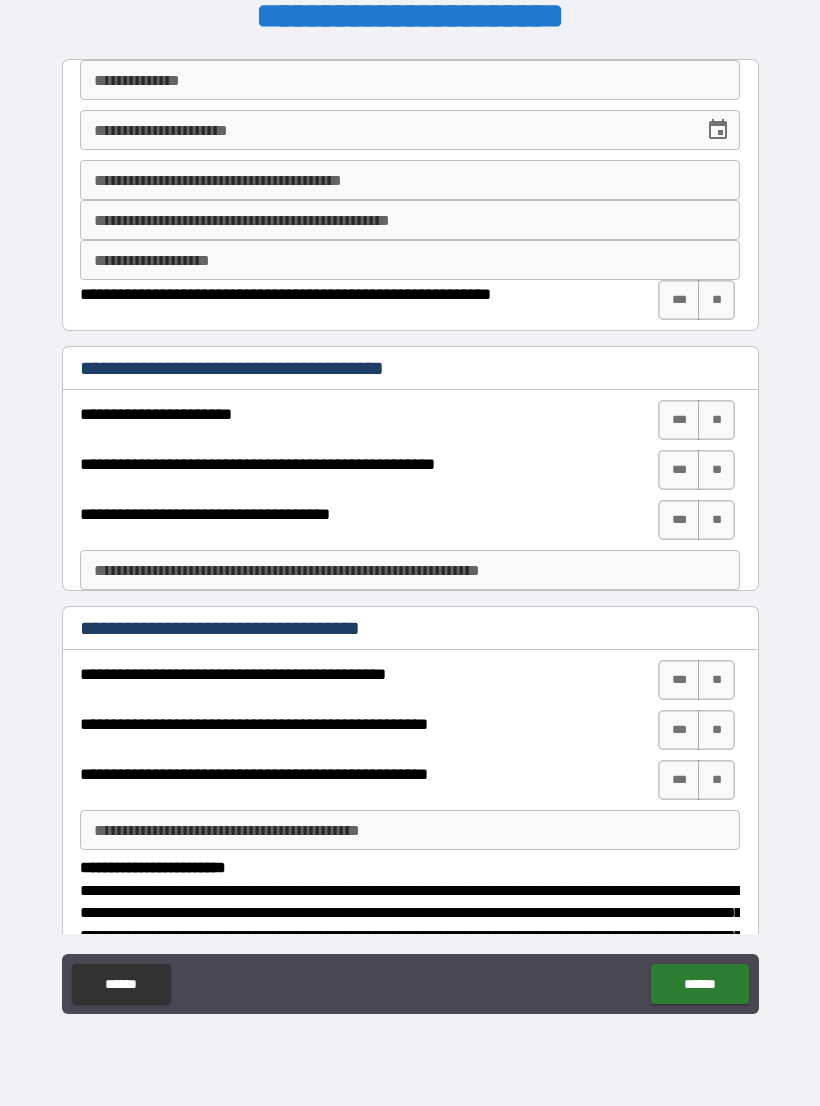 scroll, scrollTop: 0, scrollLeft: 0, axis: both 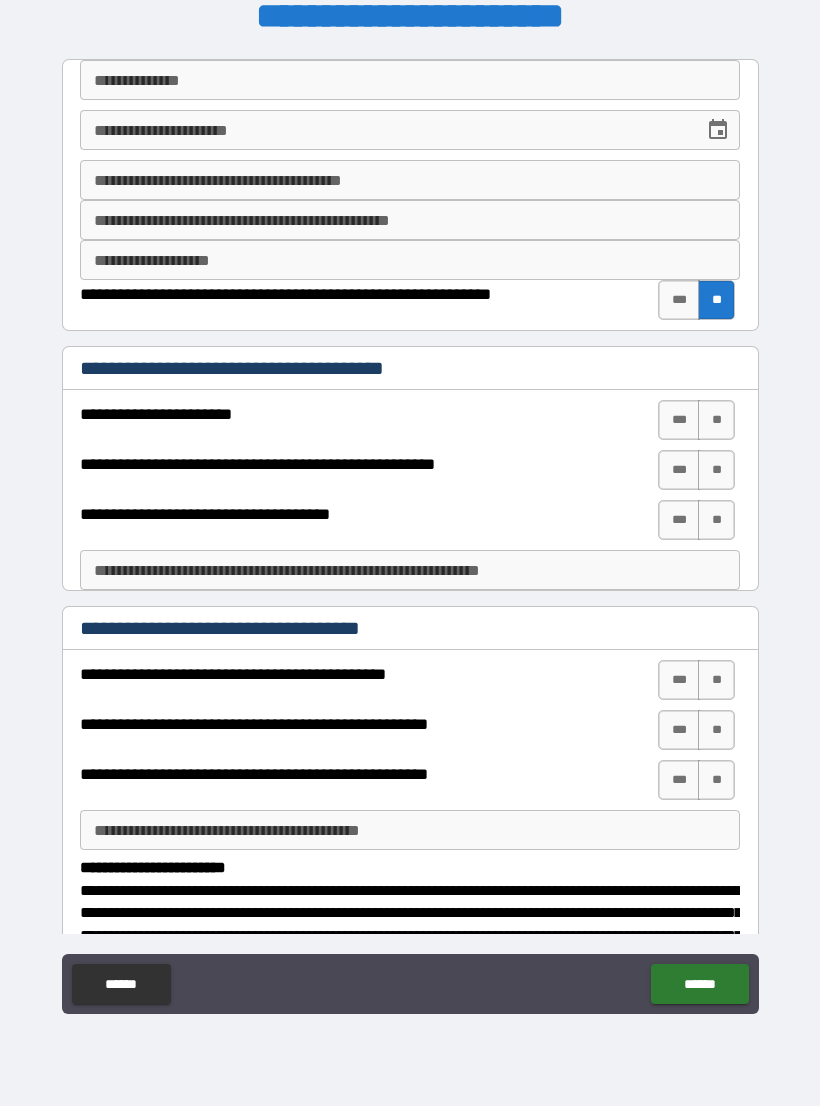 click on "**********" at bounding box center (410, 80) 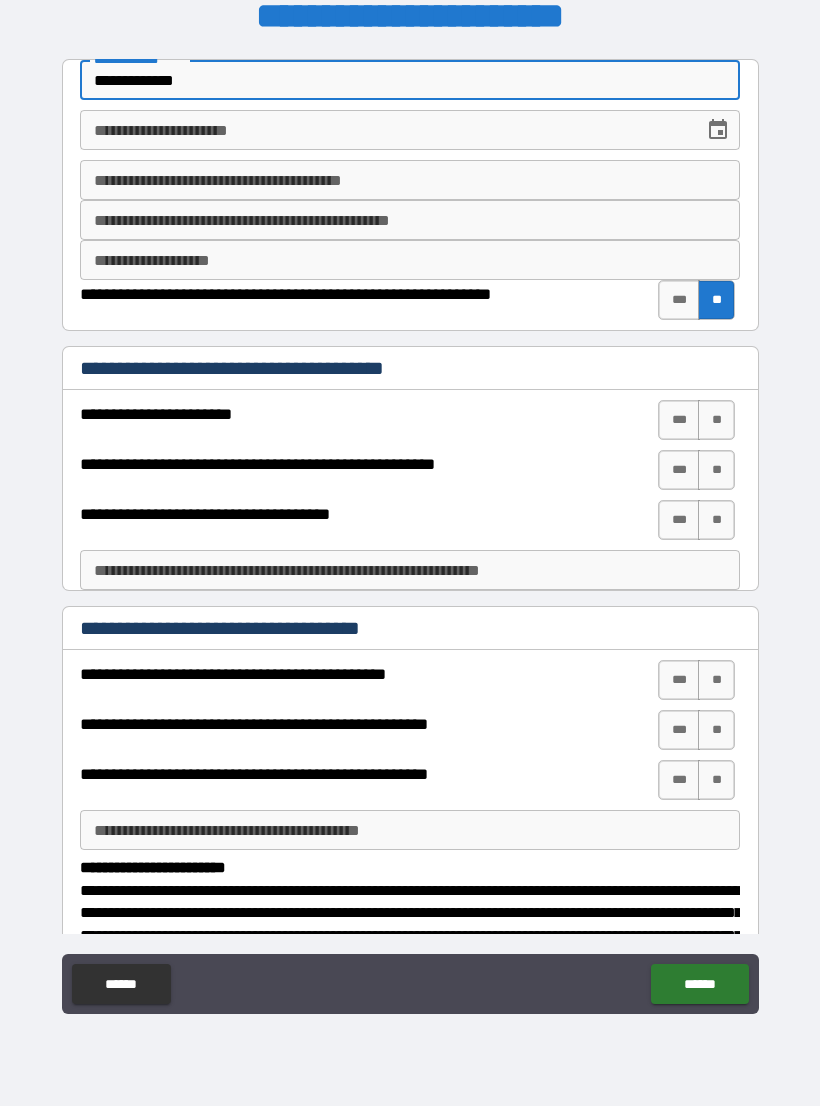 type on "**********" 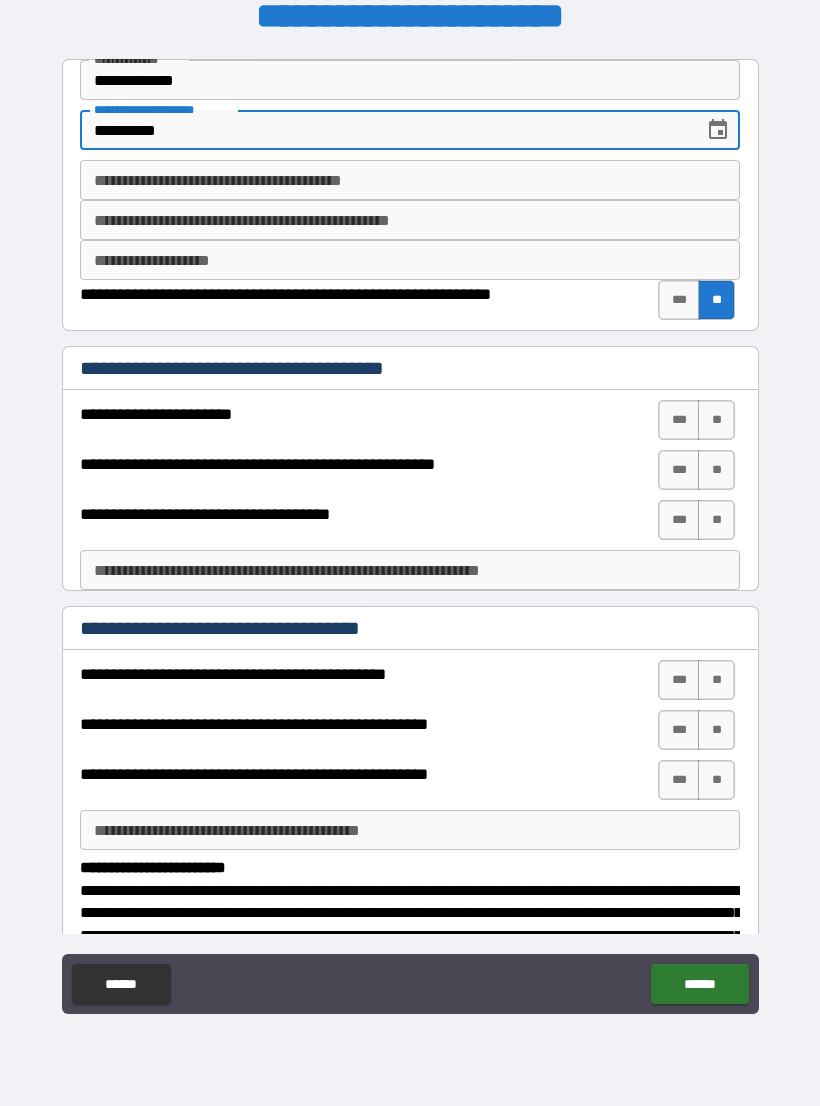 type on "**********" 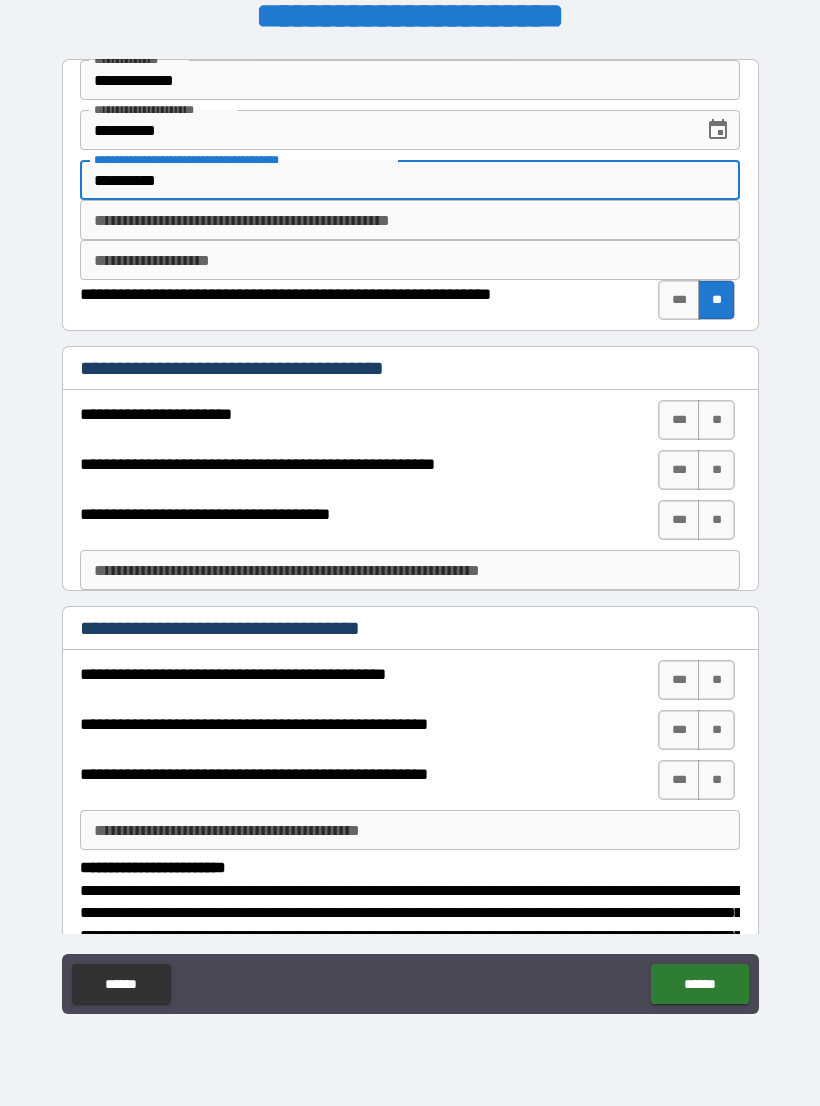 type on "**********" 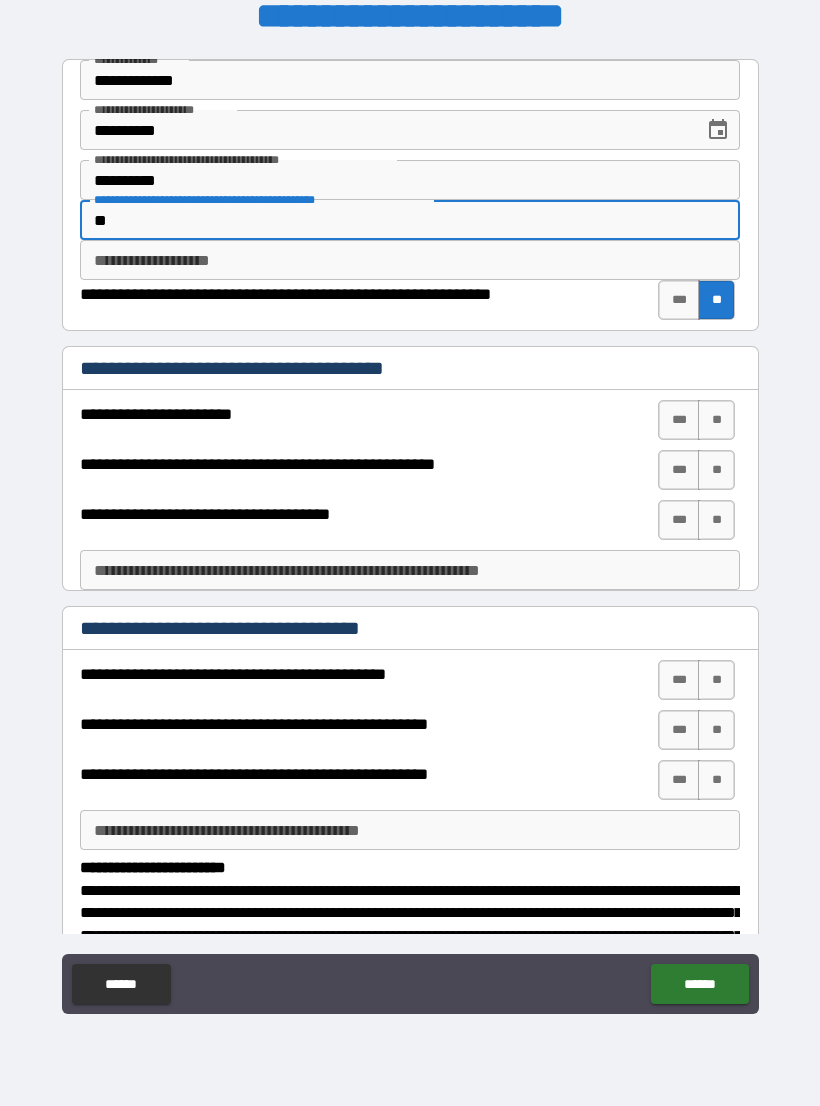 type on "**" 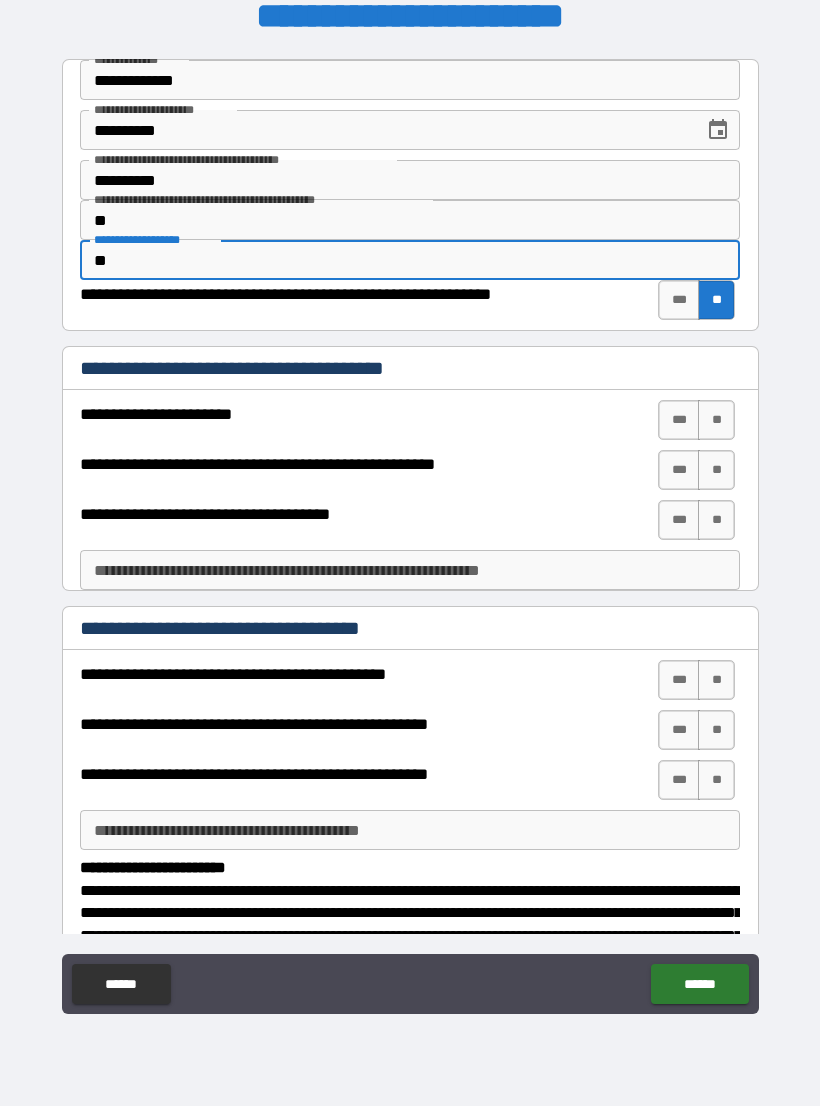 click on "**********" at bounding box center (410, 540) 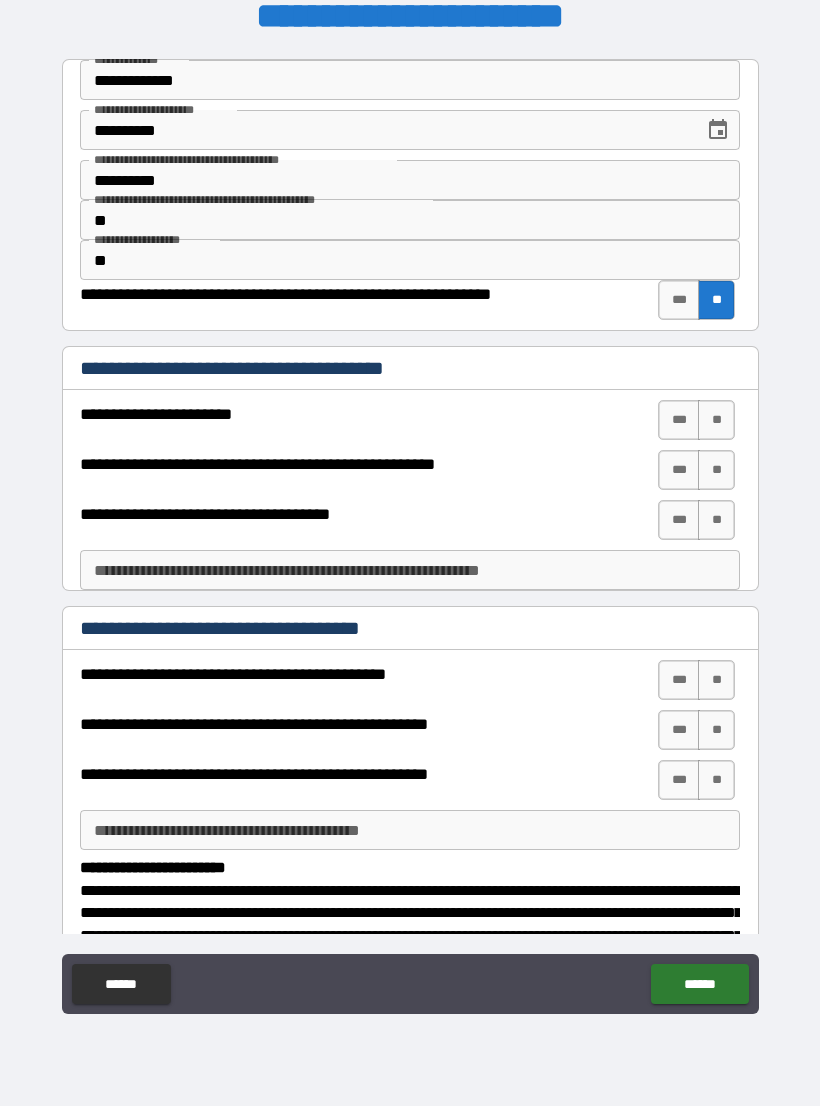 click on "**" at bounding box center (410, 260) 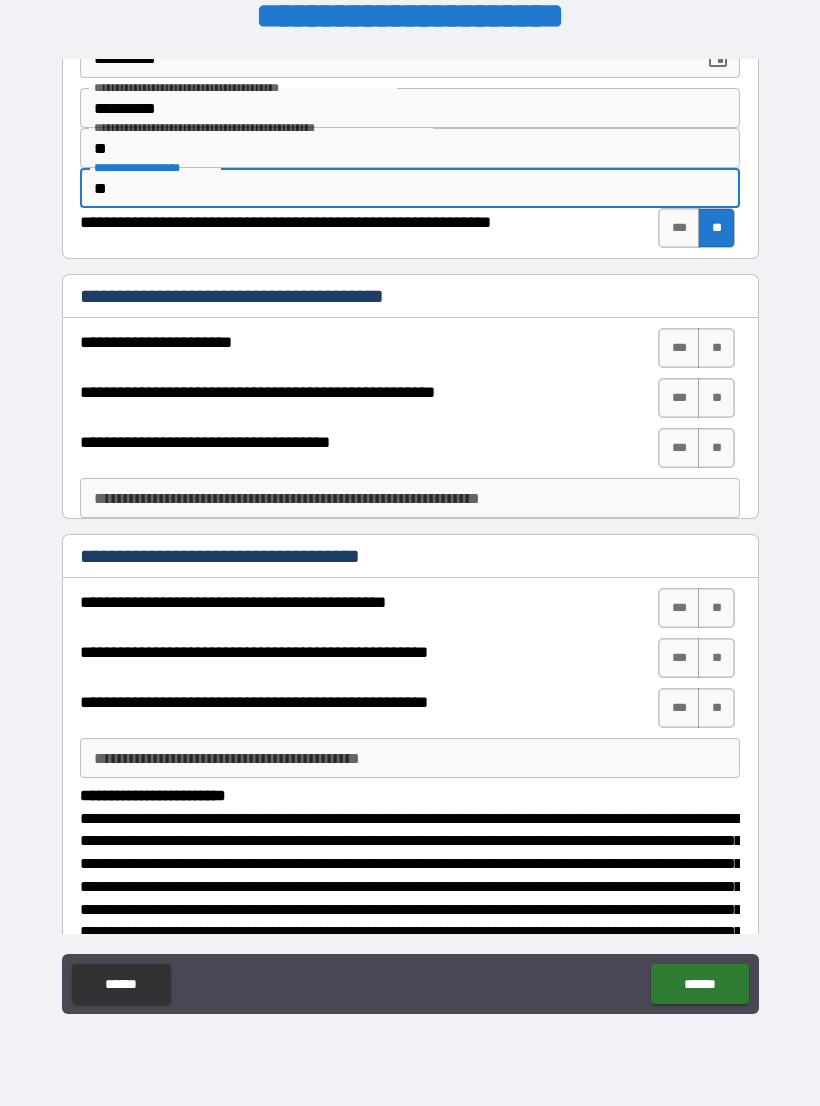 scroll, scrollTop: 73, scrollLeft: 0, axis: vertical 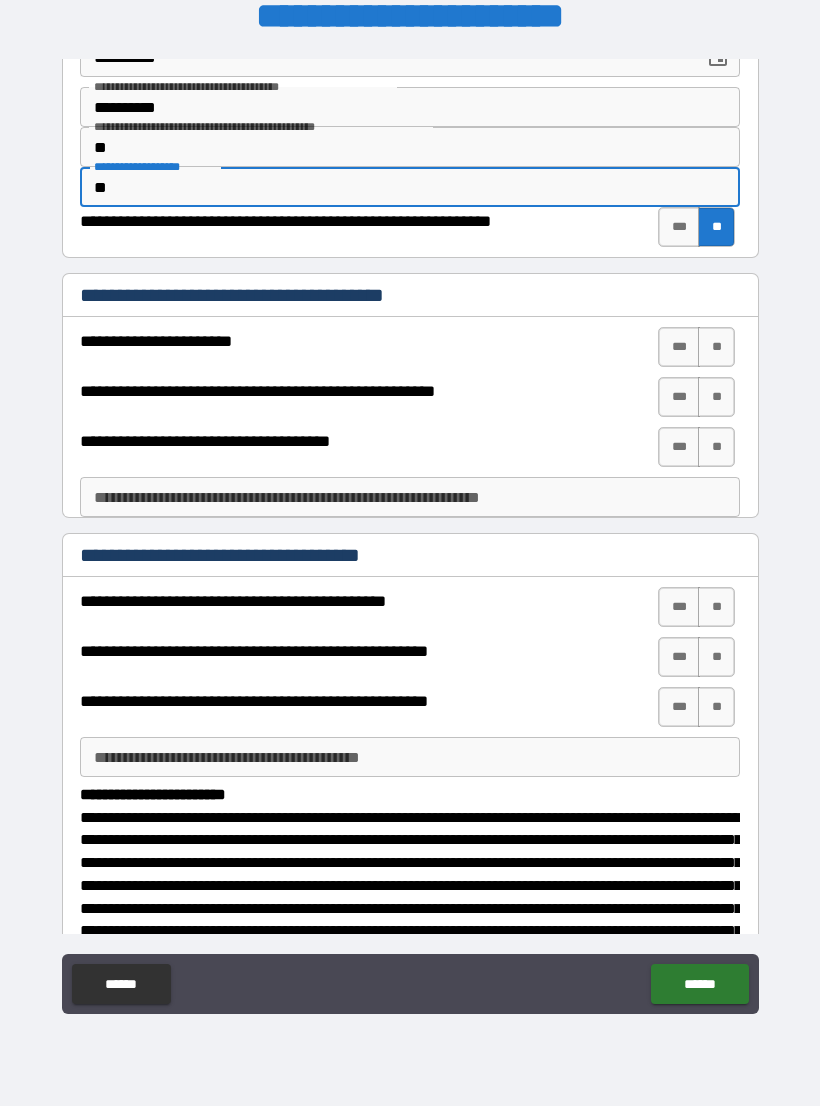 type on "**" 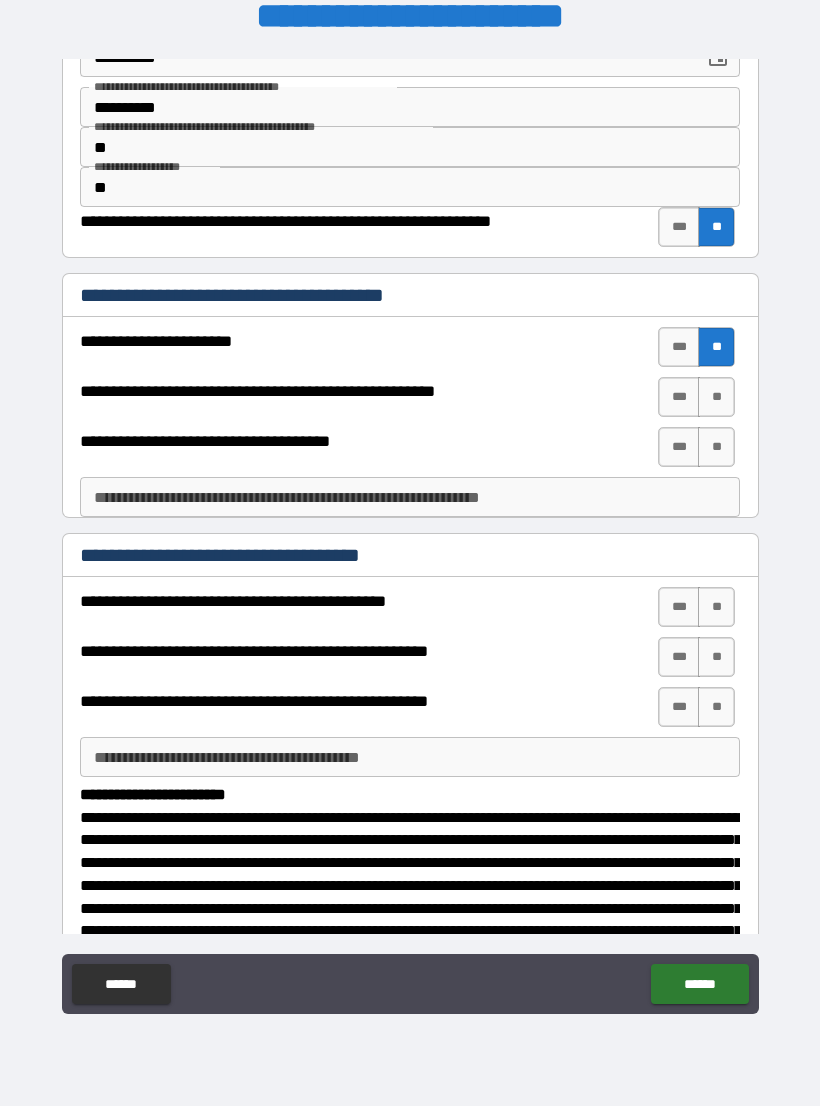 click on "**" at bounding box center (716, 397) 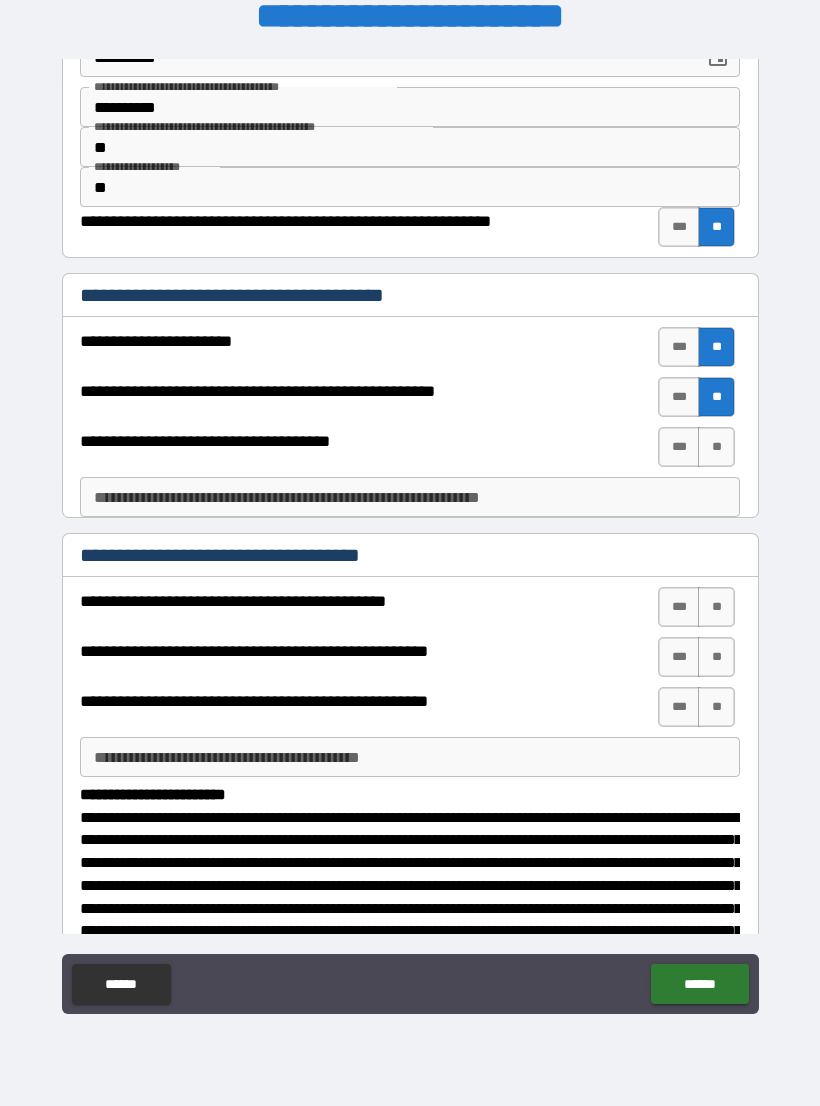 click on "***" at bounding box center (679, 397) 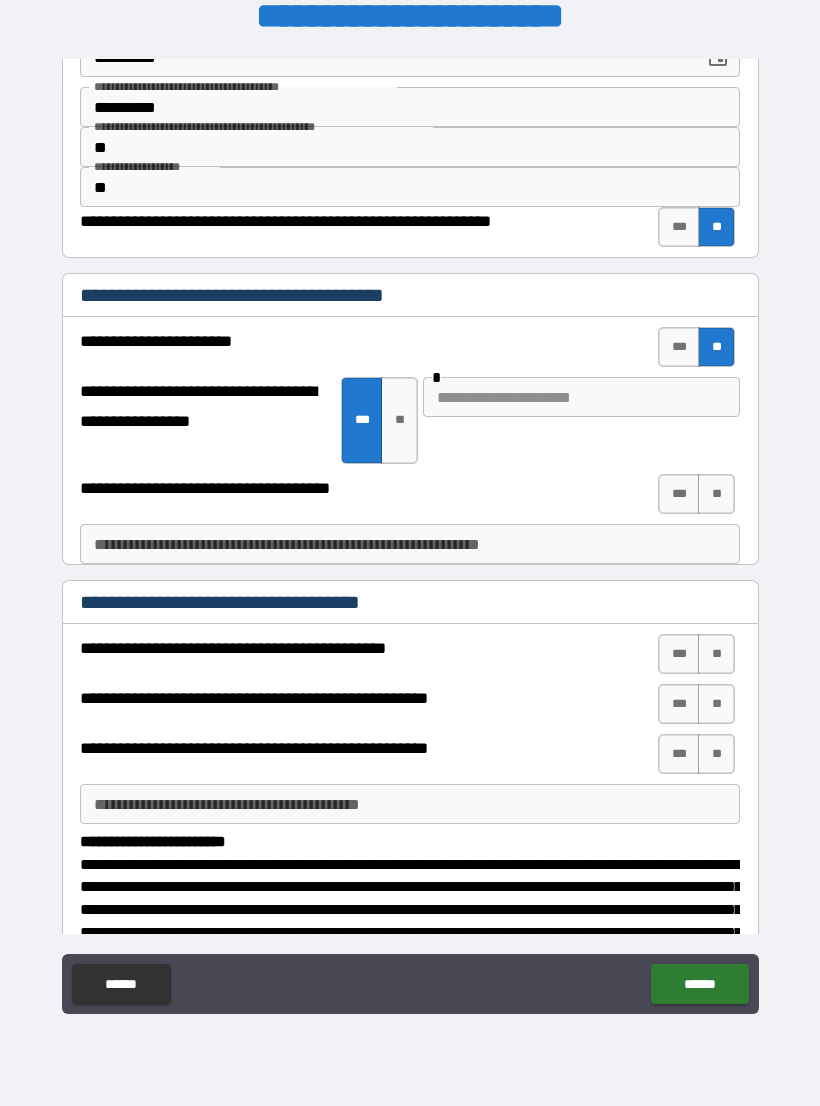 click at bounding box center [581, 397] 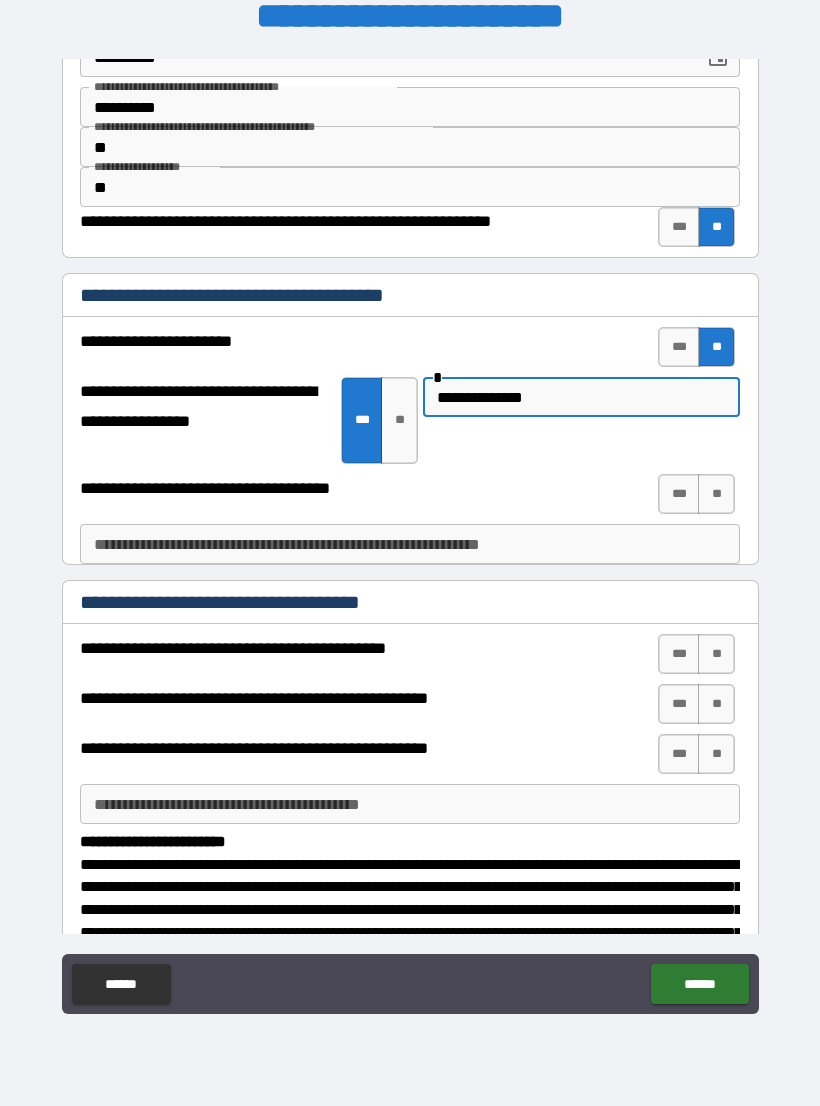 type on "**********" 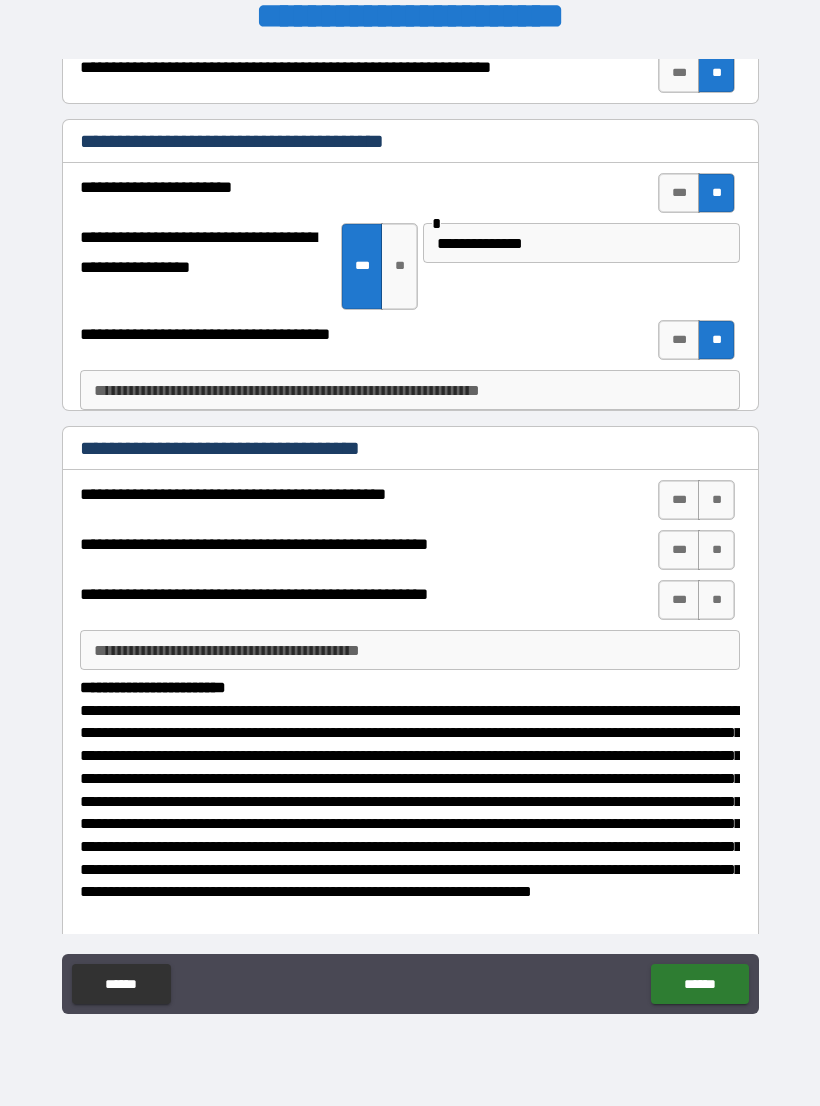 scroll, scrollTop: 265, scrollLeft: 0, axis: vertical 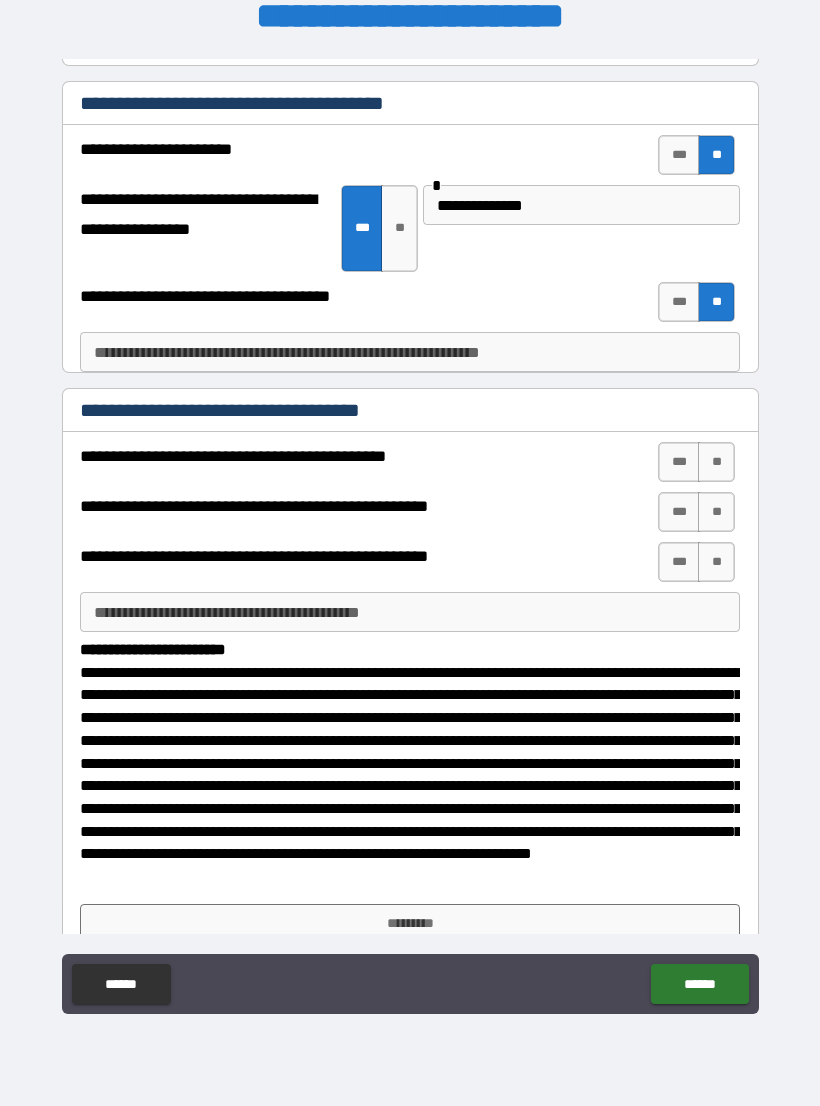 click on "***" at bounding box center (679, 462) 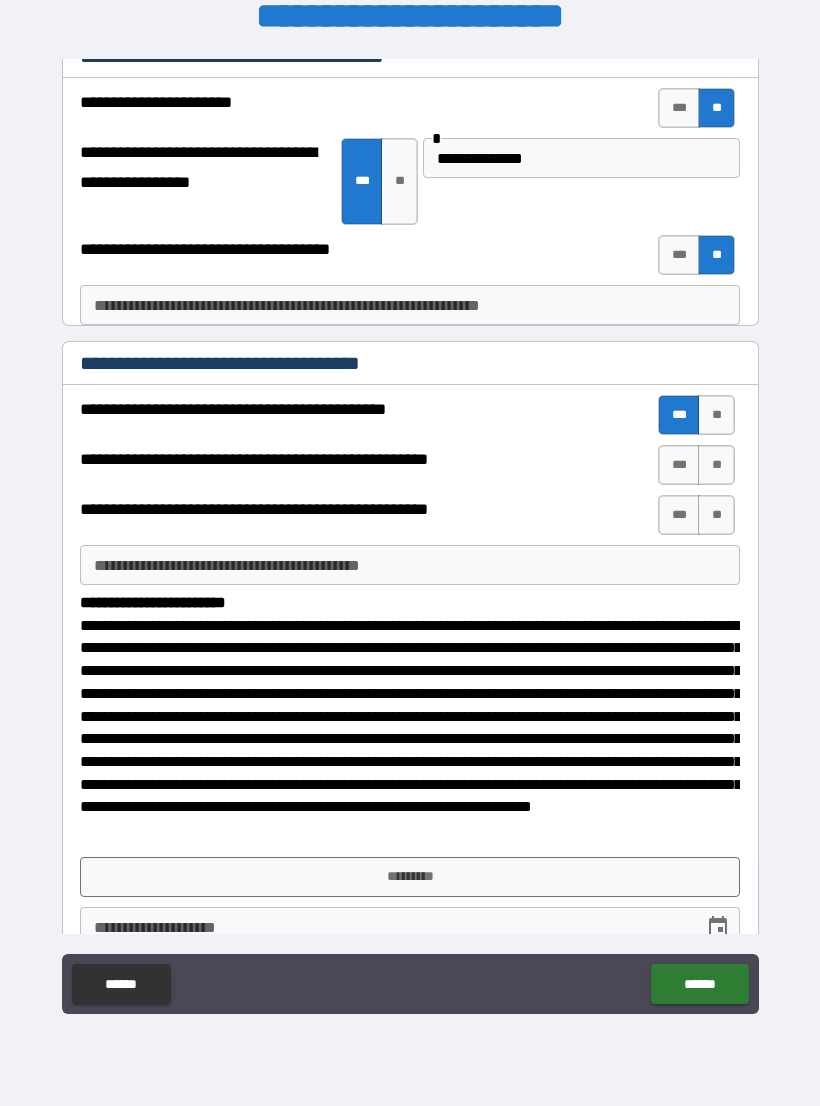 scroll, scrollTop: 313, scrollLeft: 0, axis: vertical 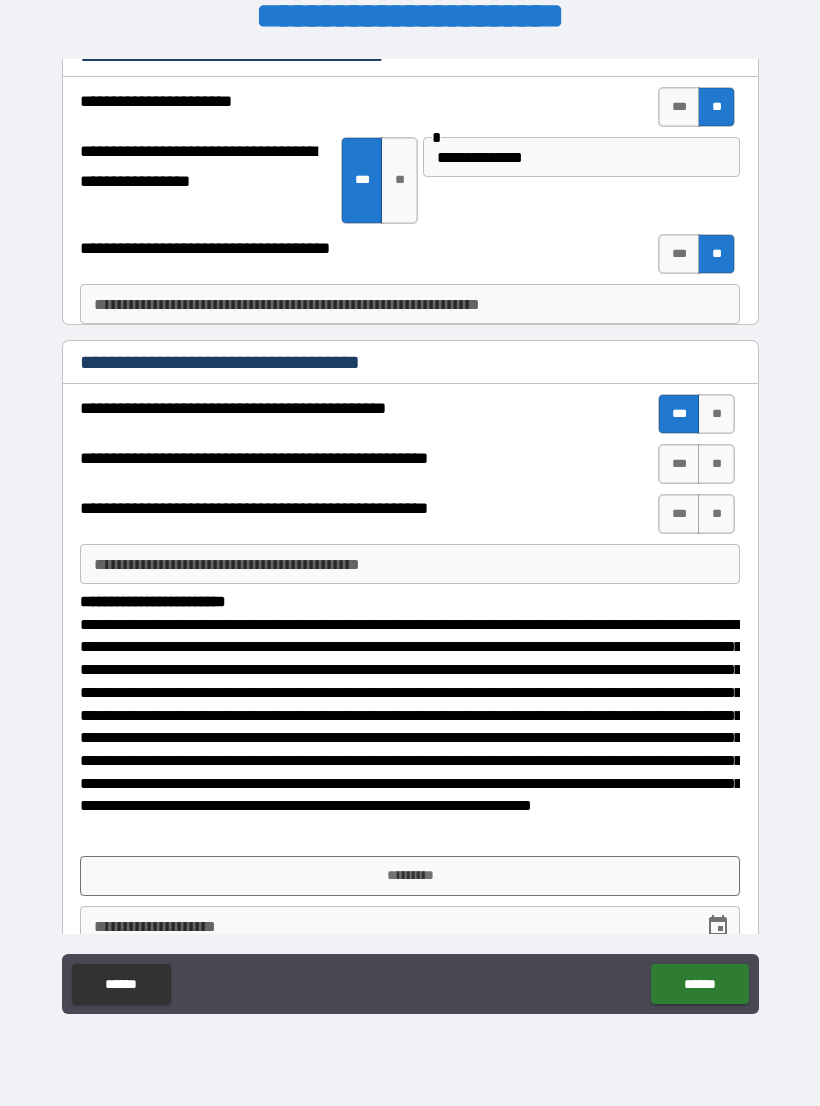 click on "***" at bounding box center [679, 464] 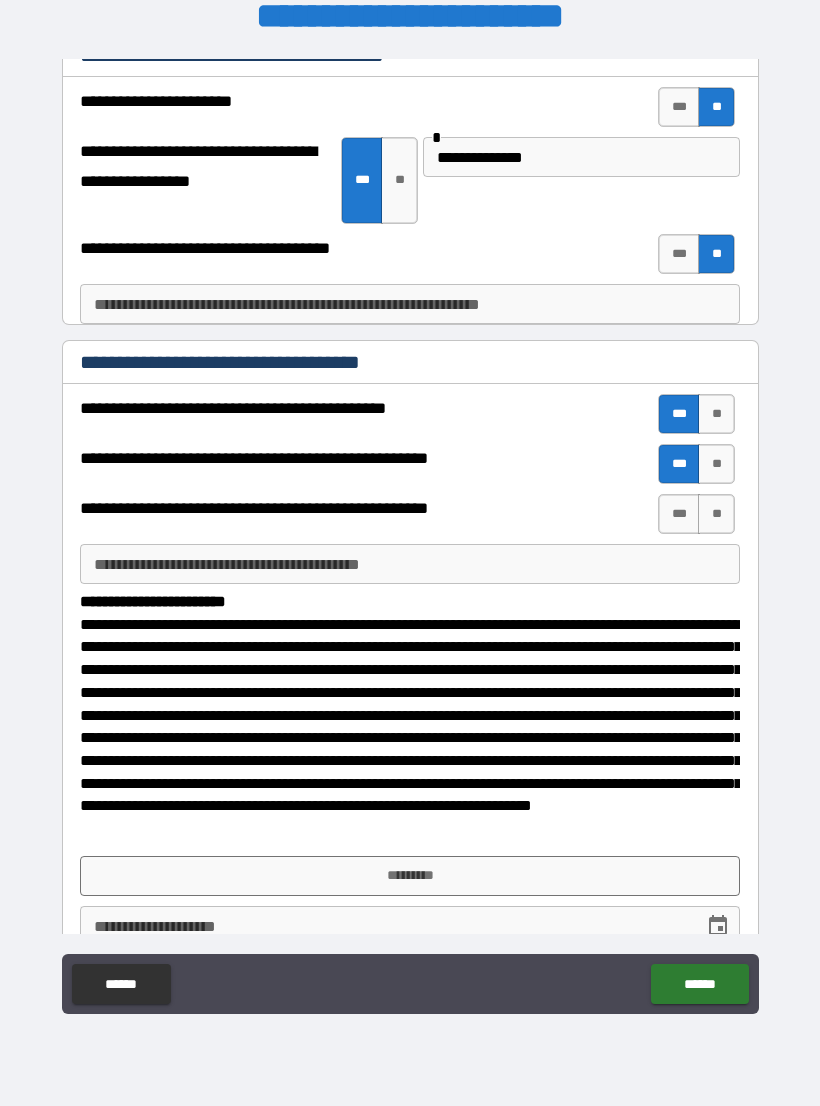 click on "**" at bounding box center [716, 514] 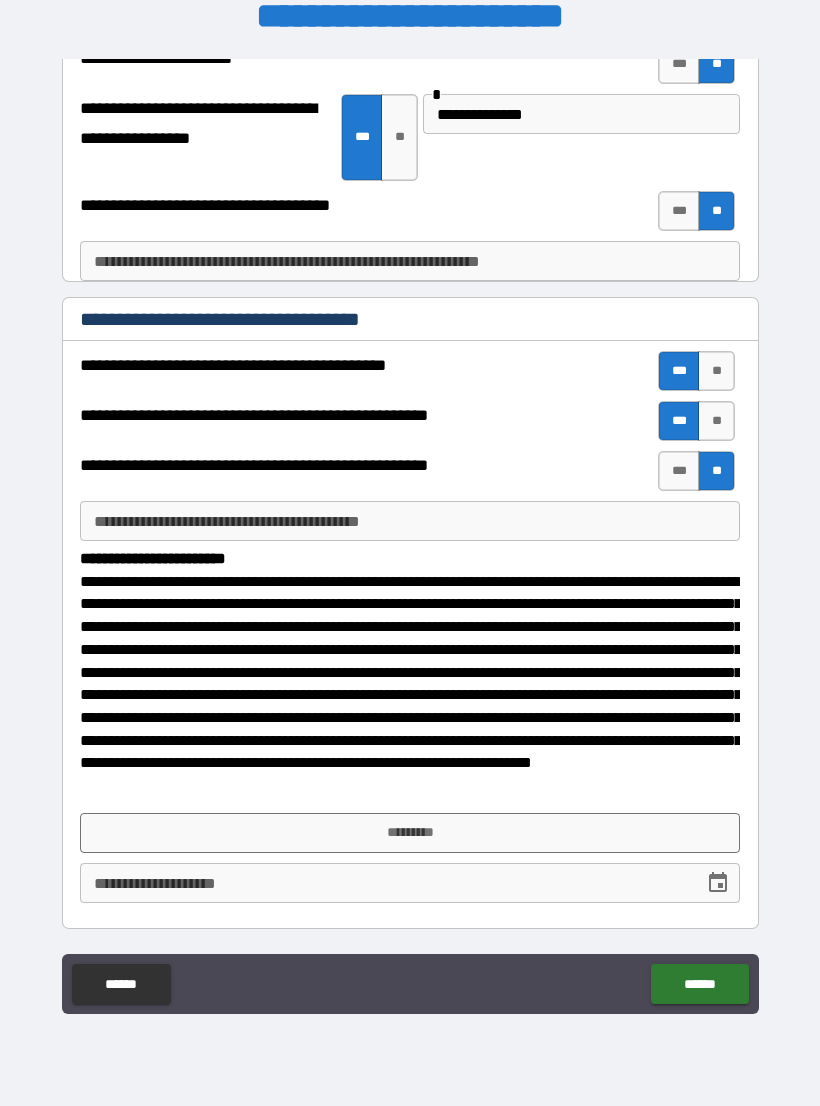 scroll, scrollTop: 355, scrollLeft: 0, axis: vertical 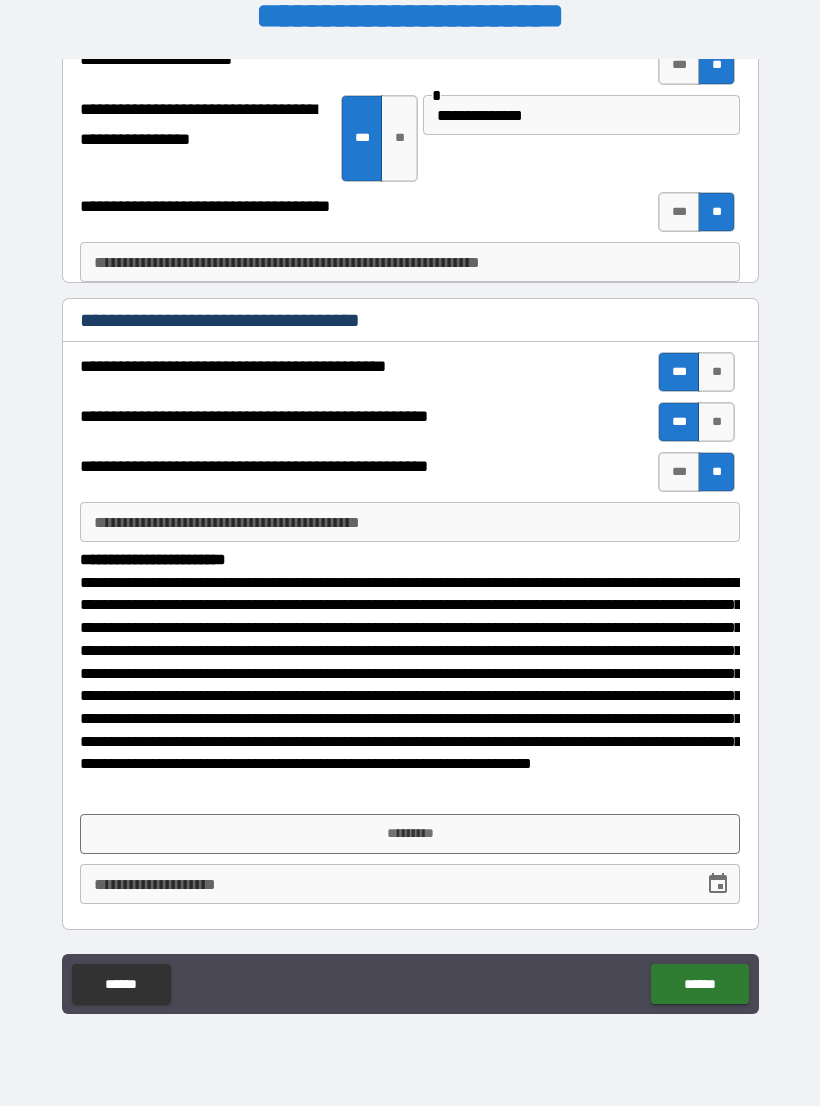click on "**********" at bounding box center (410, 693) 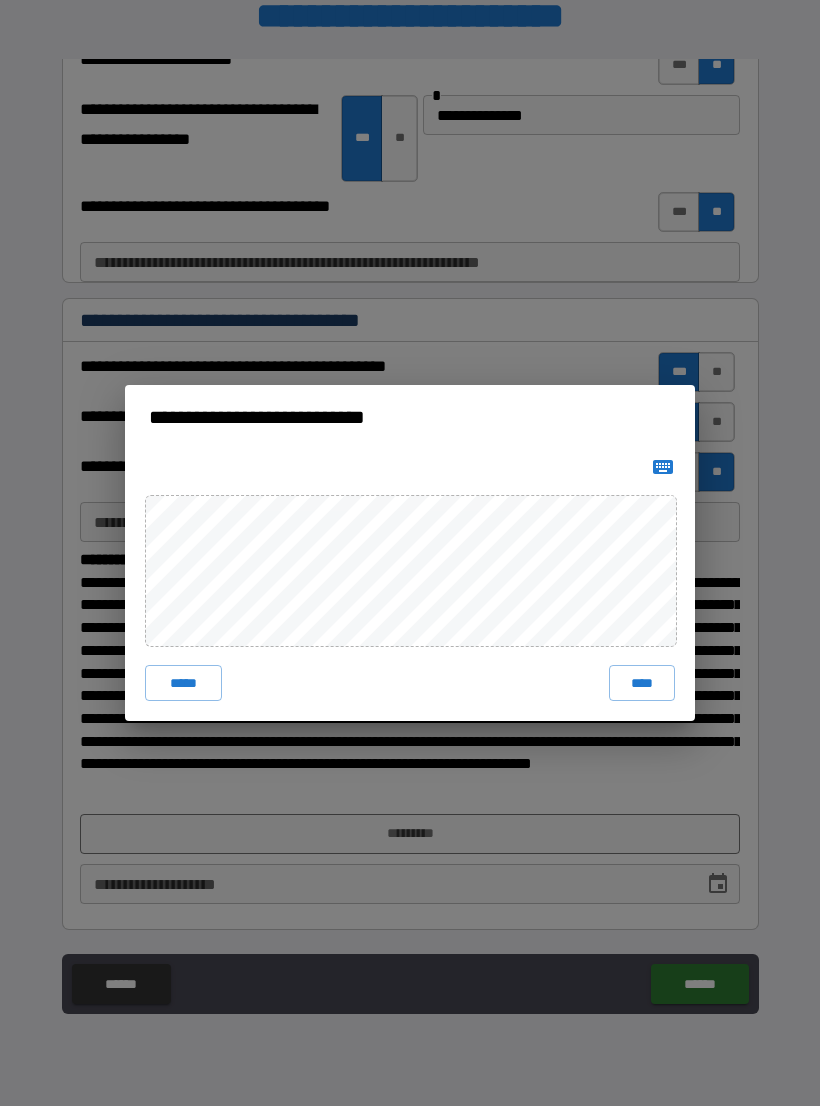 click at bounding box center [663, 467] 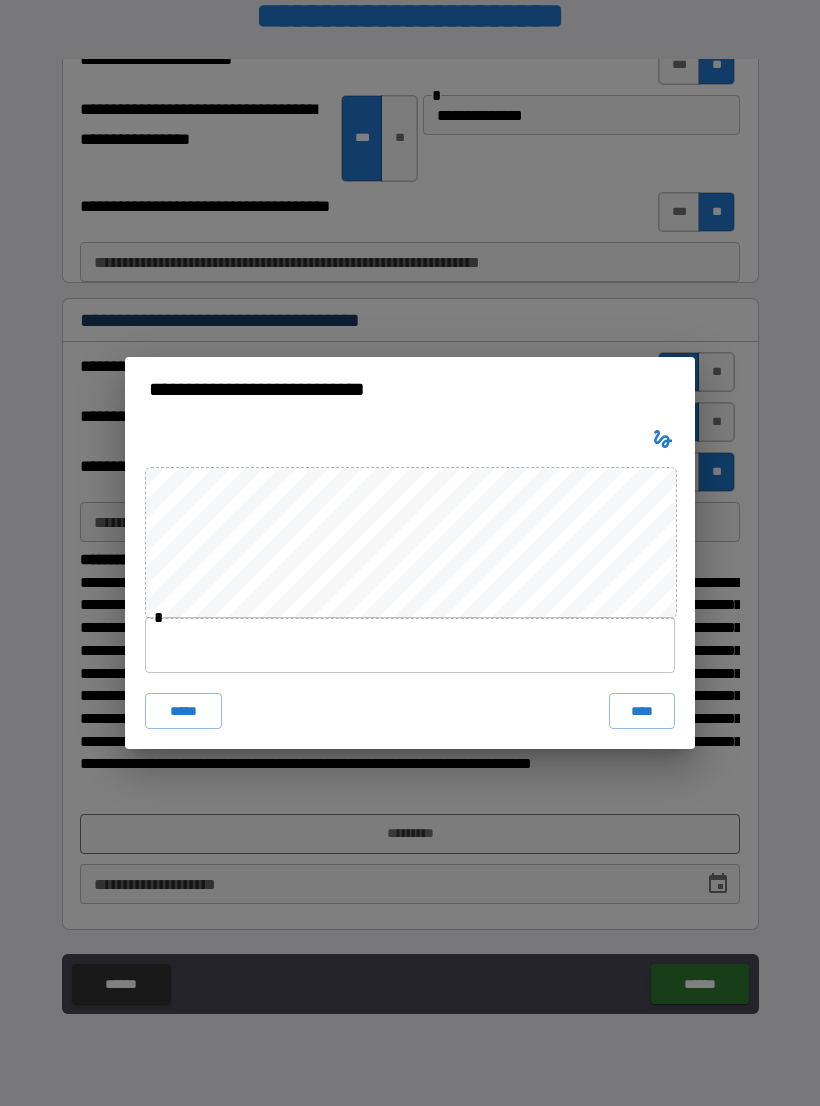 click at bounding box center [410, 645] 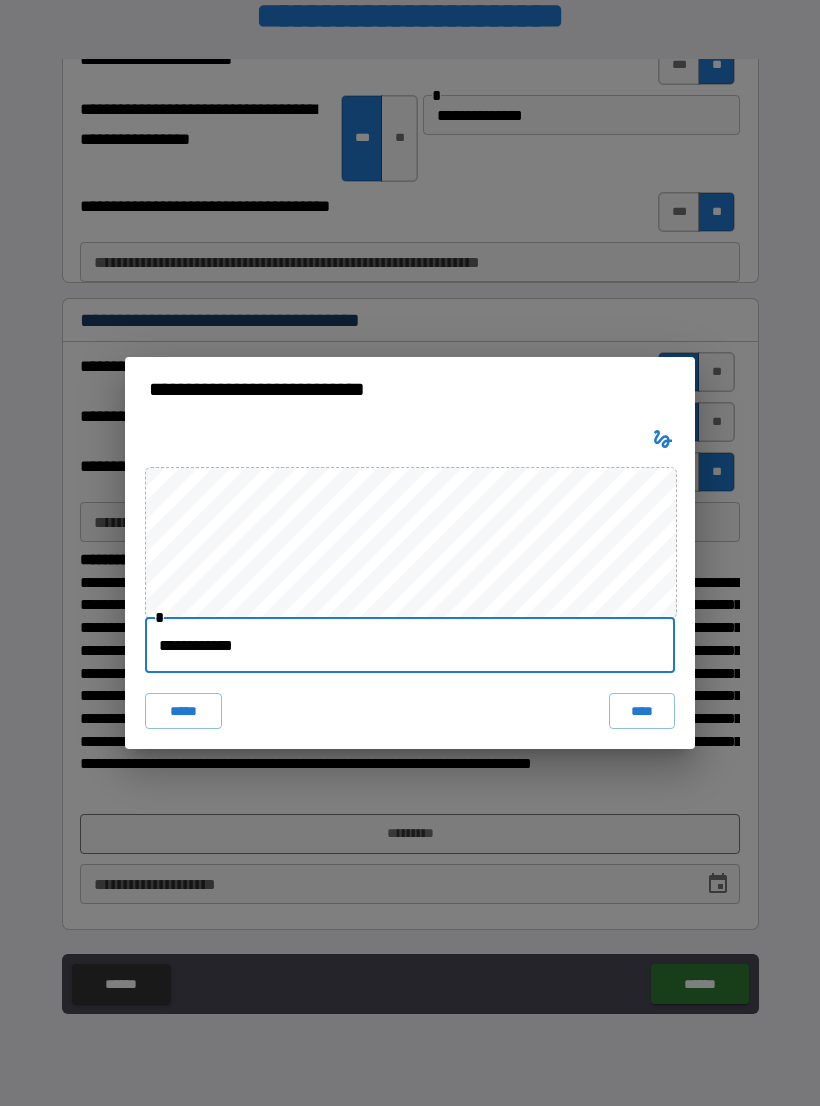 type on "**********" 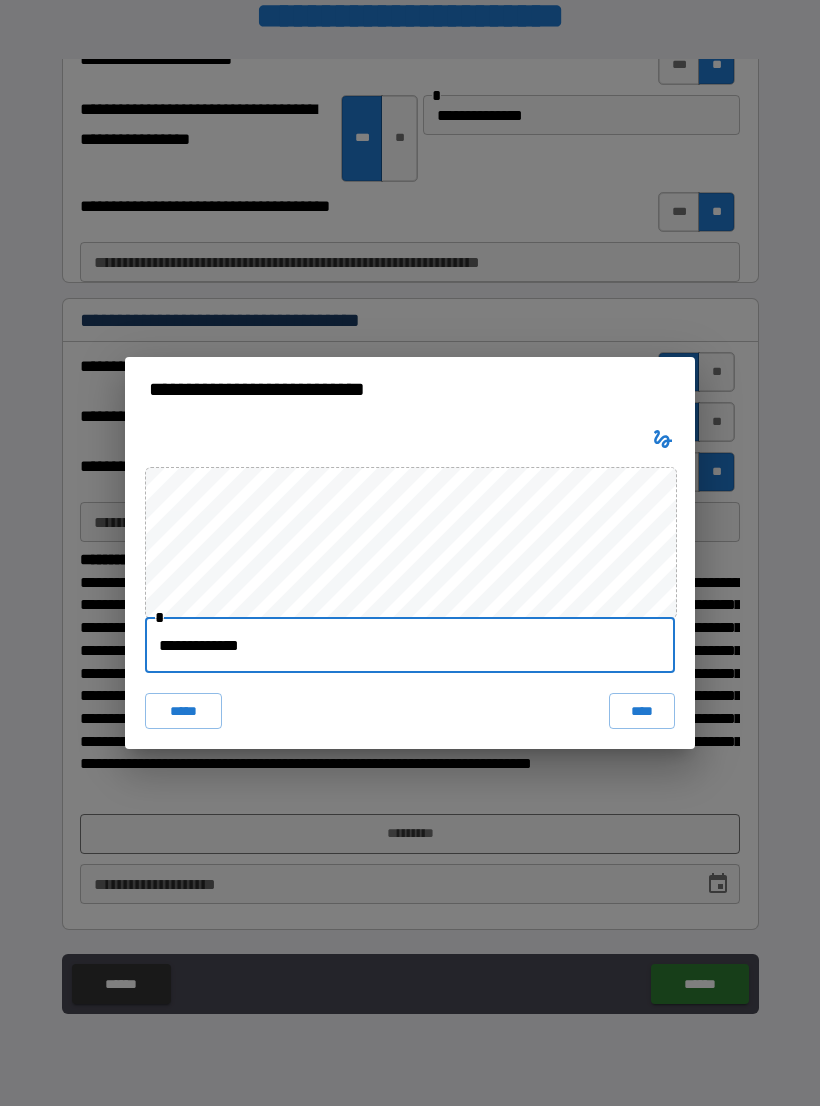 click on "****" at bounding box center [642, 711] 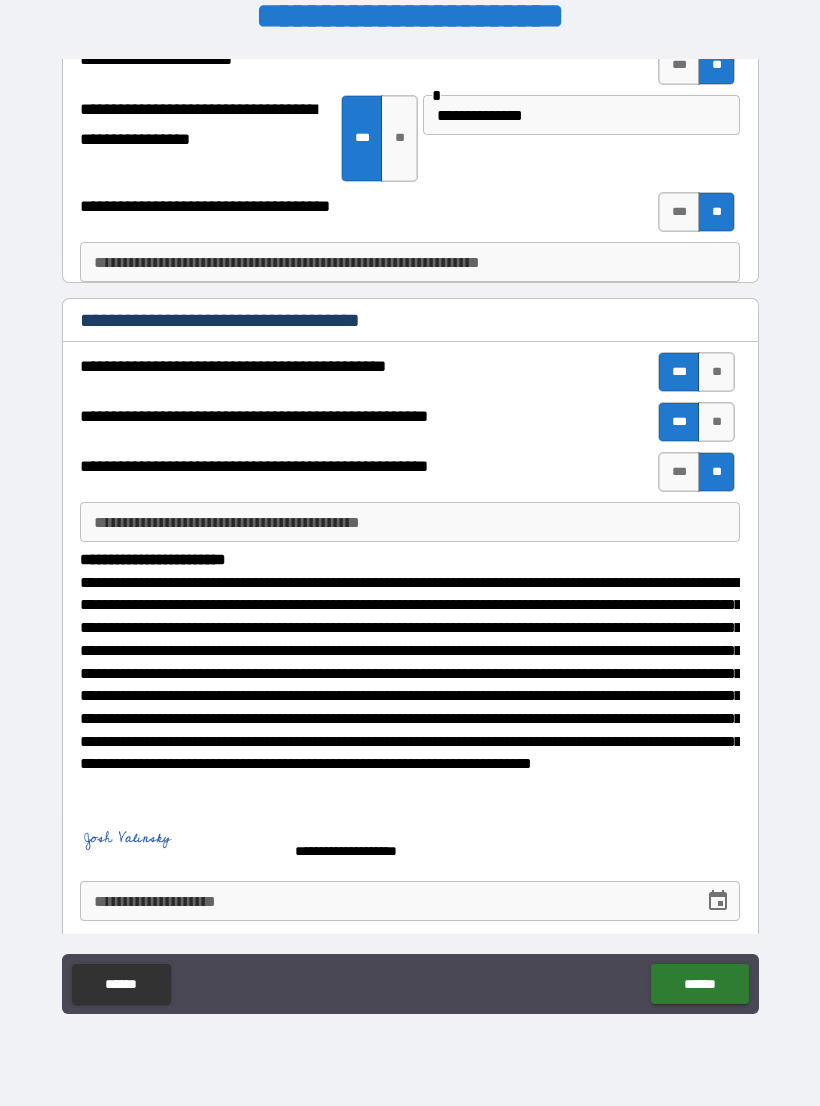click at bounding box center (718, 901) 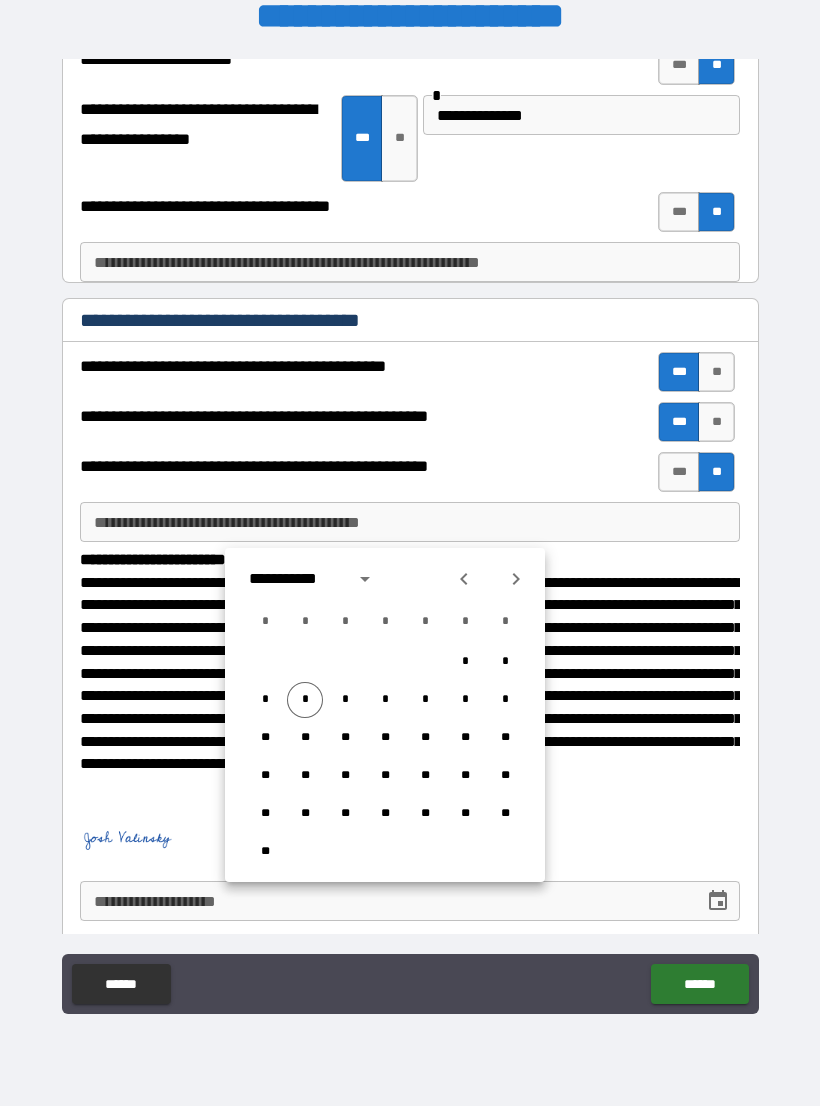 click on "* * * * * * *" at bounding box center [385, 700] 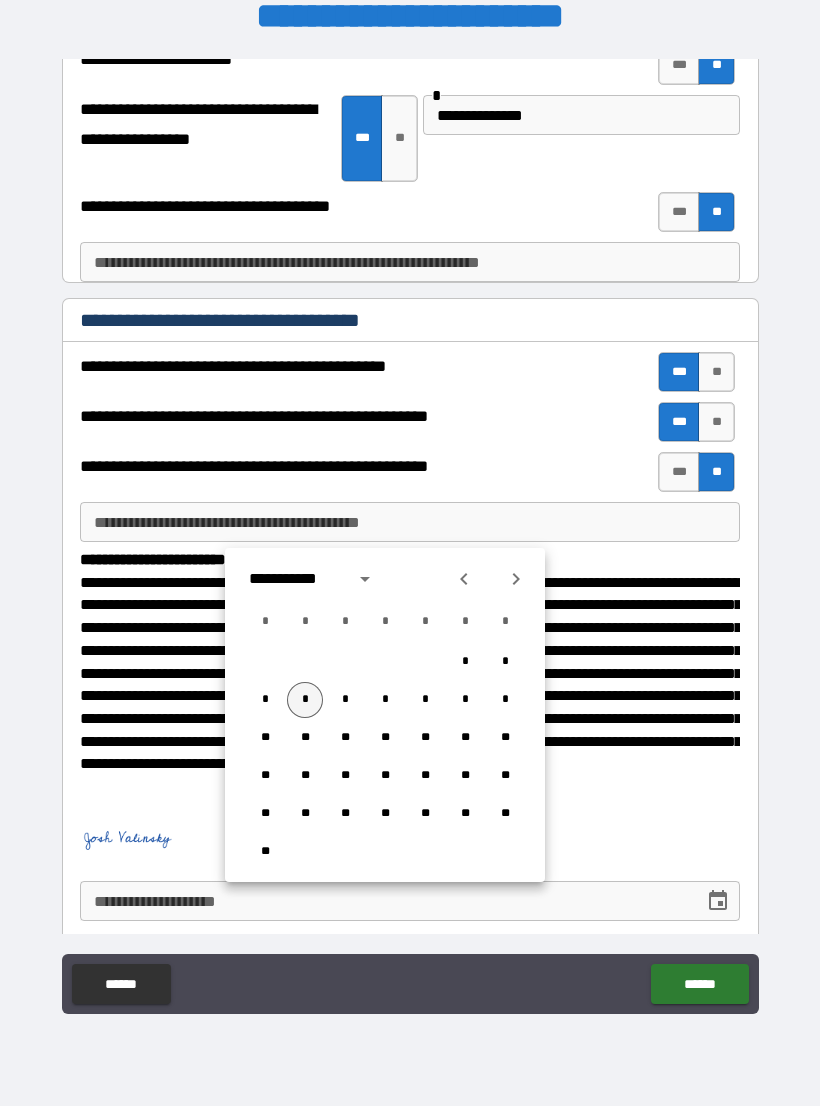 click on "*" at bounding box center (305, 700) 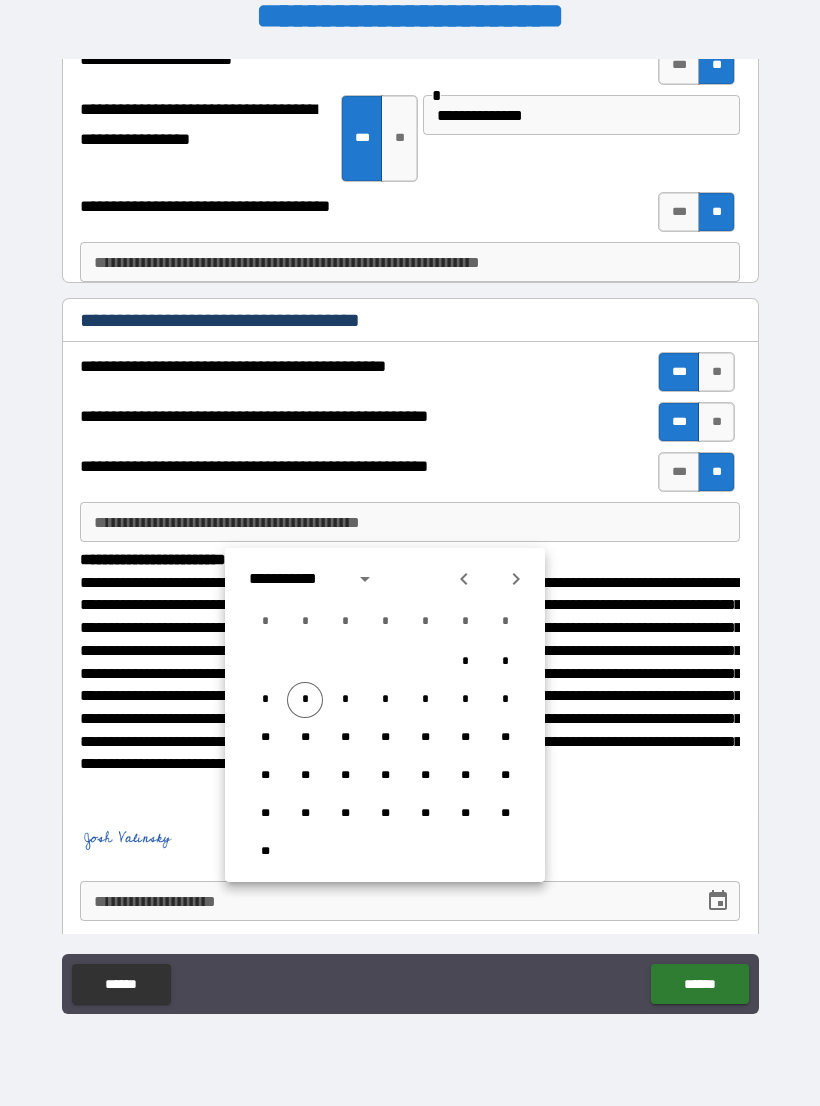 type on "**********" 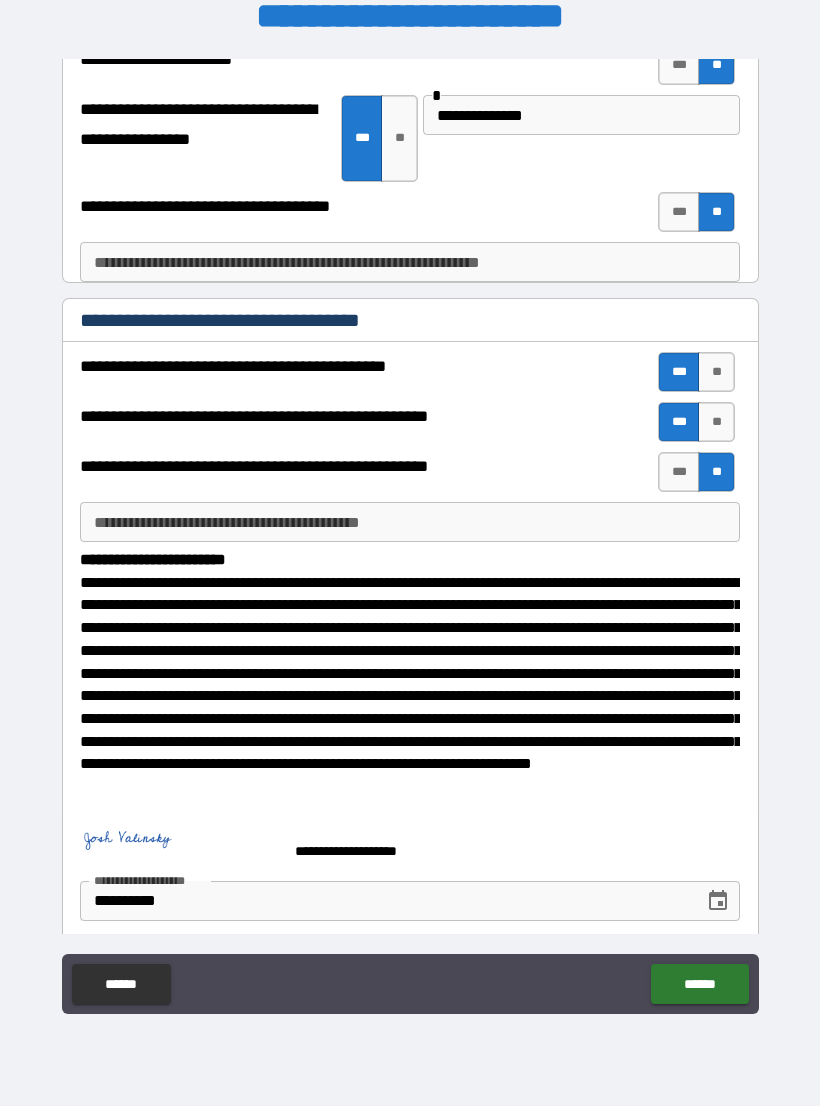click on "******" at bounding box center [699, 984] 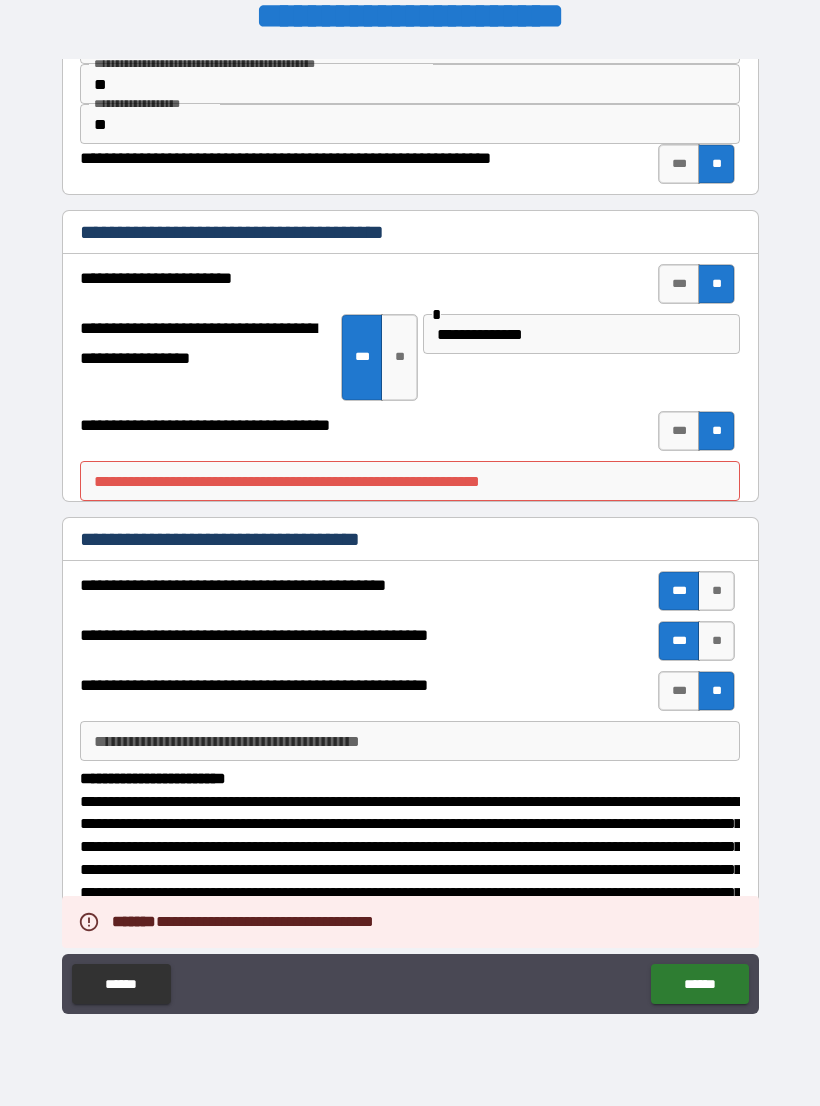 scroll, scrollTop: 98, scrollLeft: 0, axis: vertical 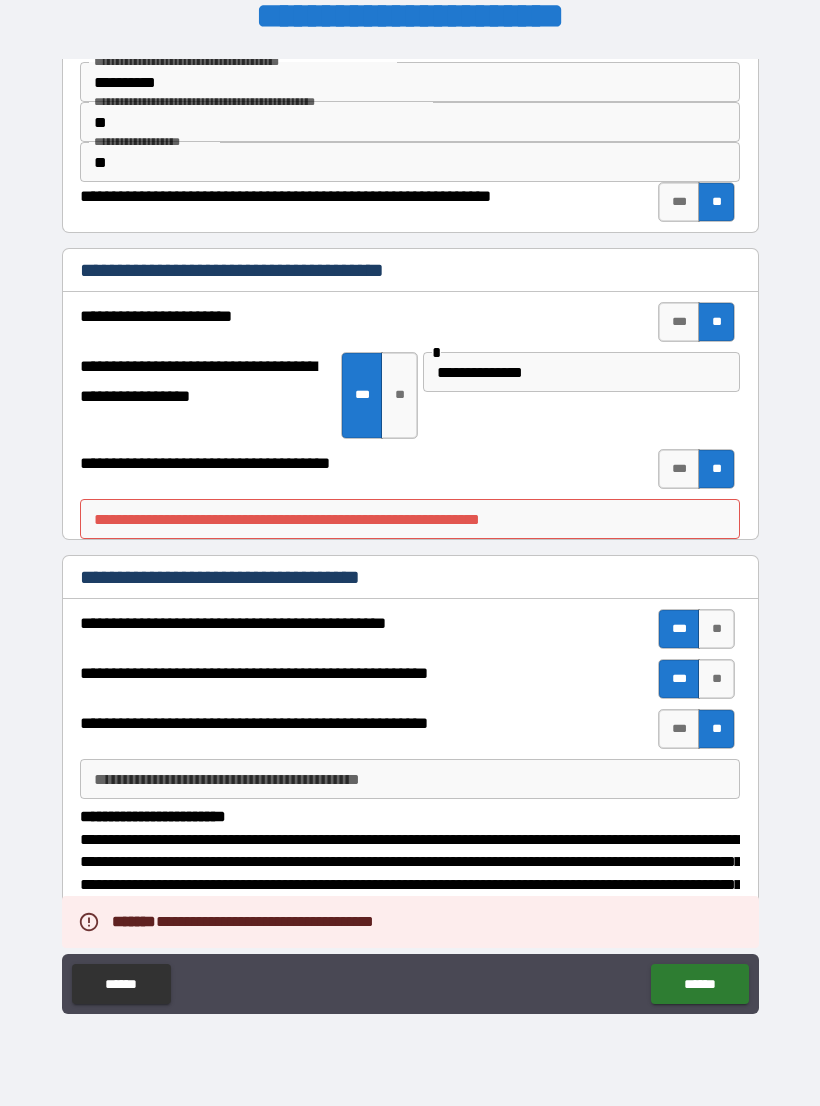 click on "**********" at bounding box center (410, 519) 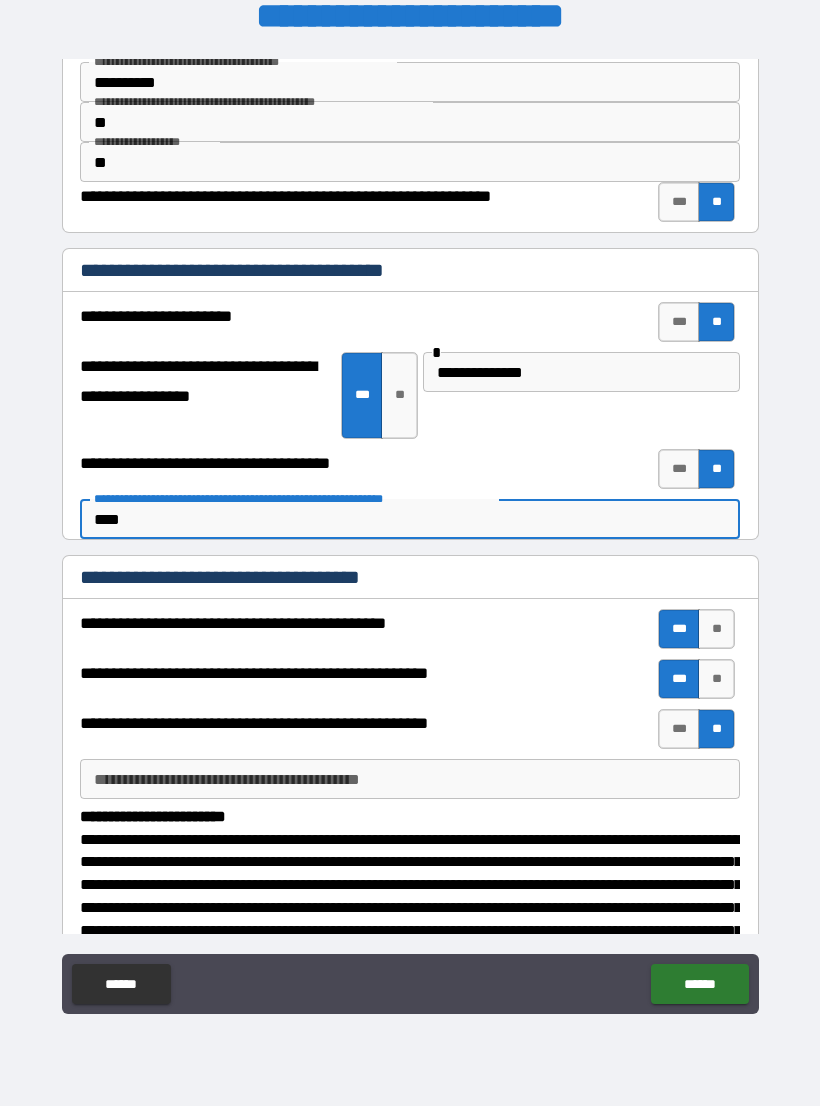type on "****" 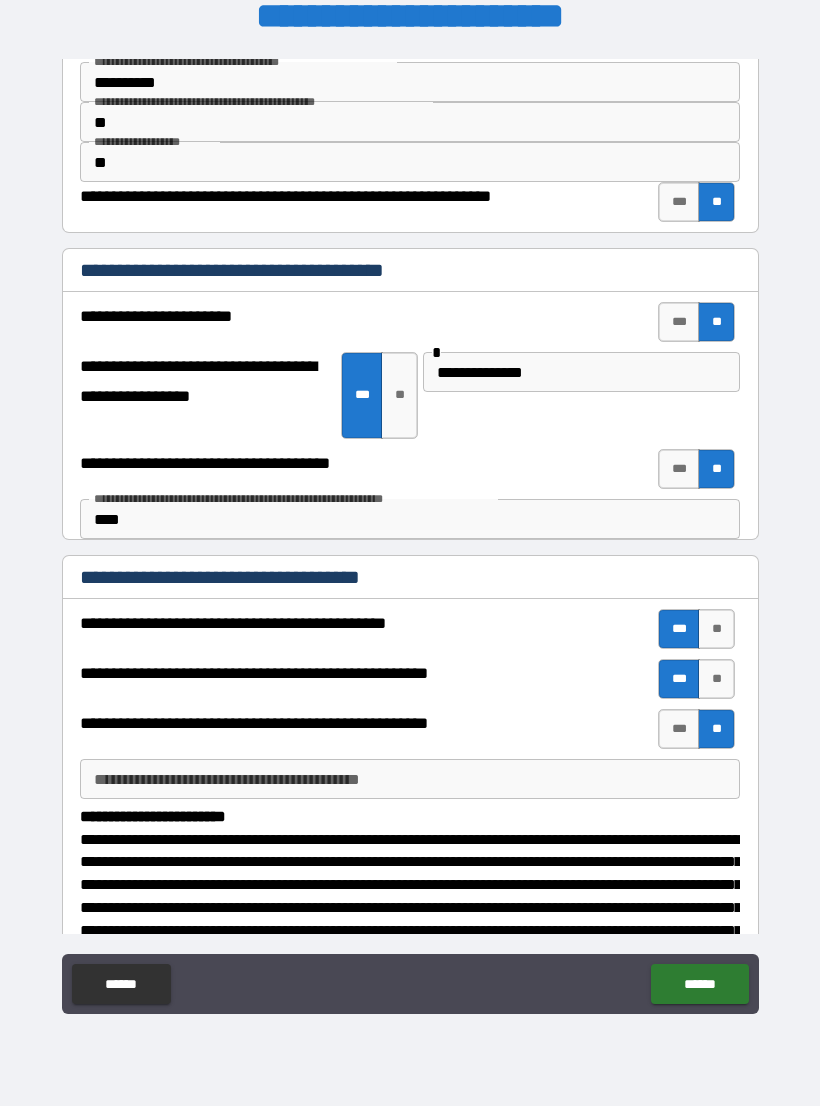 click on "******" at bounding box center (699, 984) 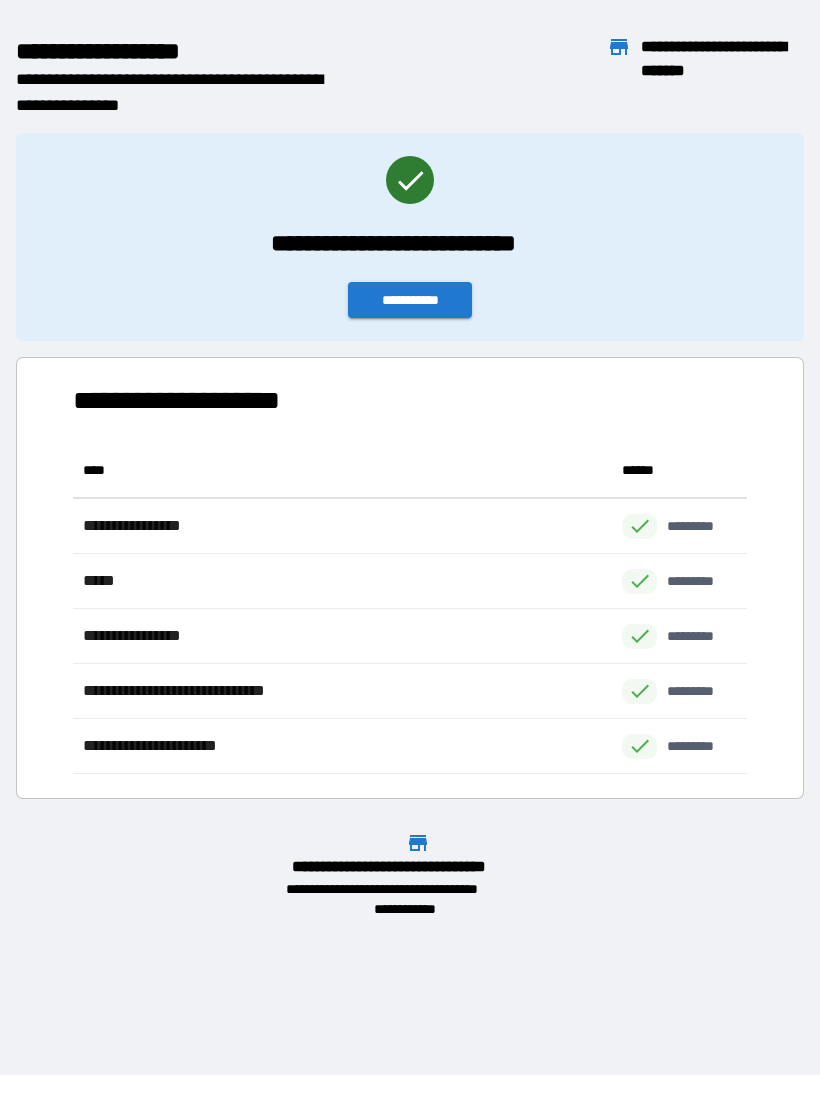 scroll, scrollTop: 1, scrollLeft: 1, axis: both 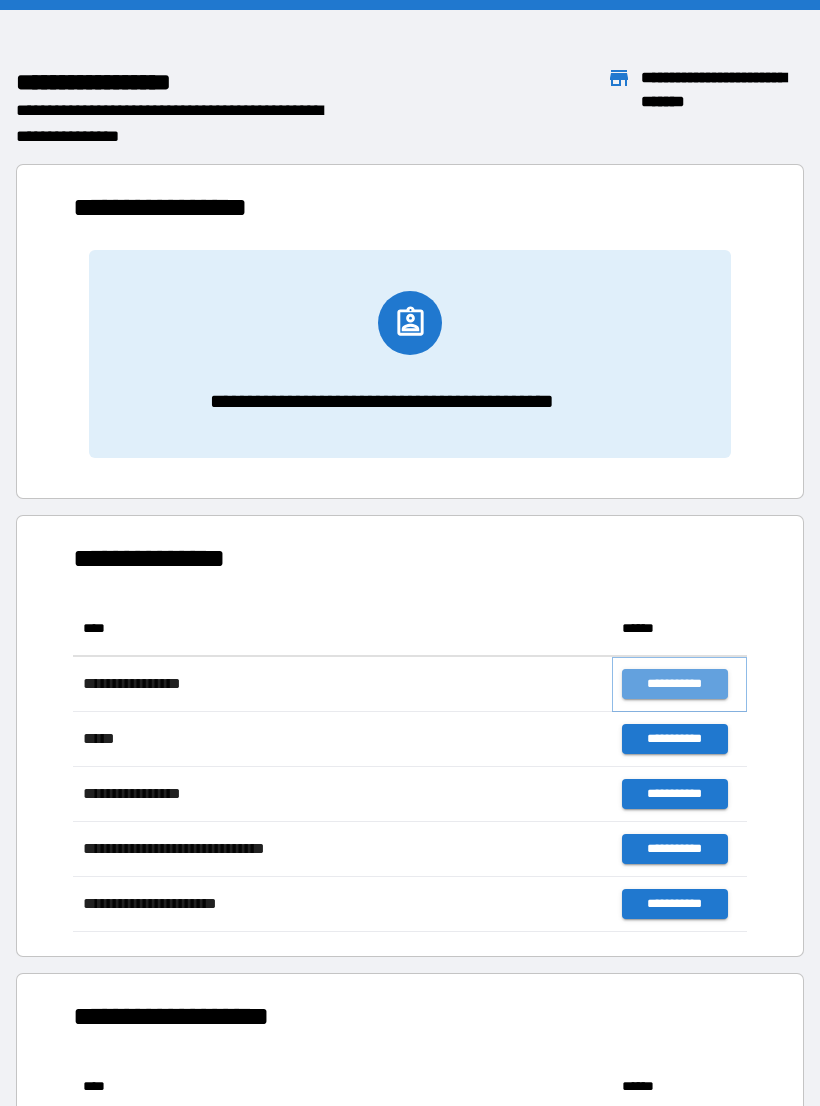 click on "**********" at bounding box center (674, 684) 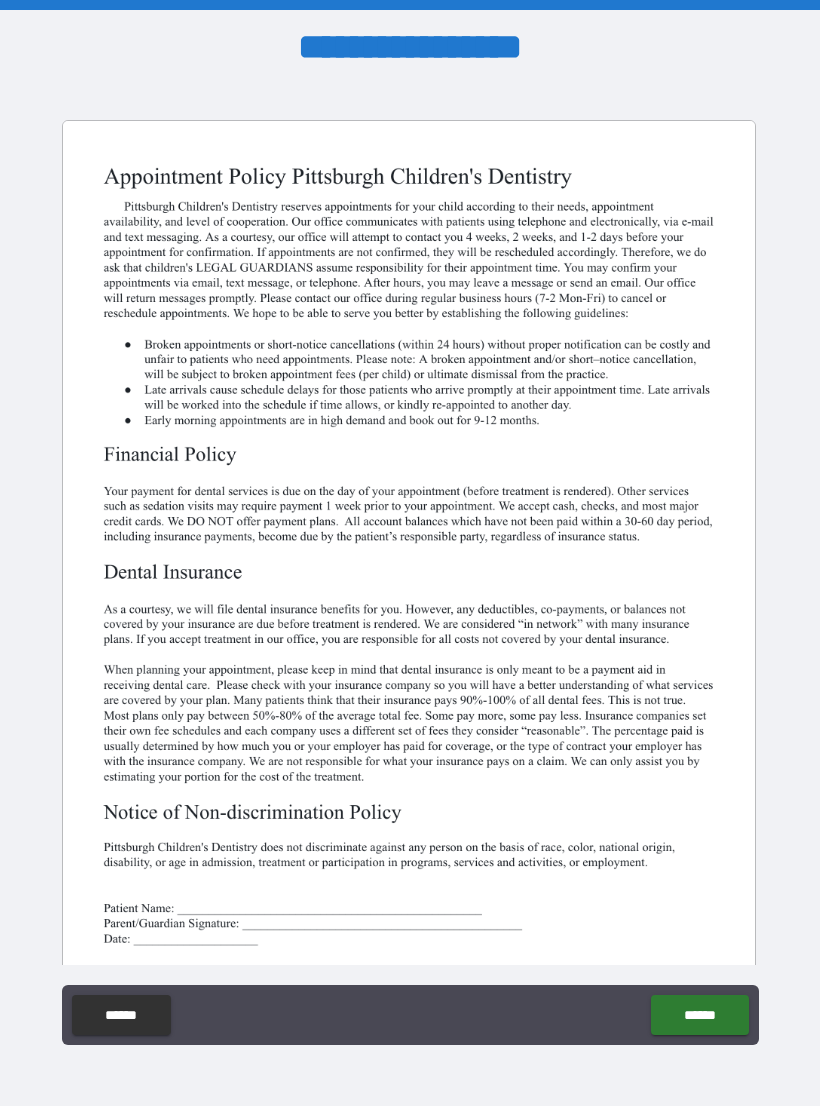 click on "******" at bounding box center (699, 1015) 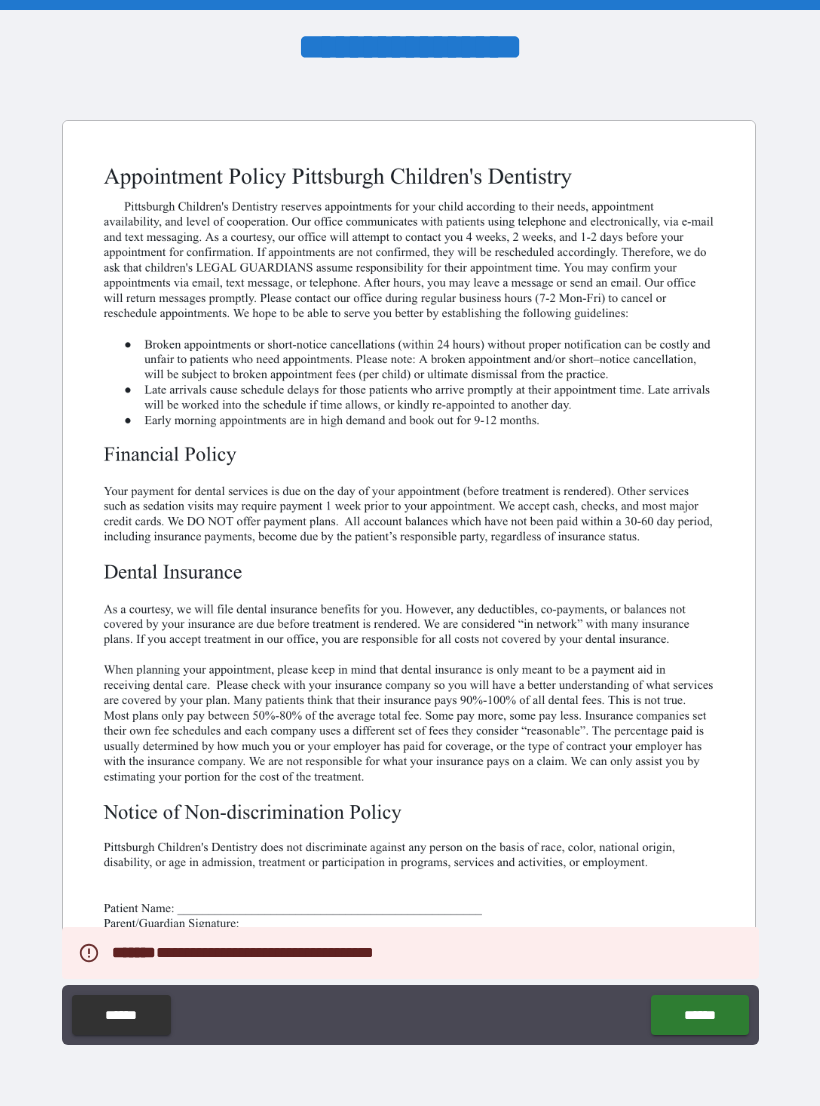 click at bounding box center [409, 569] 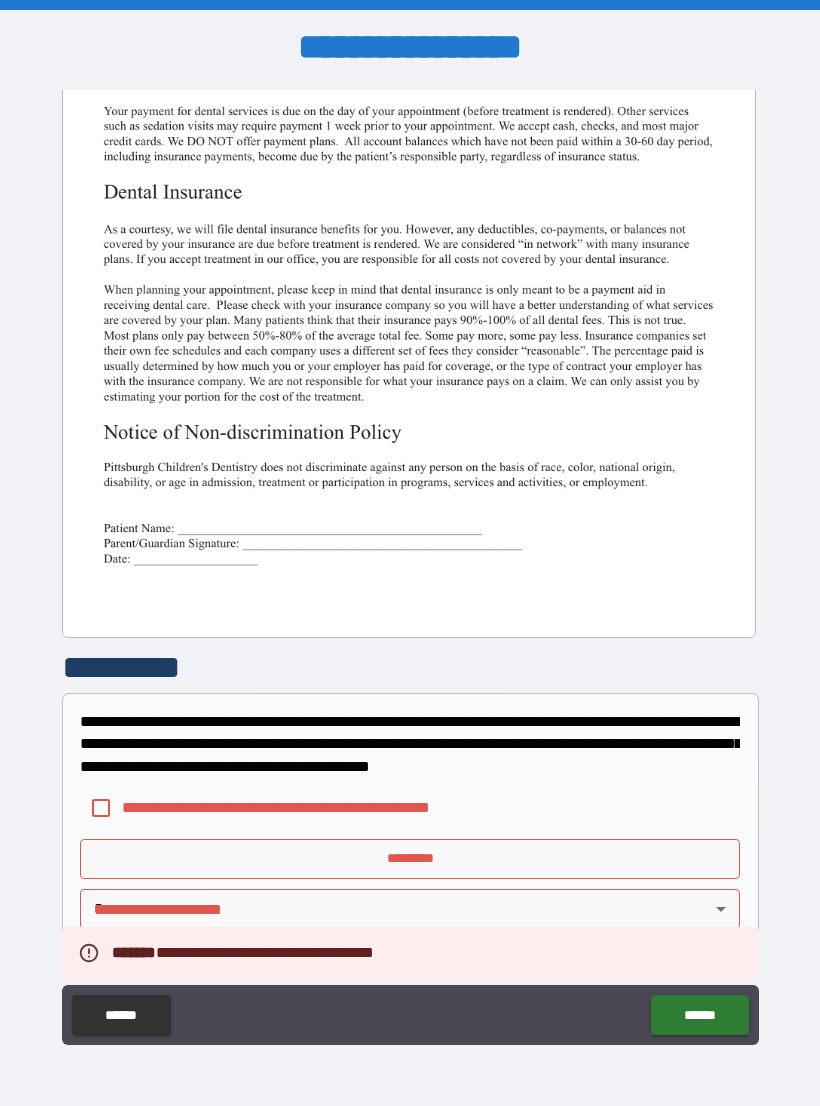 scroll, scrollTop: 380, scrollLeft: 0, axis: vertical 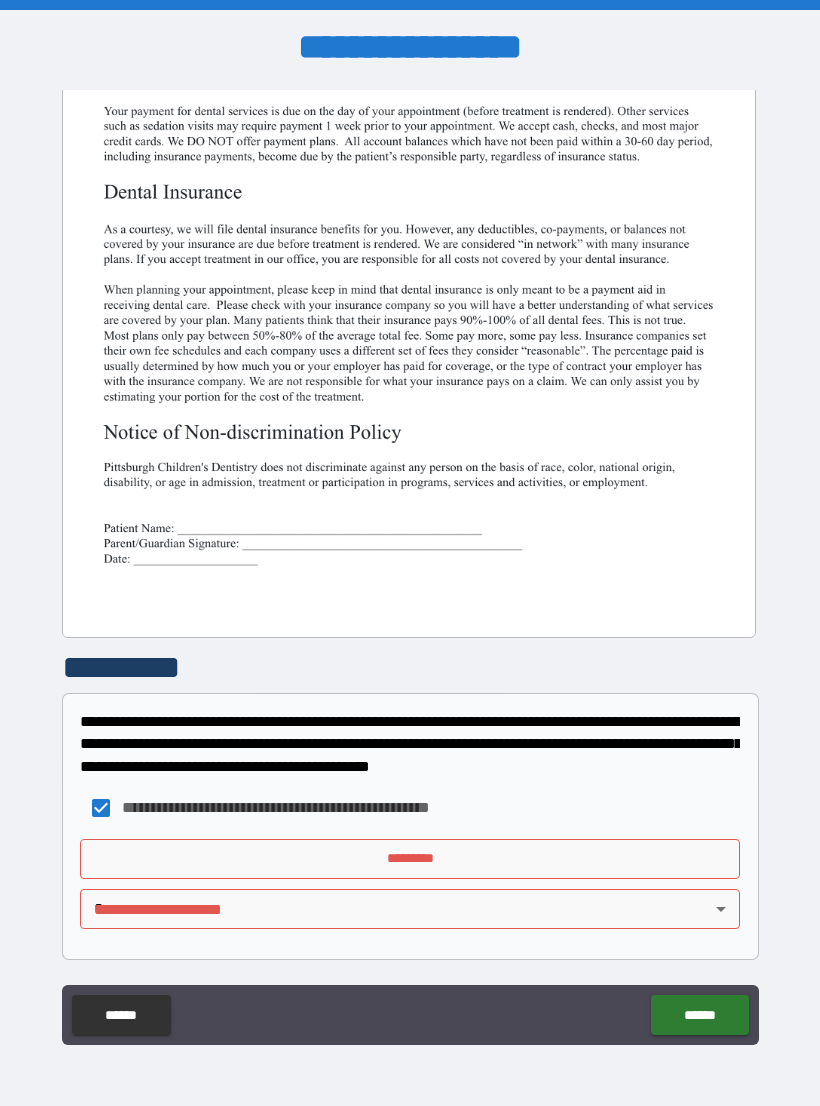 click on "*********" at bounding box center [410, 859] 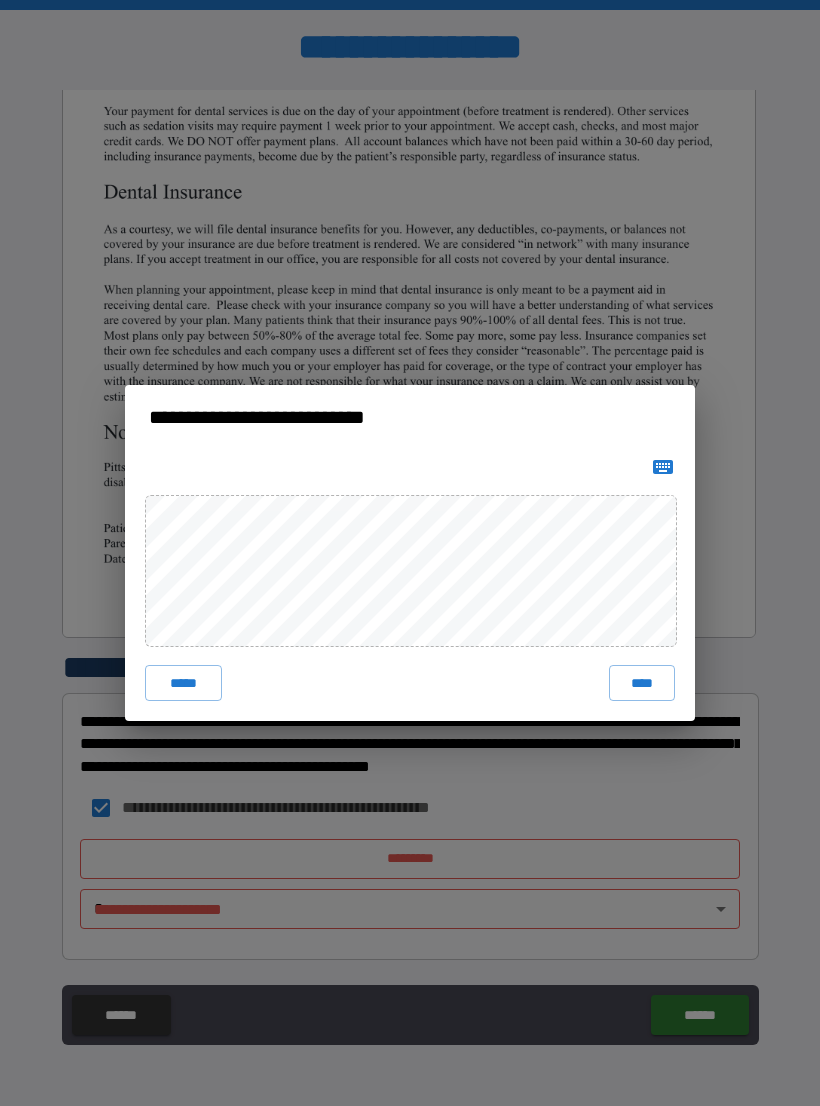 click on "****" at bounding box center (642, 683) 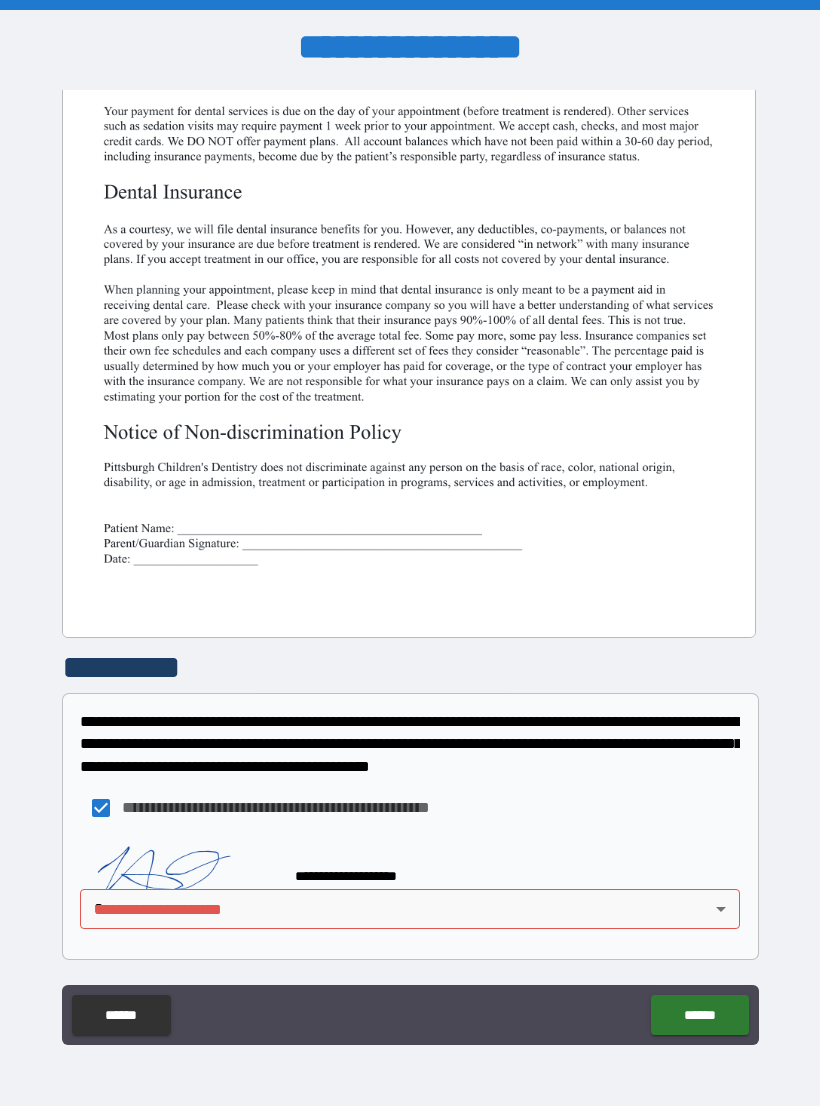 scroll, scrollTop: 370, scrollLeft: 0, axis: vertical 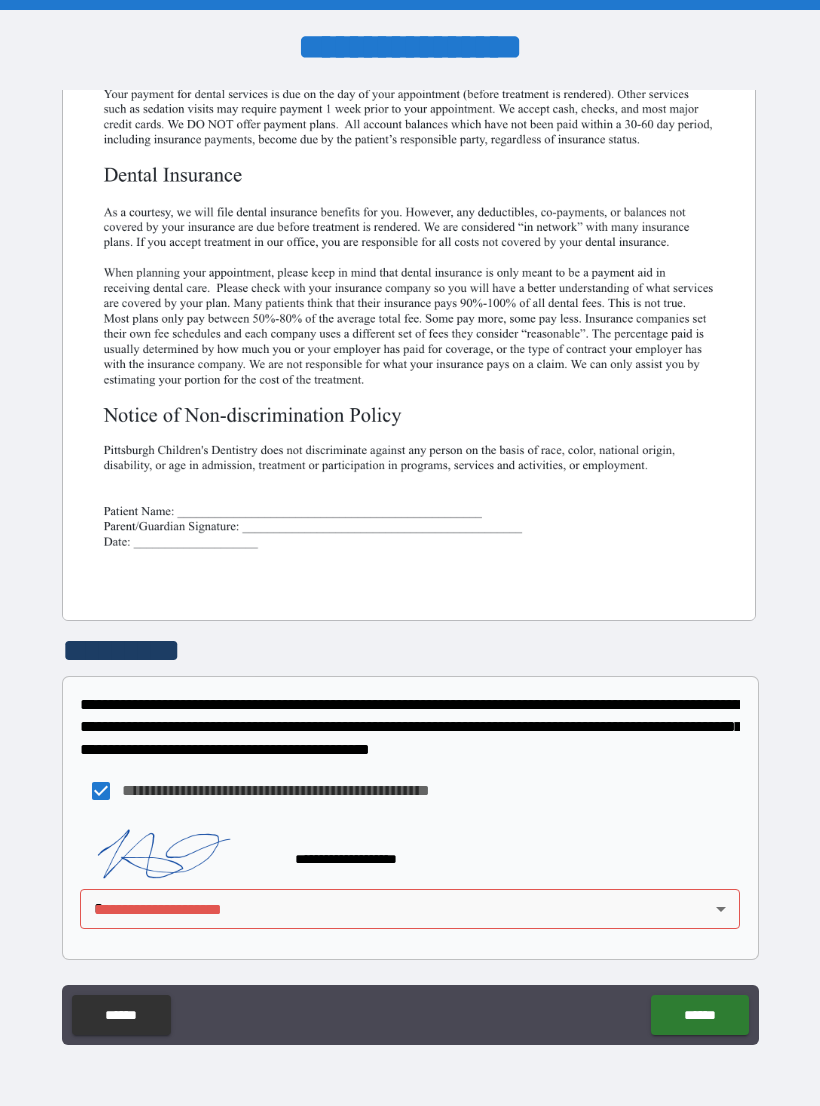 click on "******" at bounding box center [699, 1015] 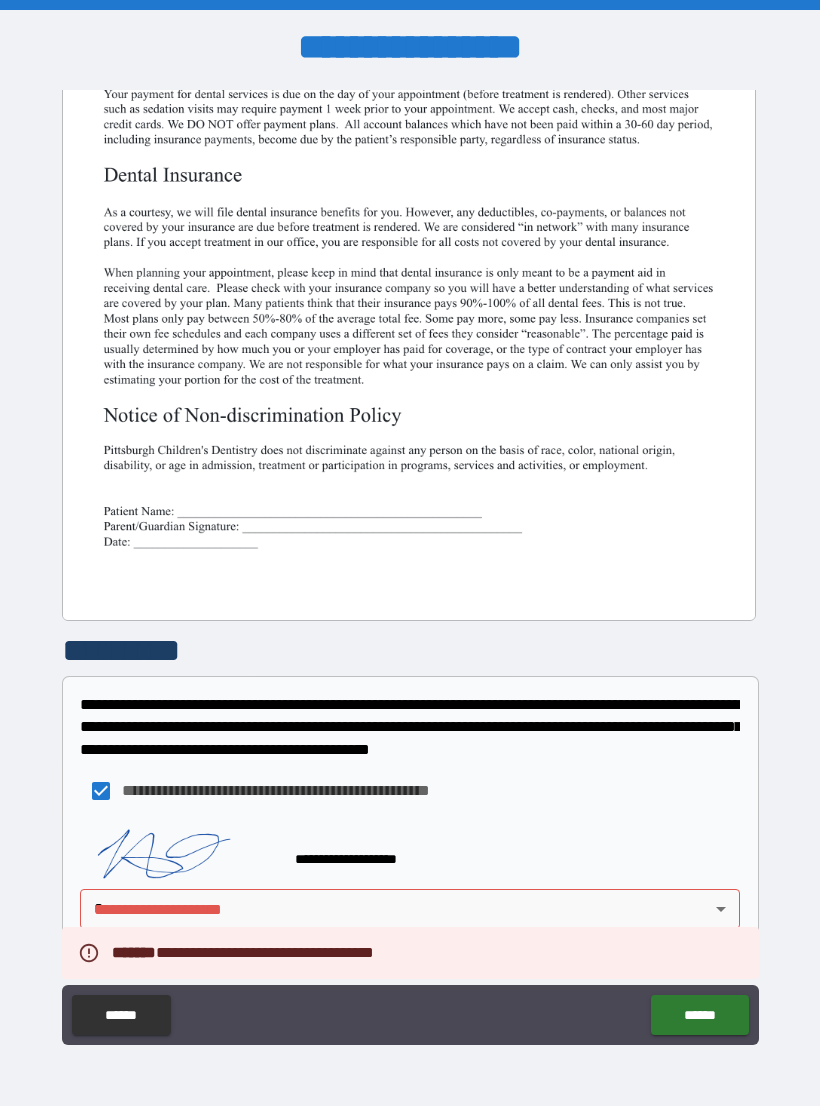 scroll, scrollTop: 397, scrollLeft: 0, axis: vertical 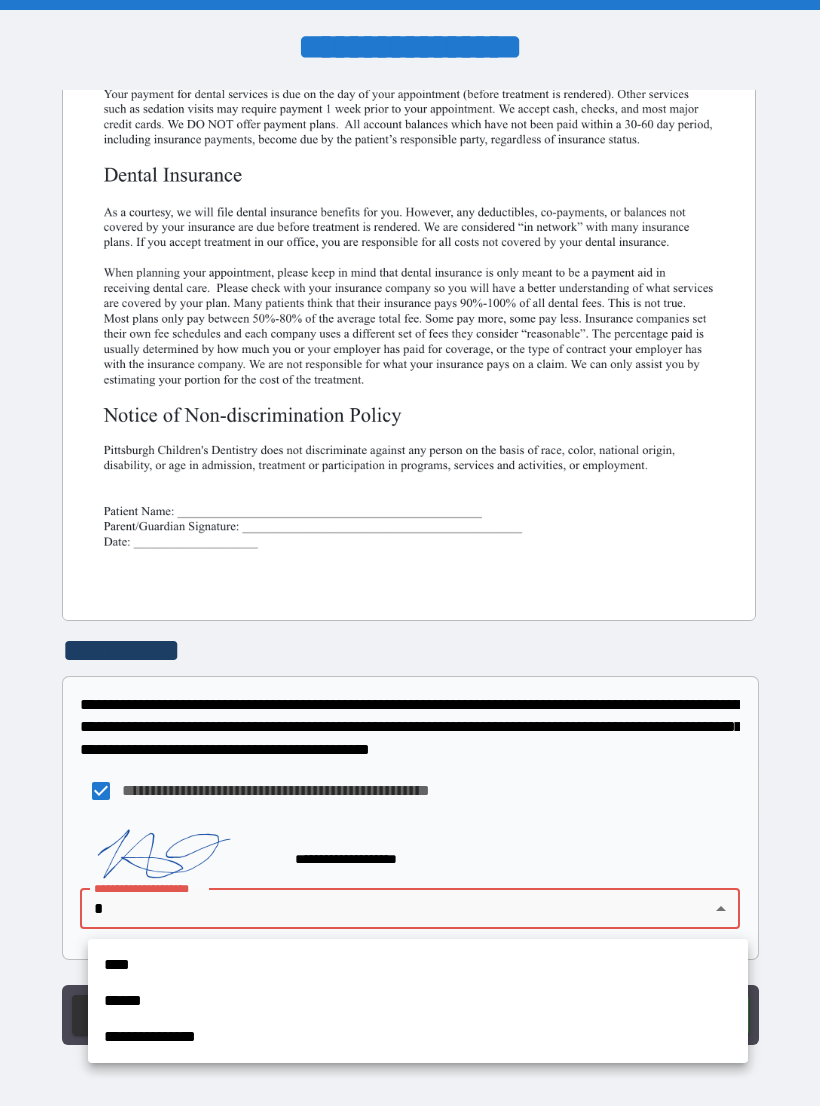 click on "**********" at bounding box center (418, 1037) 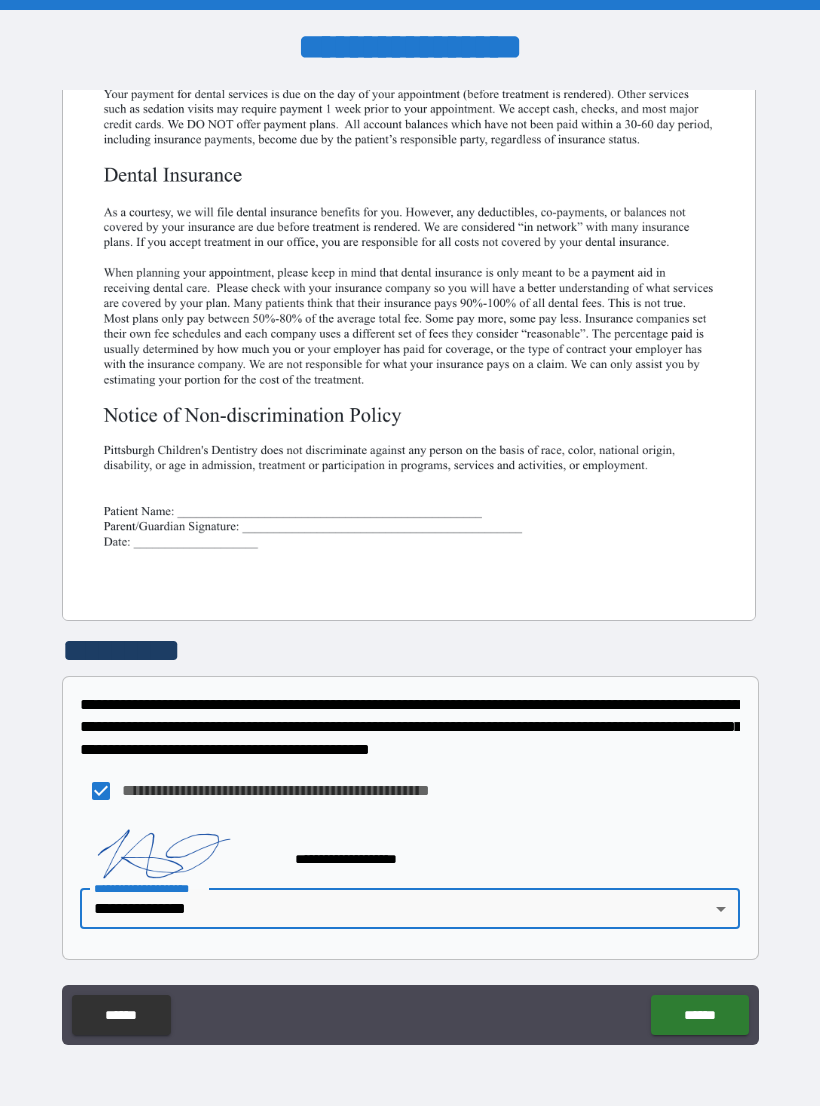click on "******" at bounding box center (699, 1015) 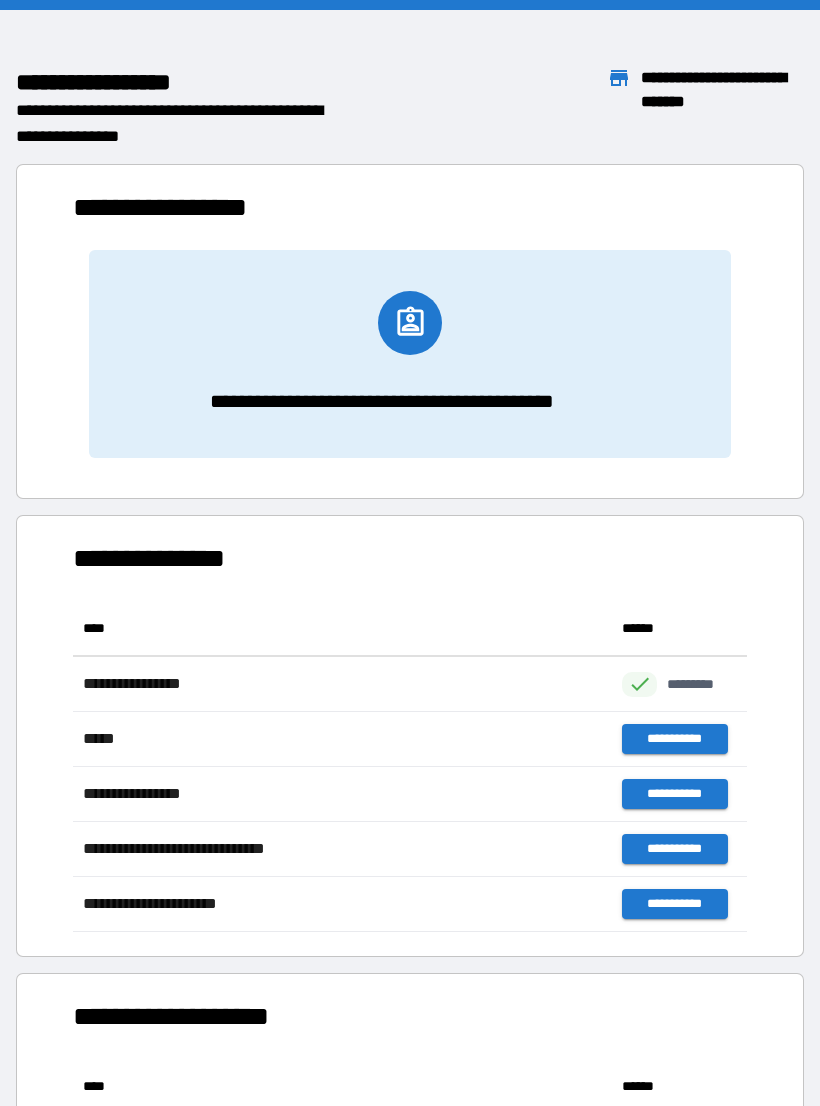 scroll, scrollTop: 1, scrollLeft: 1, axis: both 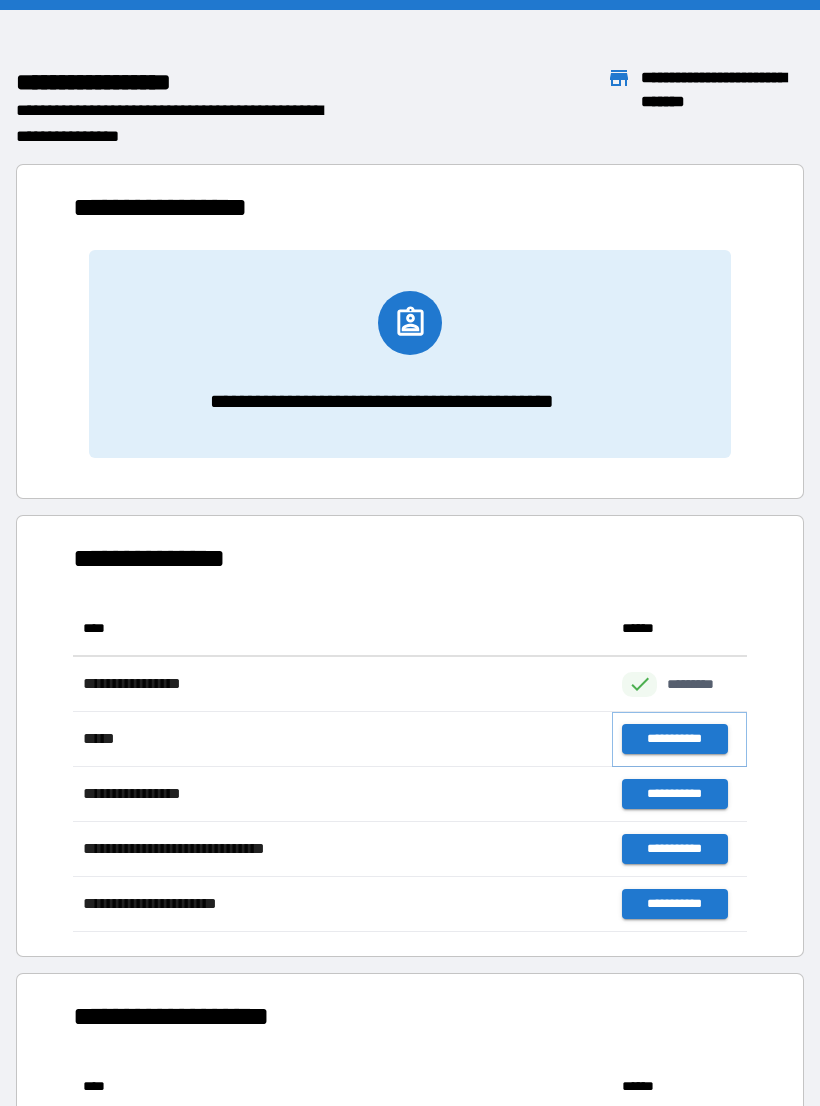 click on "**********" at bounding box center [674, 739] 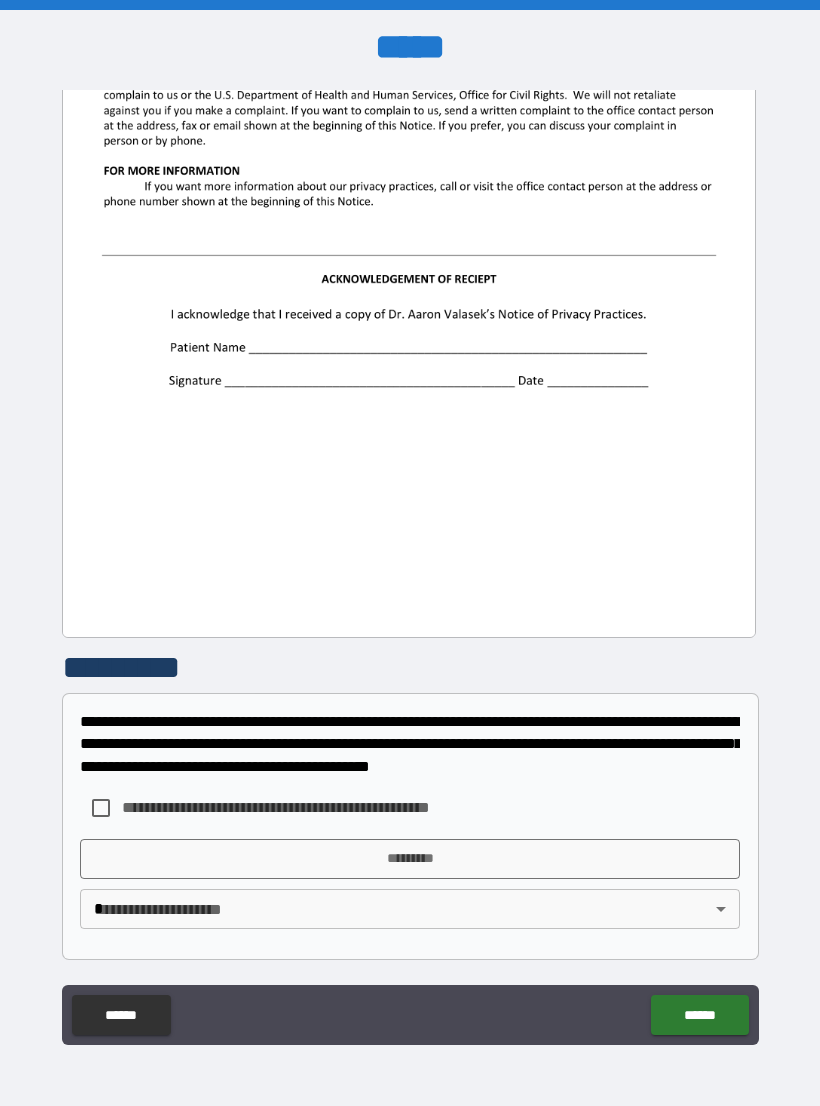 scroll, scrollTop: 2244, scrollLeft: 0, axis: vertical 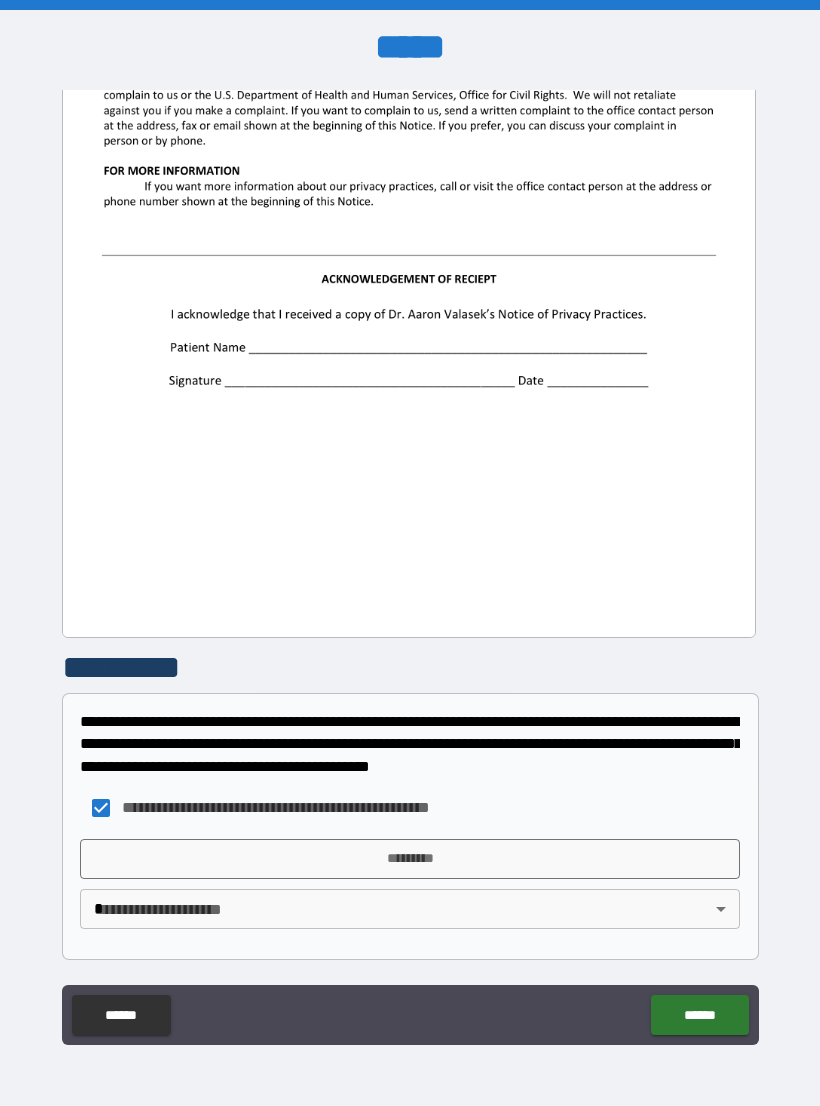 click on "*********" at bounding box center [410, 859] 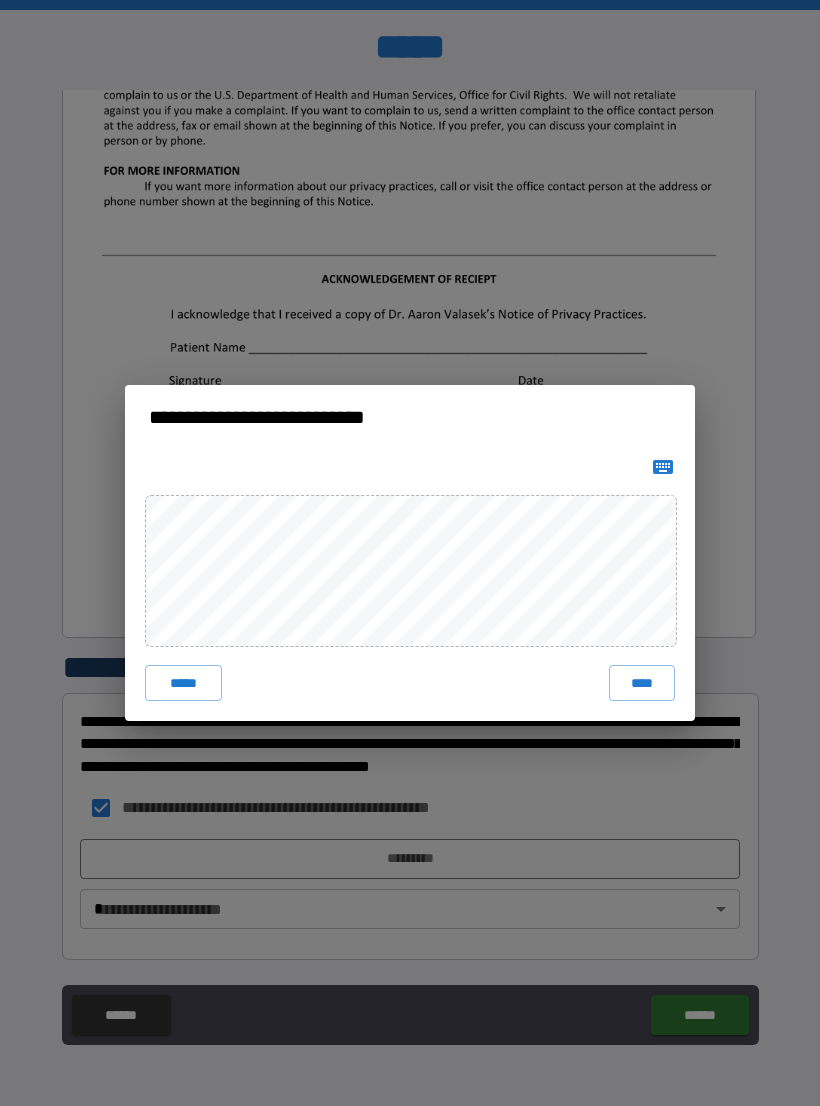 click on "****" at bounding box center (642, 683) 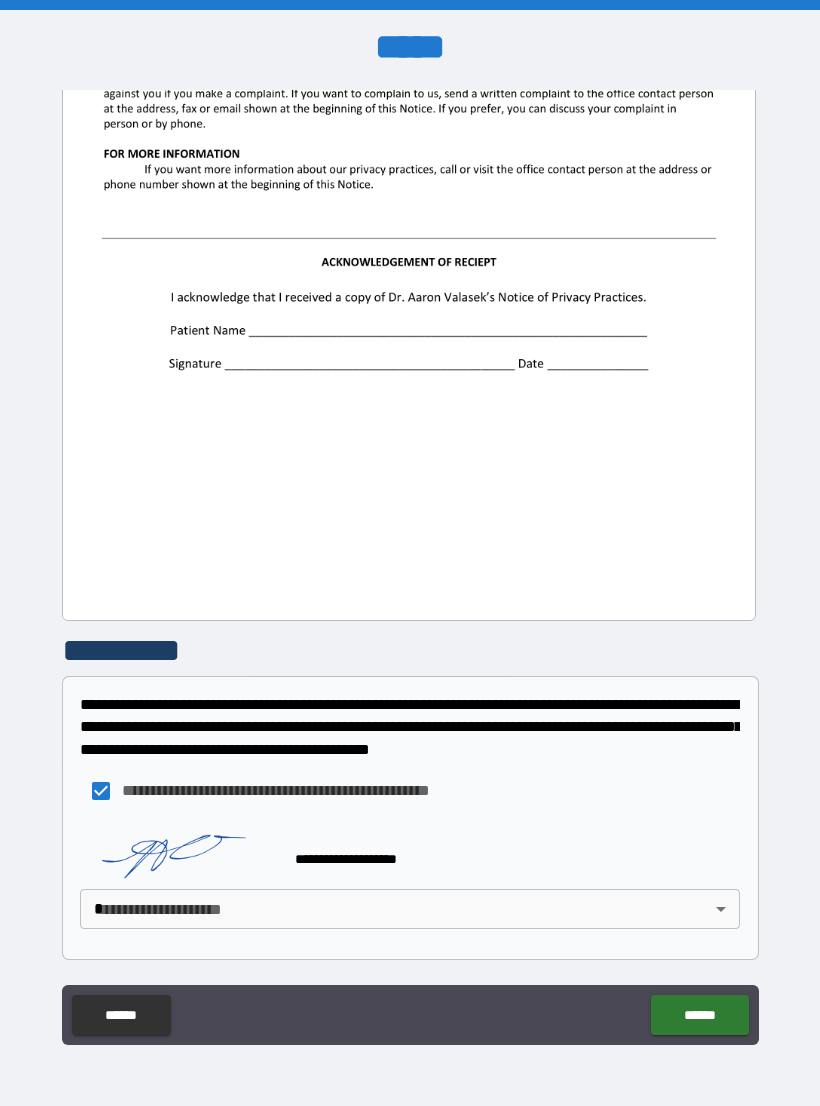 scroll, scrollTop: 2261, scrollLeft: 0, axis: vertical 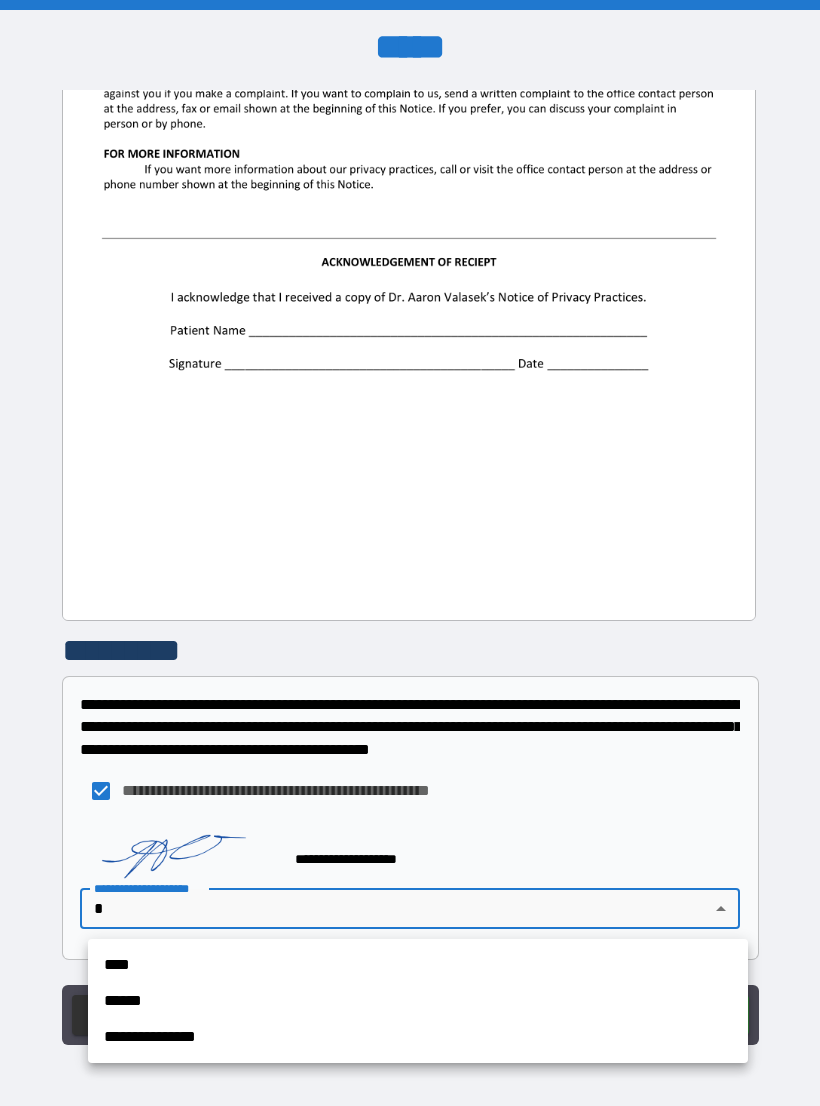 click on "**********" at bounding box center [418, 1037] 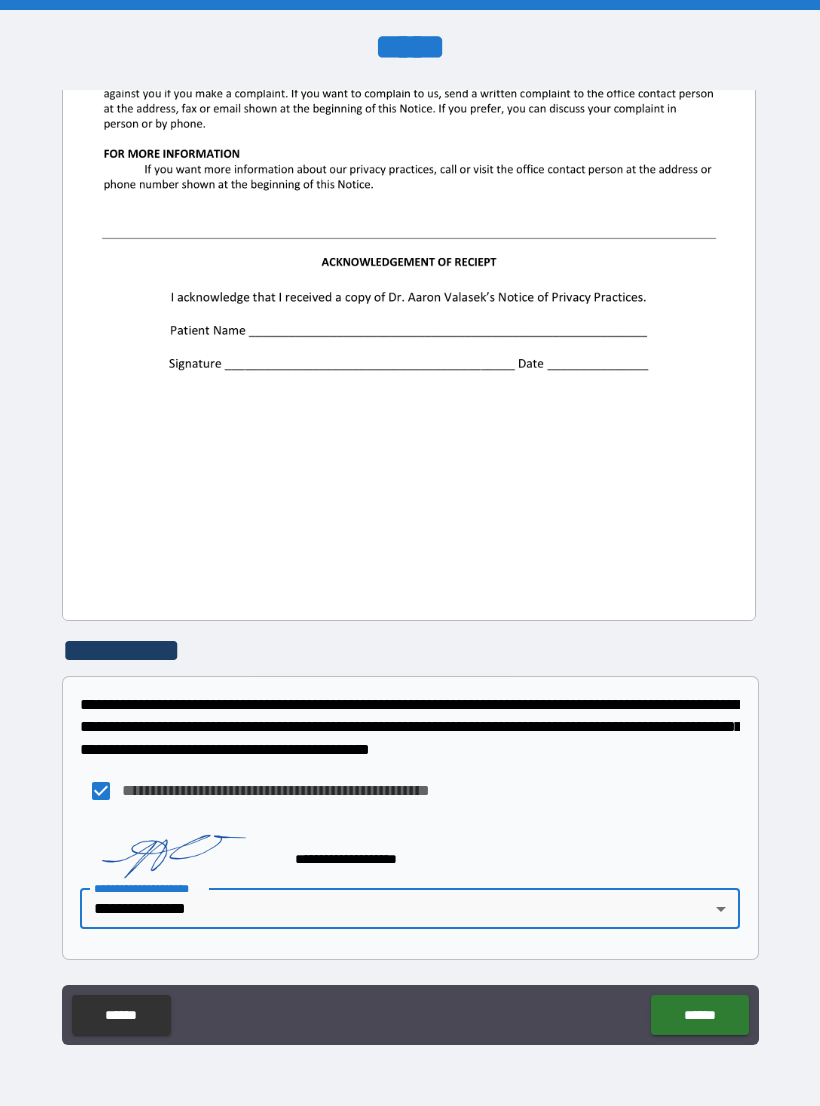 click on "******" at bounding box center (699, 1015) 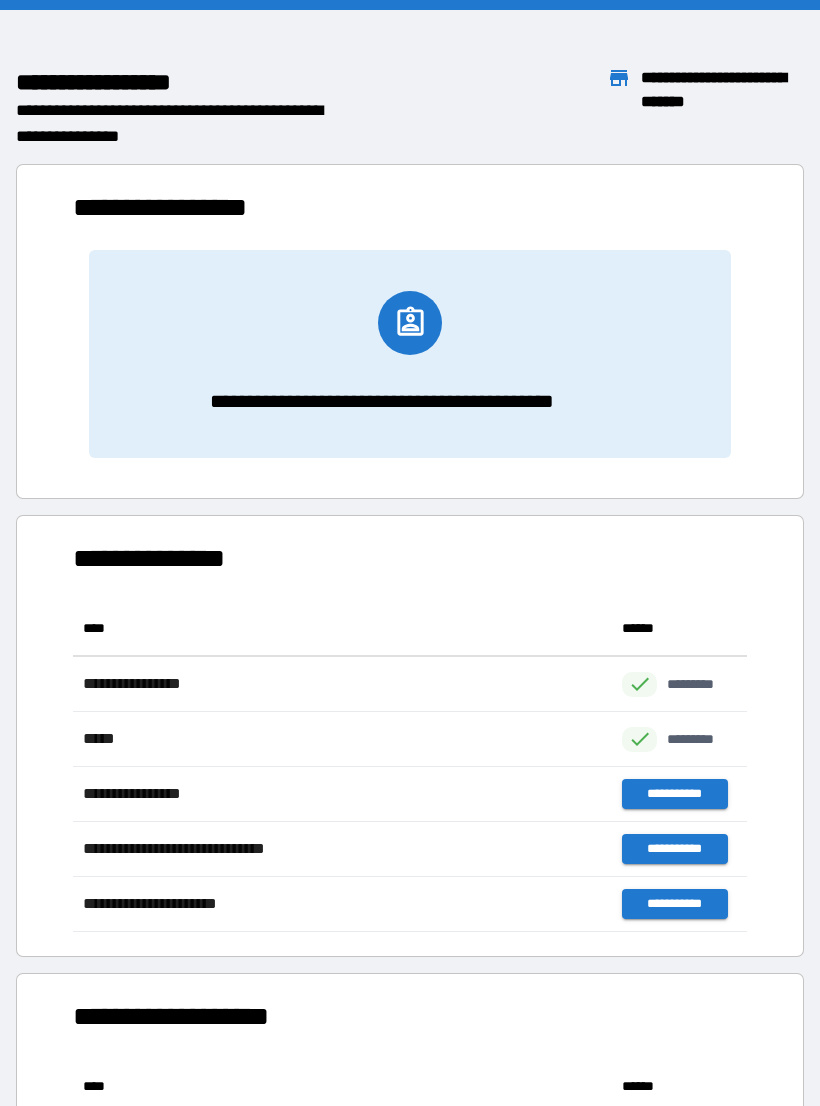 scroll, scrollTop: 1, scrollLeft: 1, axis: both 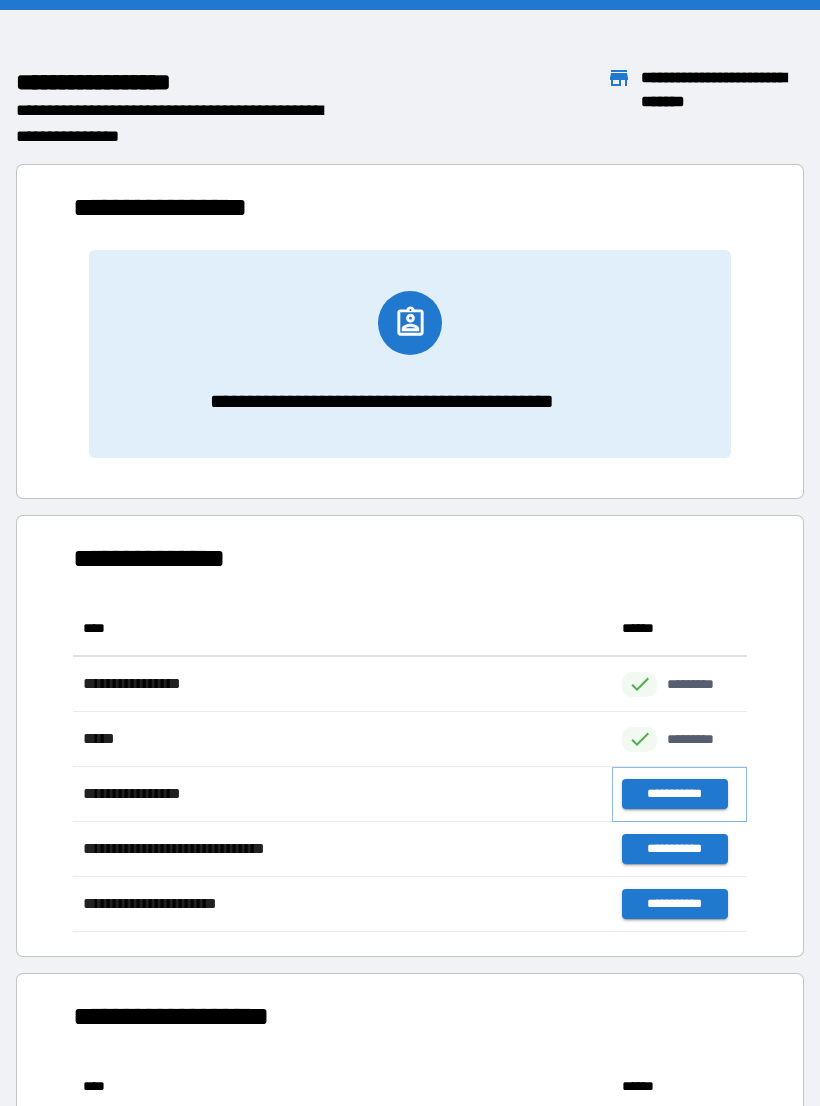 click on "**********" at bounding box center (674, 794) 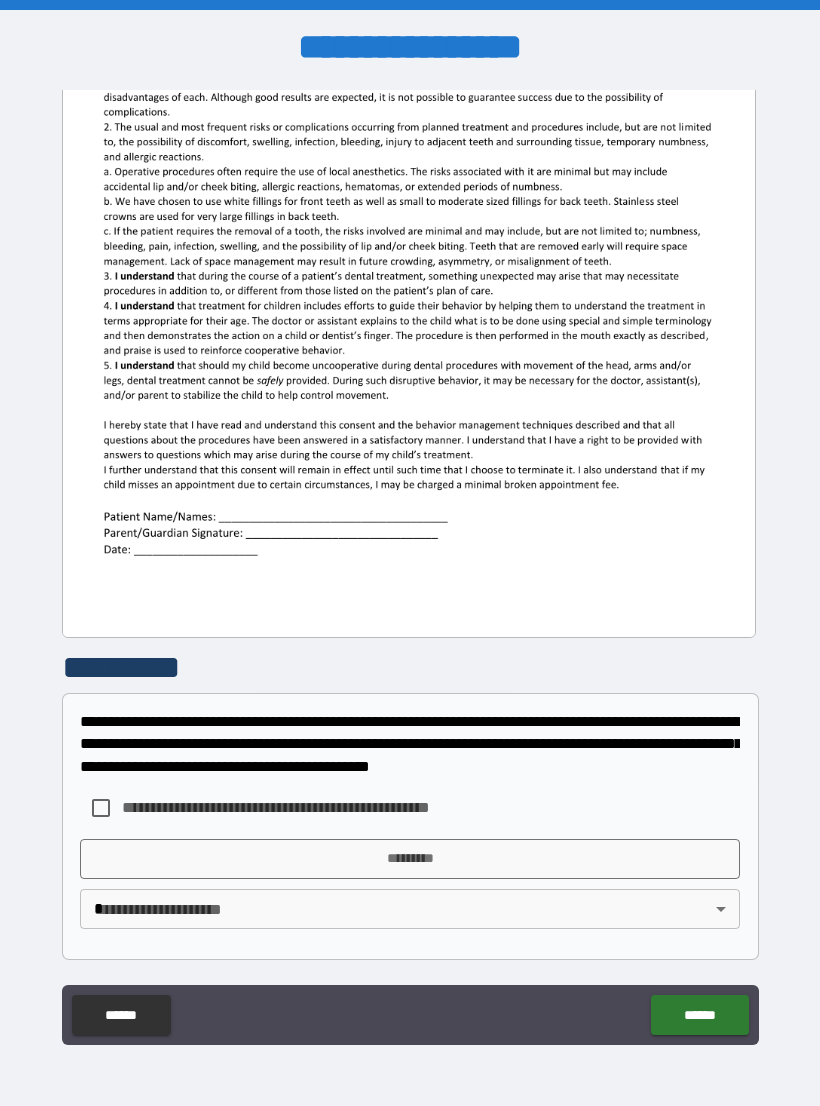 scroll, scrollTop: 380, scrollLeft: 0, axis: vertical 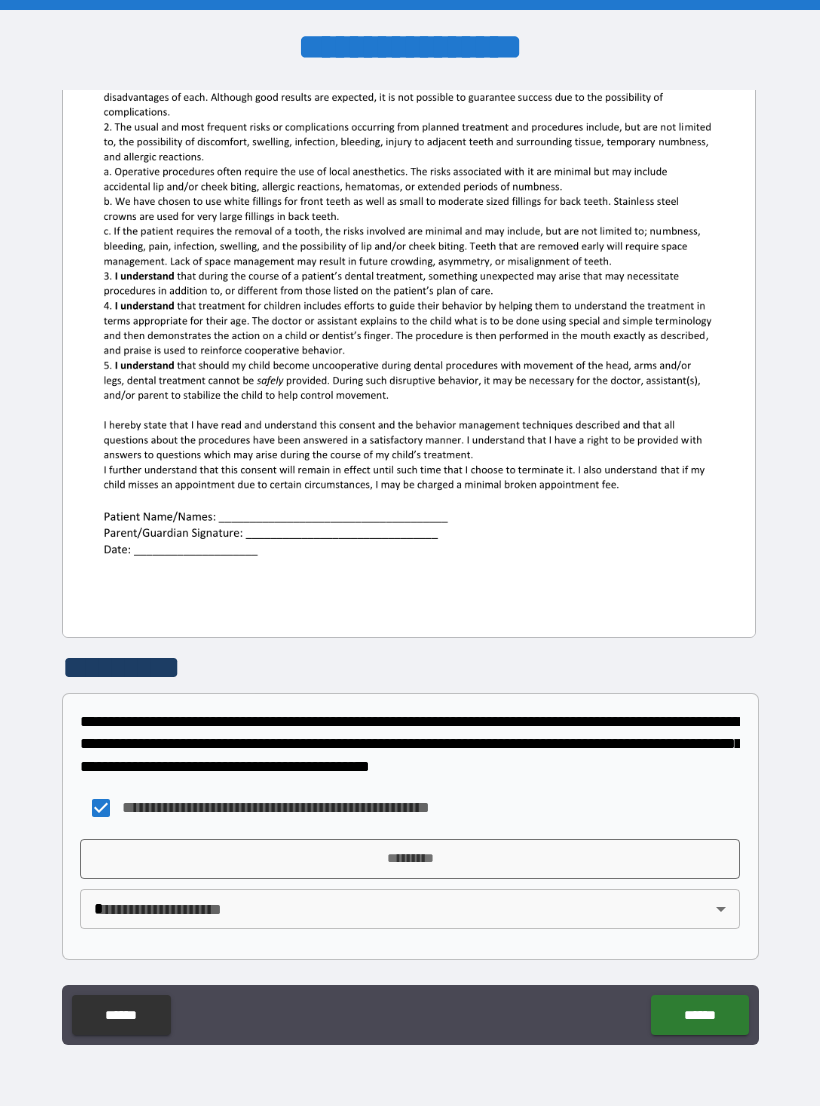 click on "*********" at bounding box center [410, 859] 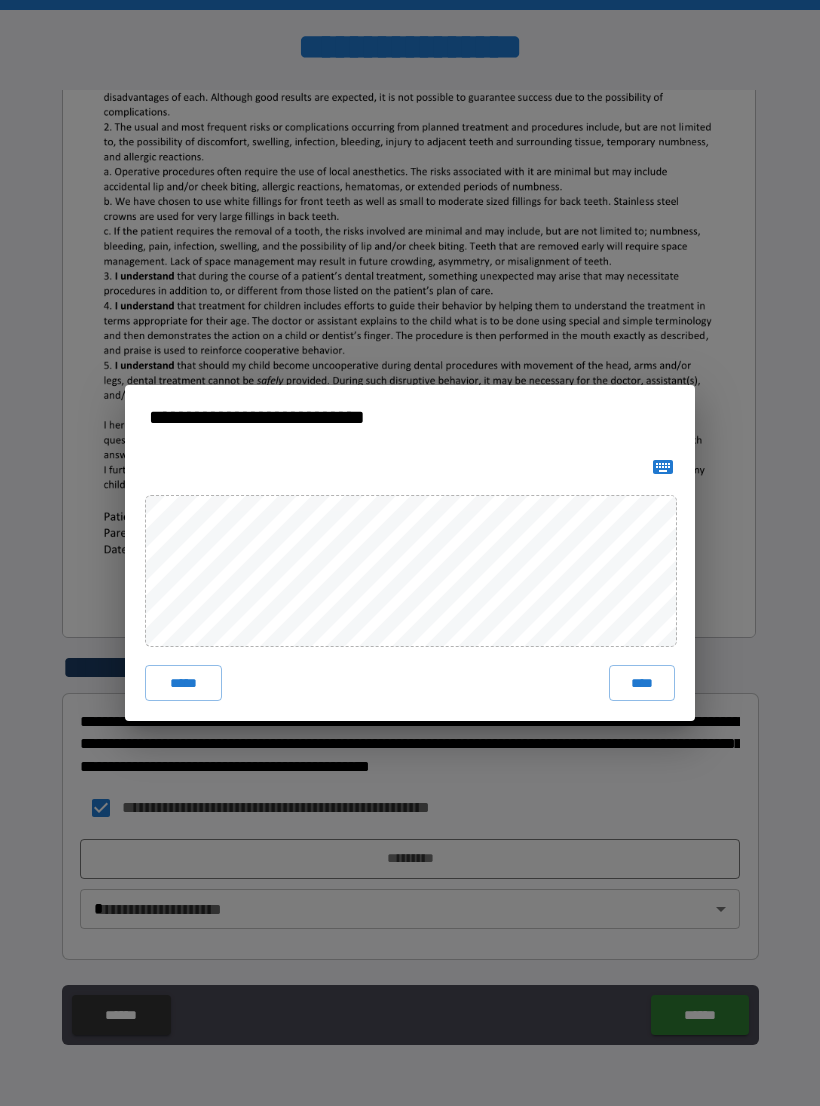 click on "****" at bounding box center (642, 683) 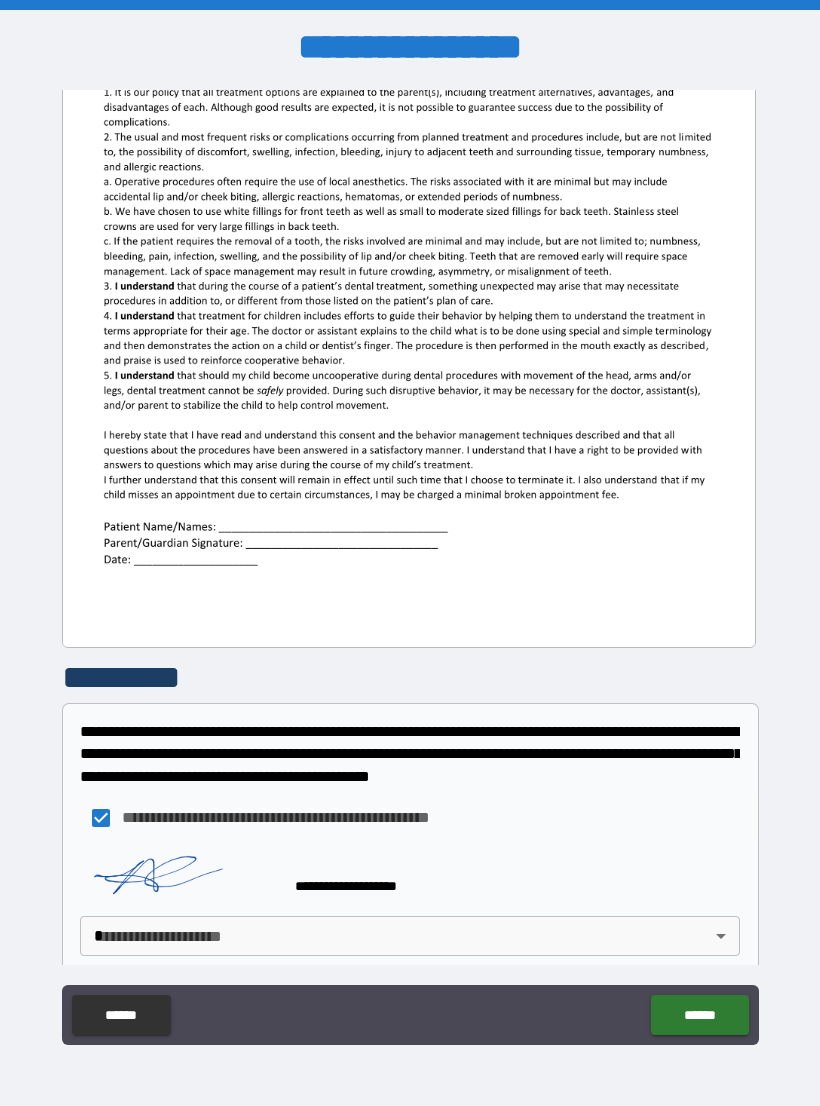click on "******" at bounding box center (699, 1015) 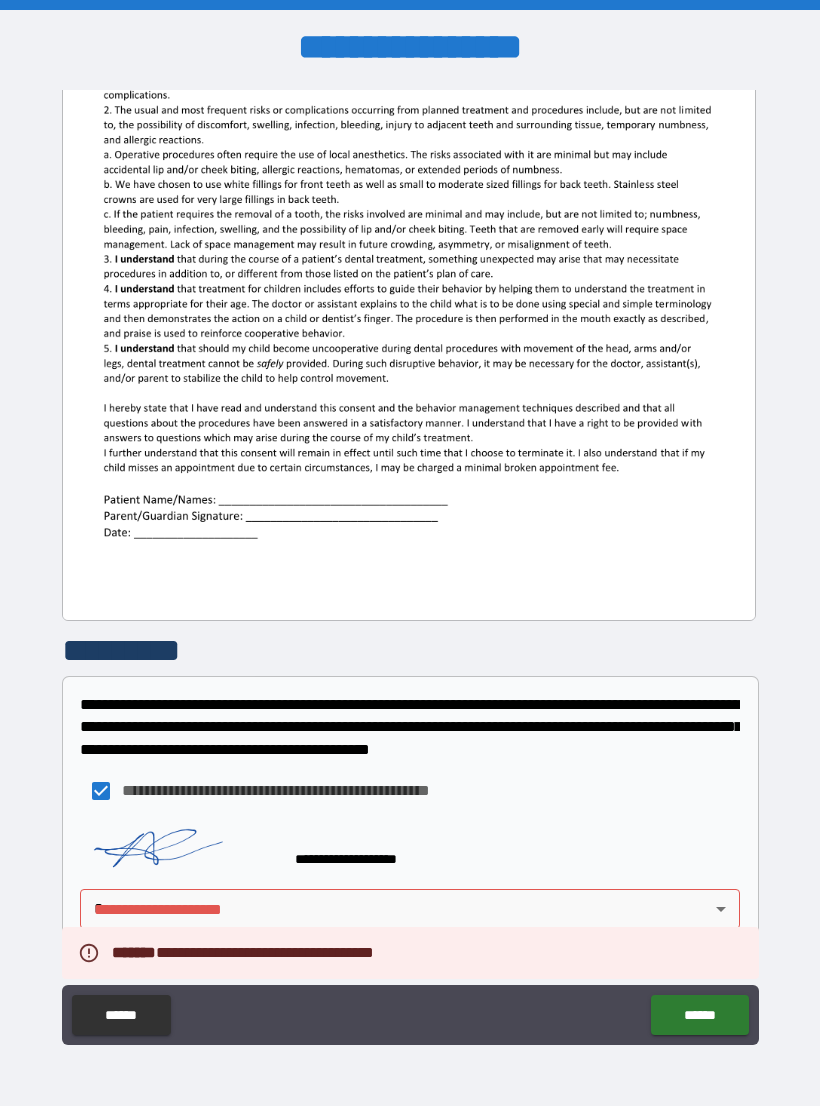 scroll, scrollTop: 397, scrollLeft: 0, axis: vertical 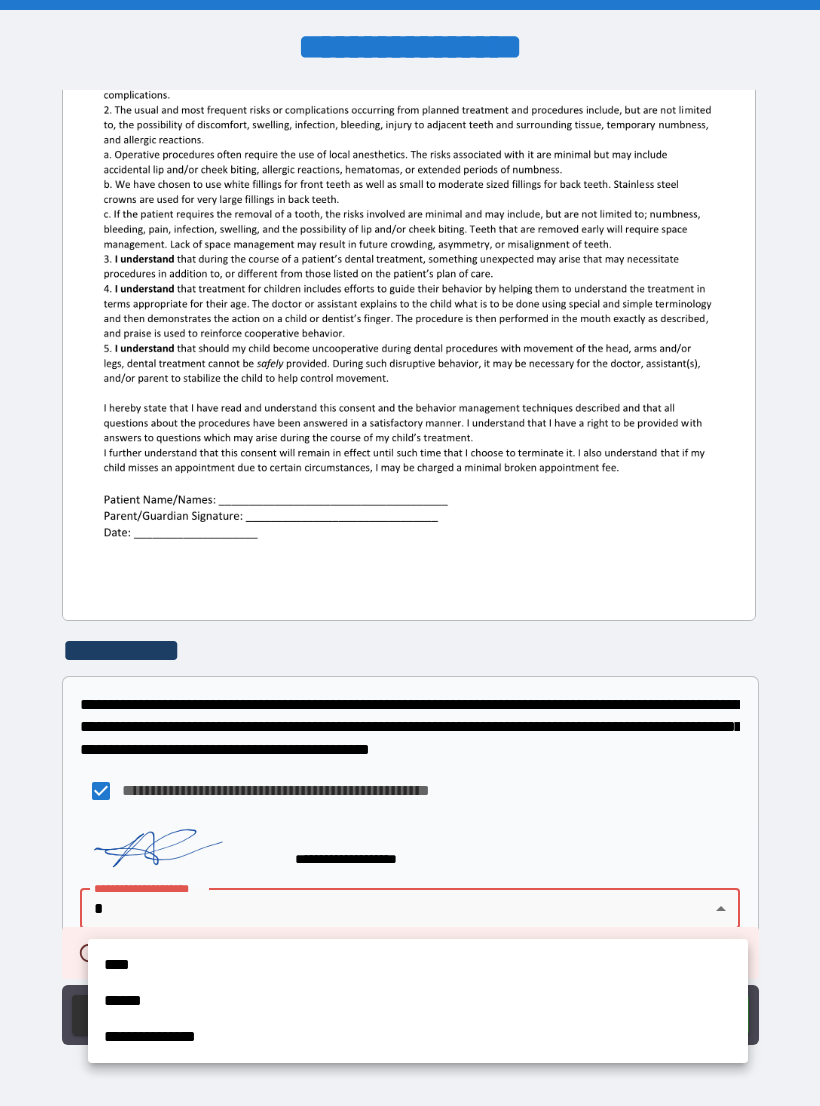 click on "**********" at bounding box center [418, 1037] 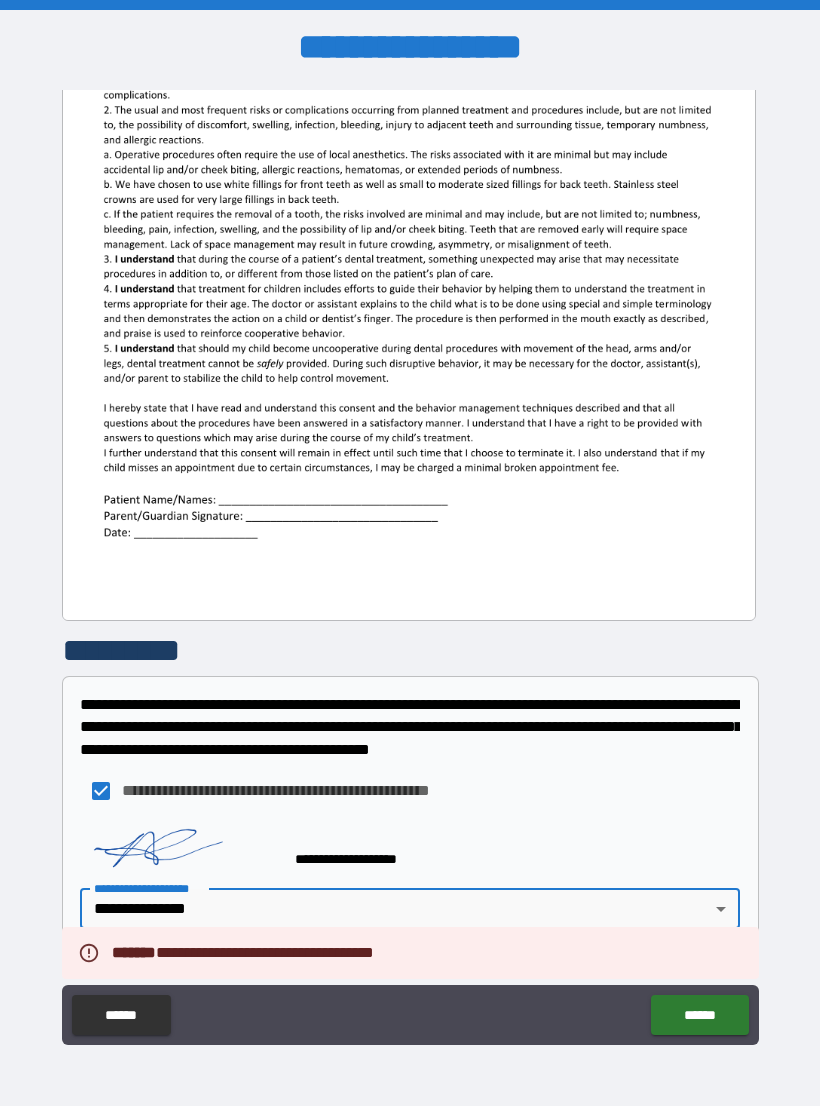click on "******" at bounding box center [699, 1015] 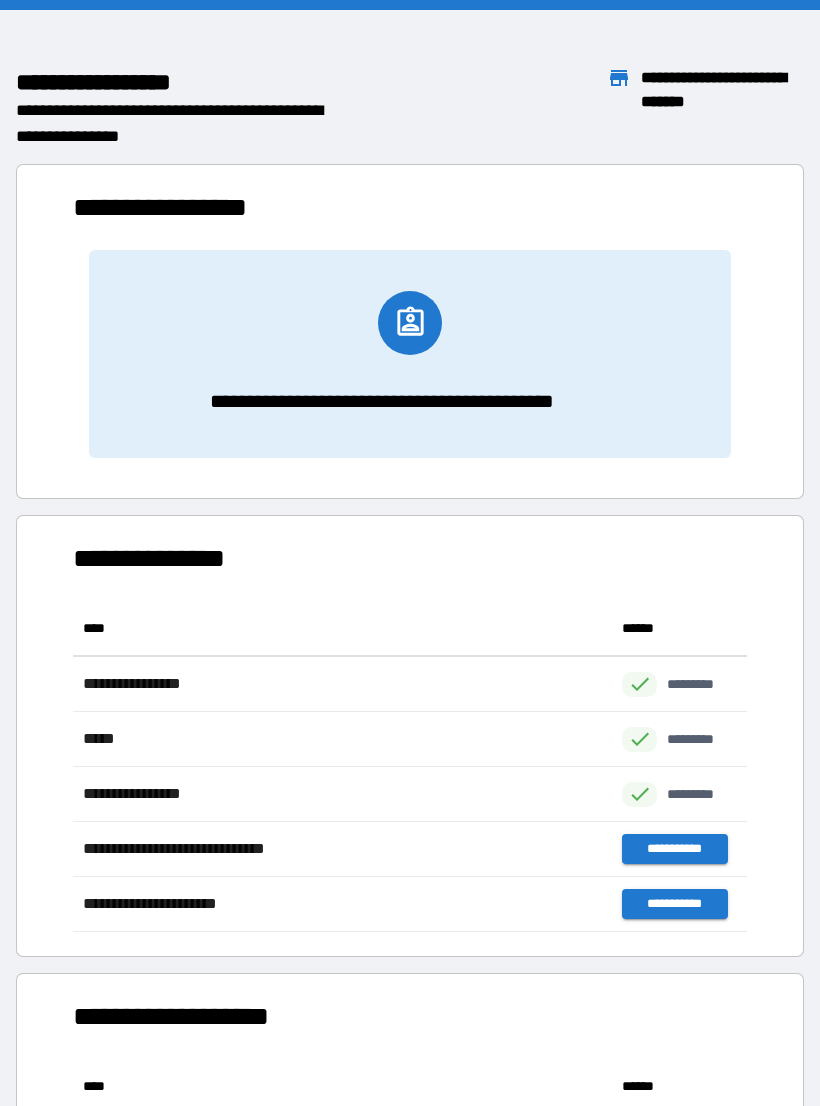 scroll, scrollTop: 1, scrollLeft: 1, axis: both 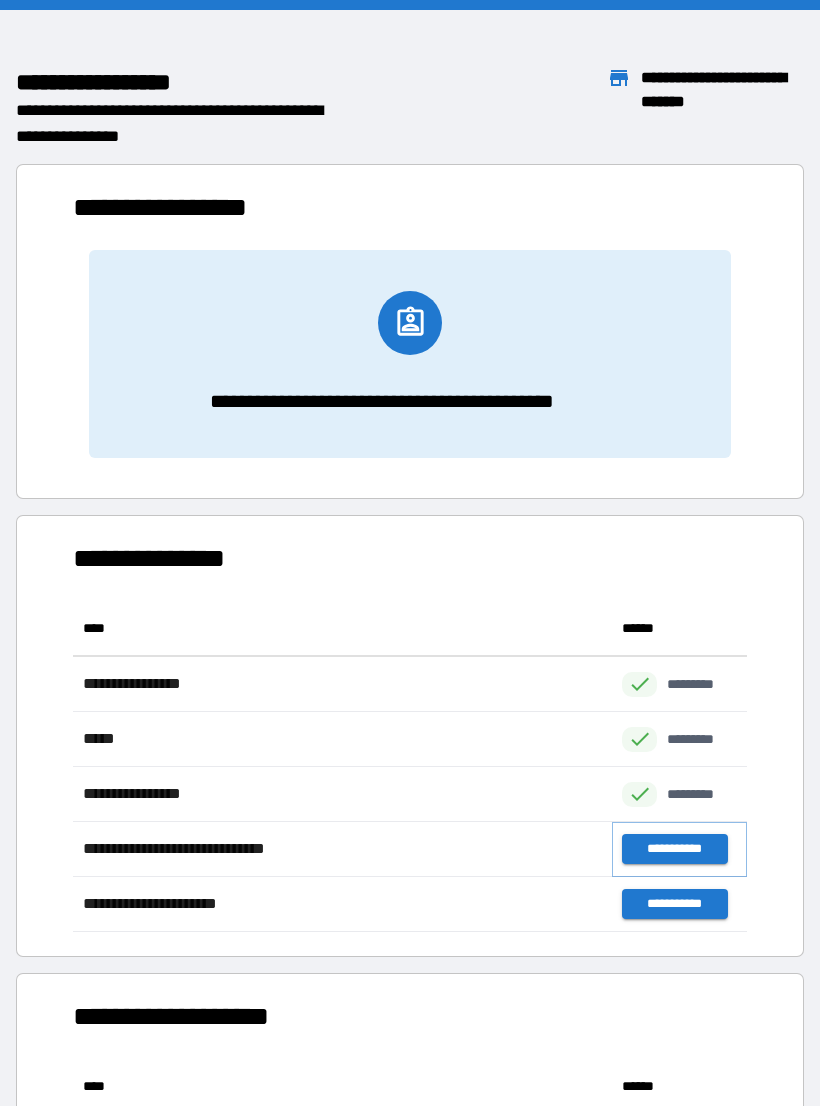 click on "**********" at bounding box center (674, 849) 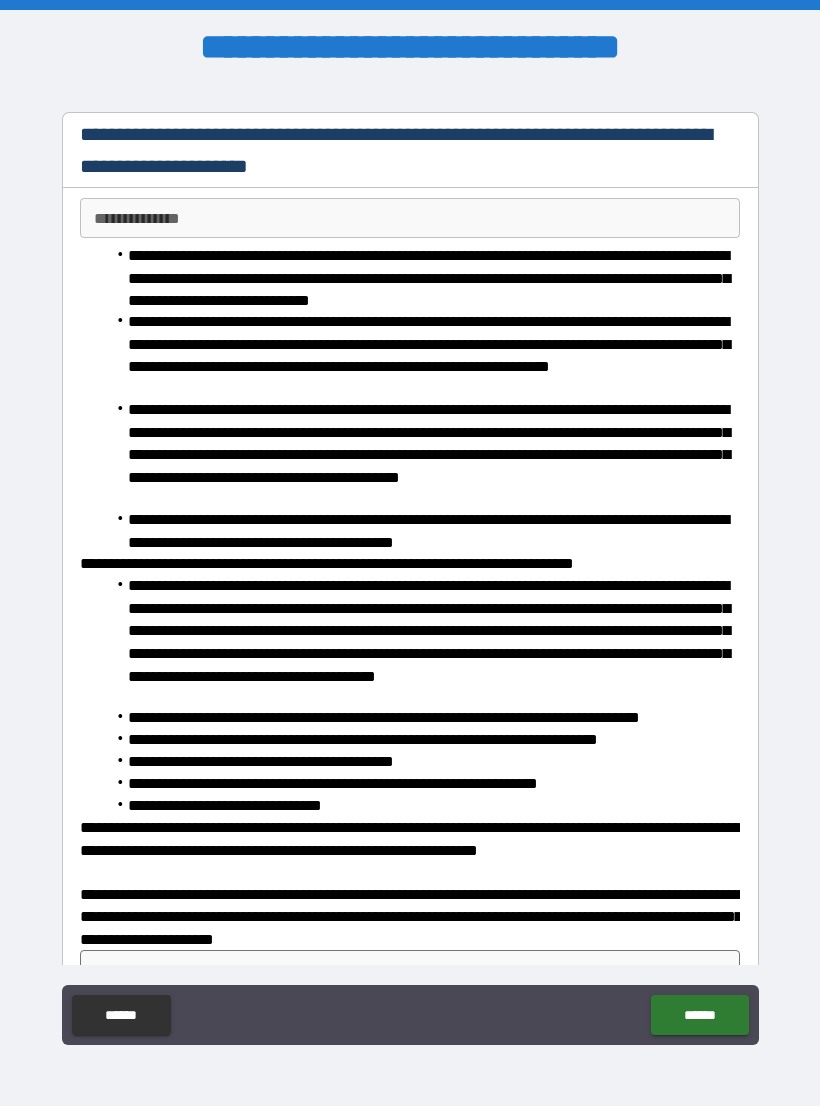 scroll, scrollTop: 51, scrollLeft: 0, axis: vertical 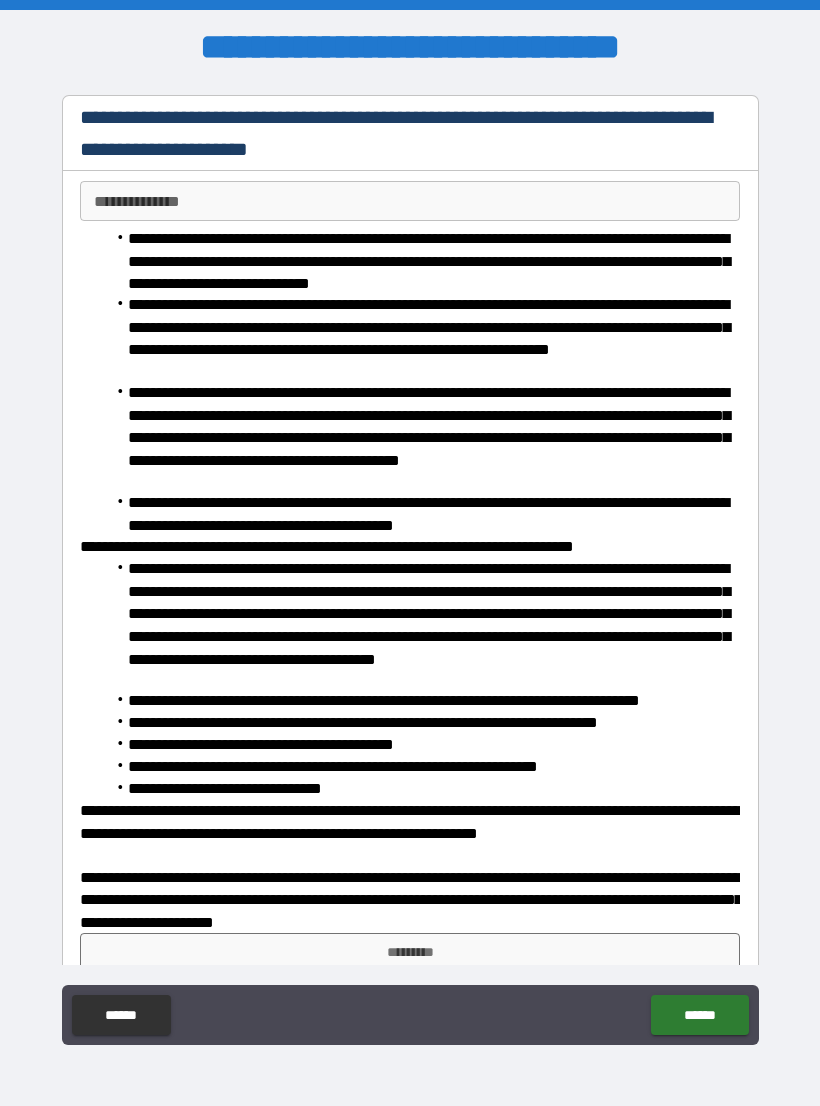 click on "**********" at bounding box center [410, 201] 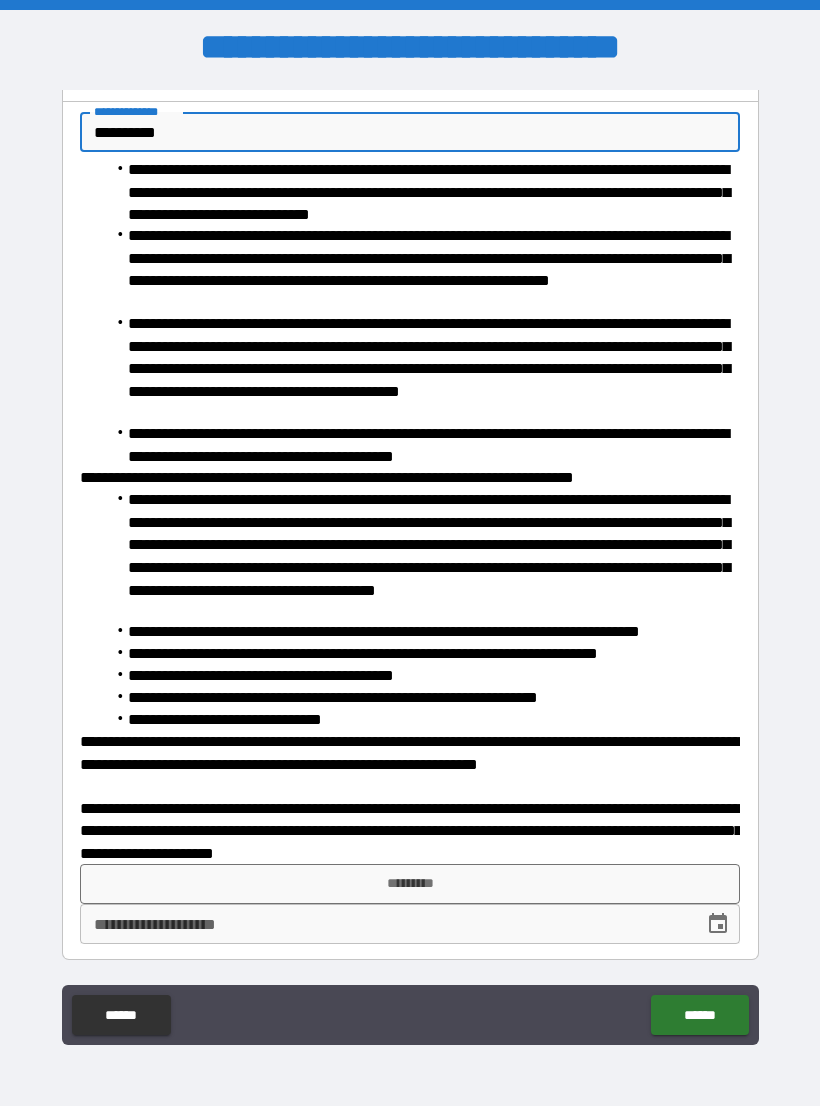 scroll, scrollTop: 119, scrollLeft: 0, axis: vertical 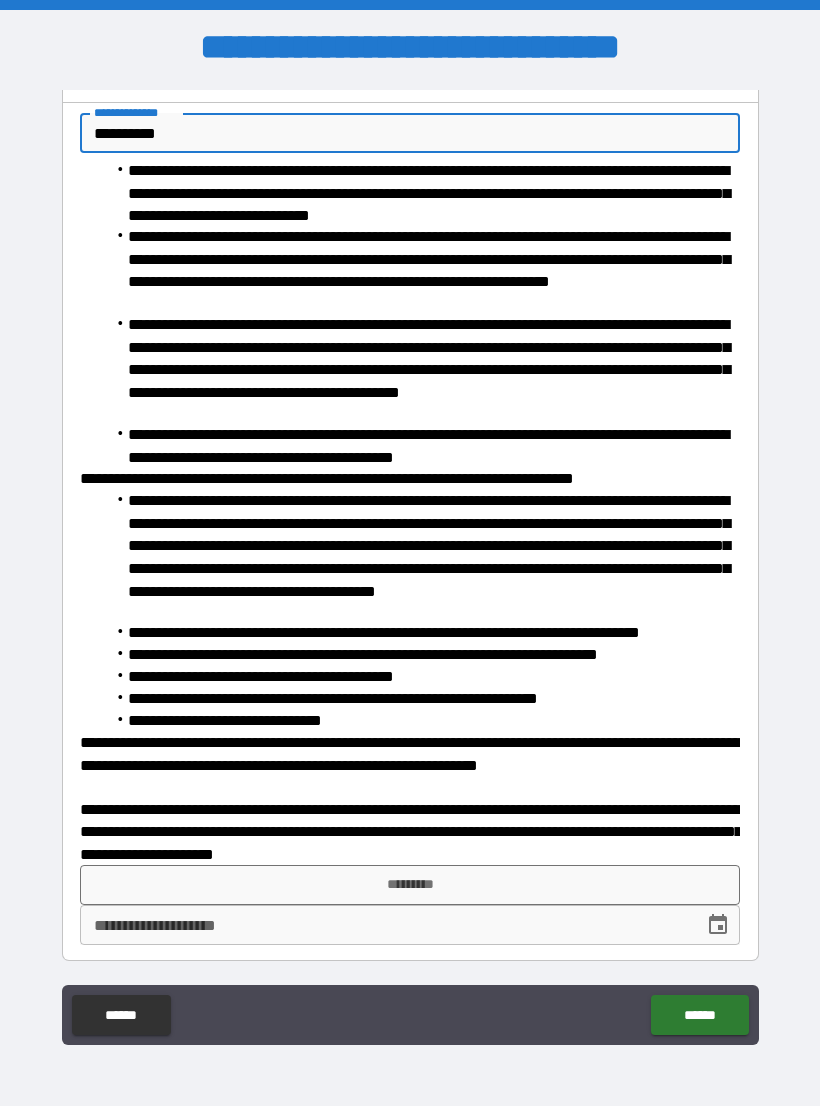 type on "**********" 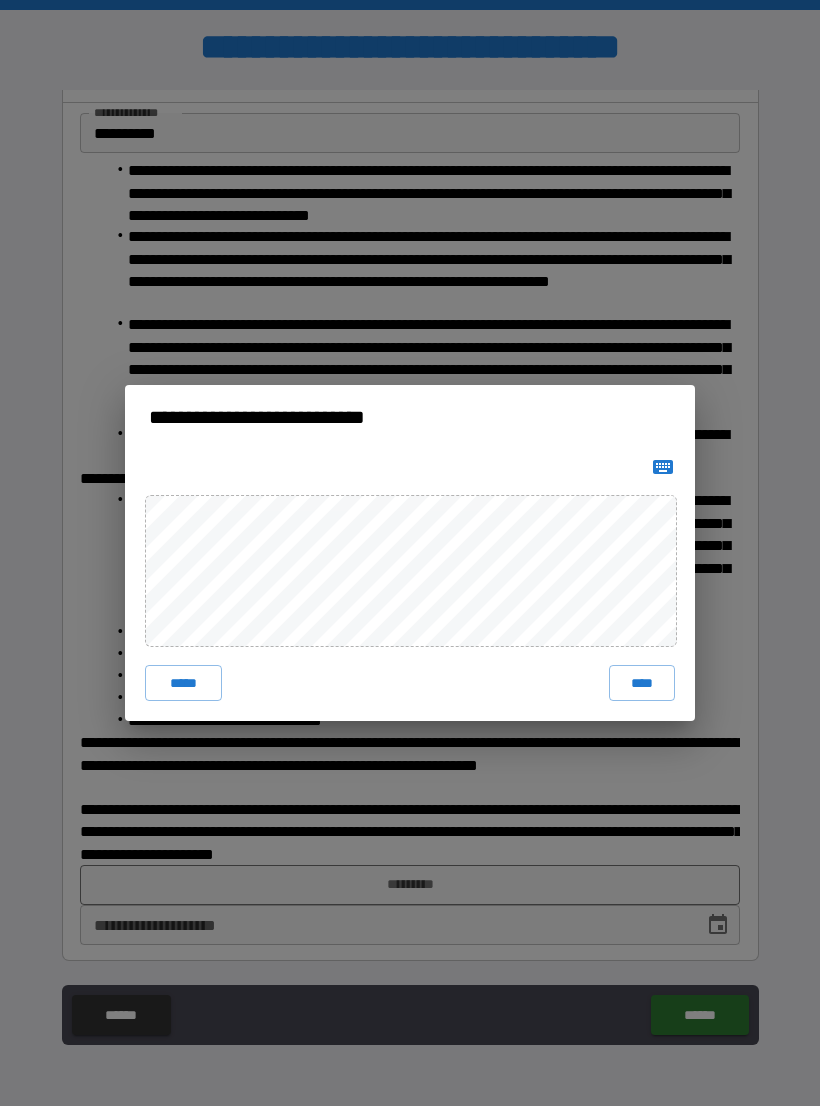 click on "****" at bounding box center (642, 683) 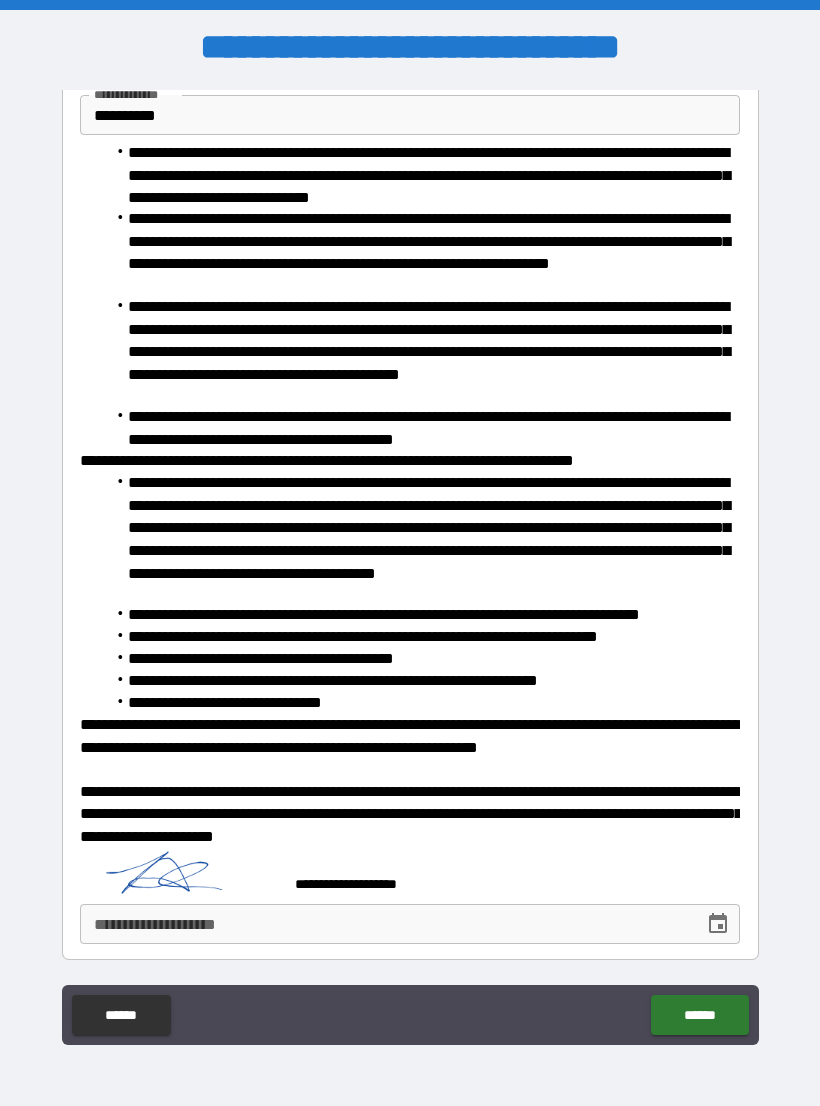 scroll, scrollTop: 136, scrollLeft: 0, axis: vertical 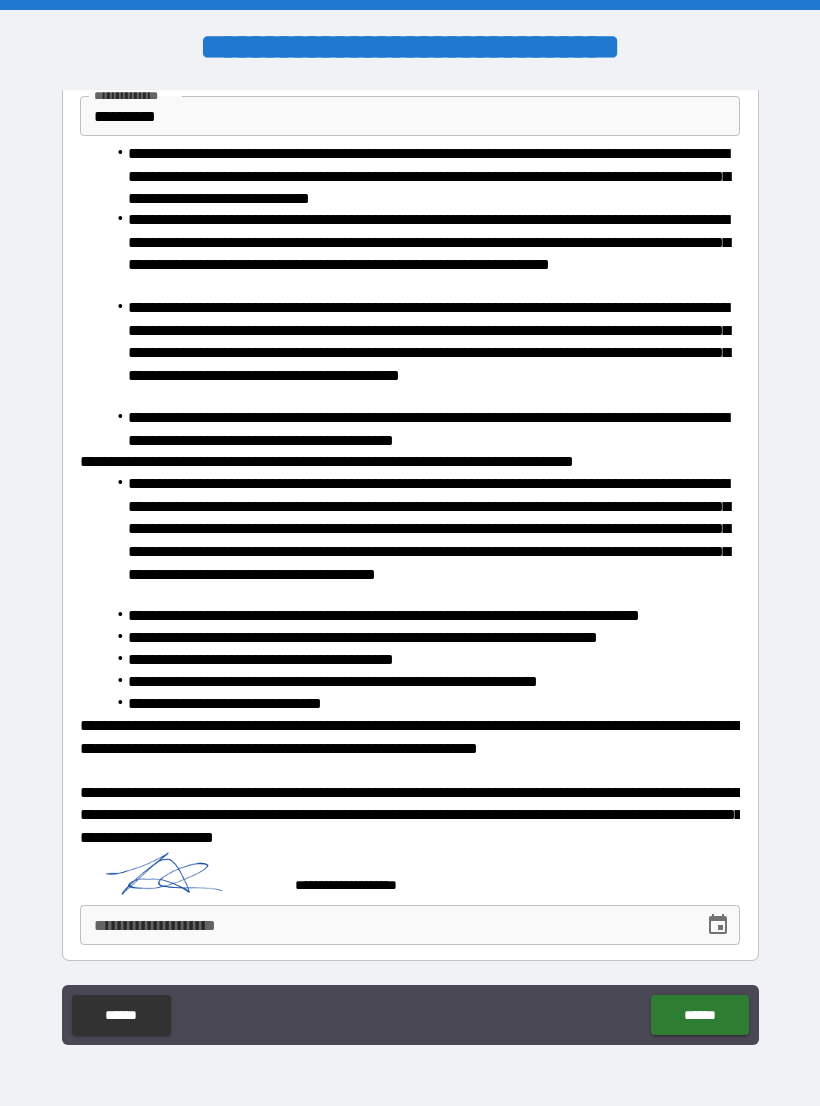 click on "**********" at bounding box center [385, 925] 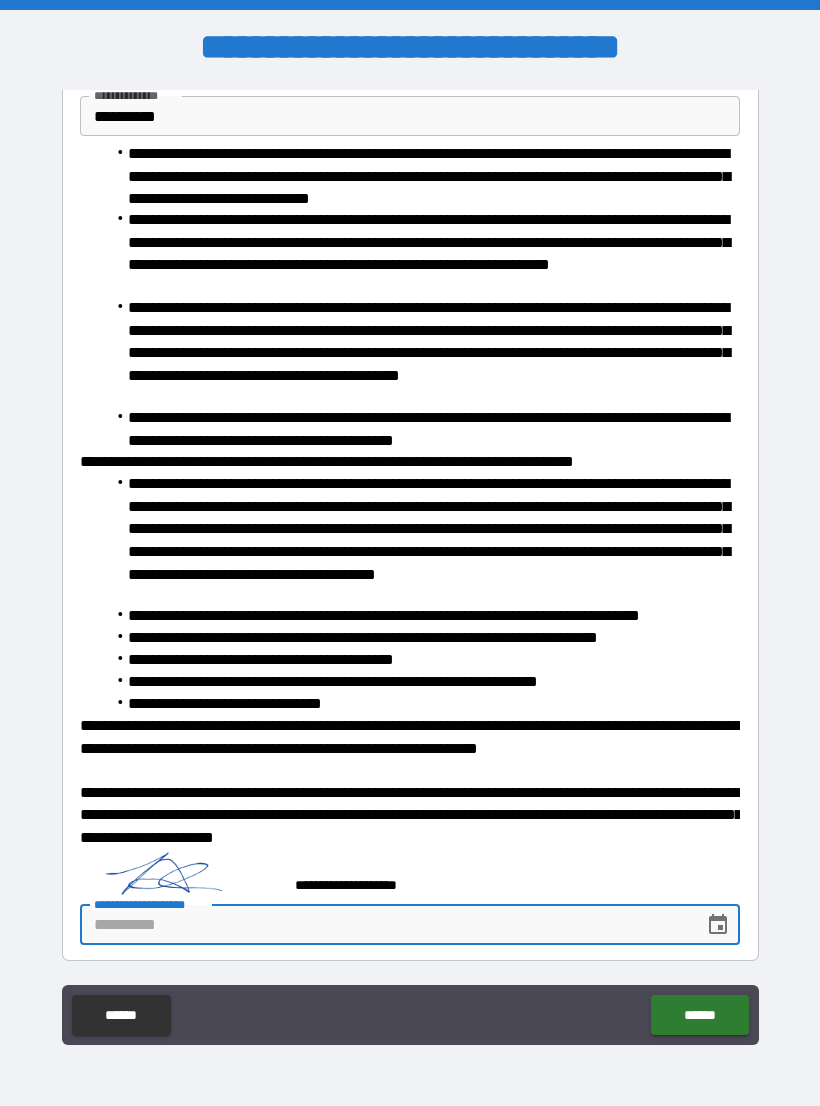 scroll, scrollTop: 31, scrollLeft: 0, axis: vertical 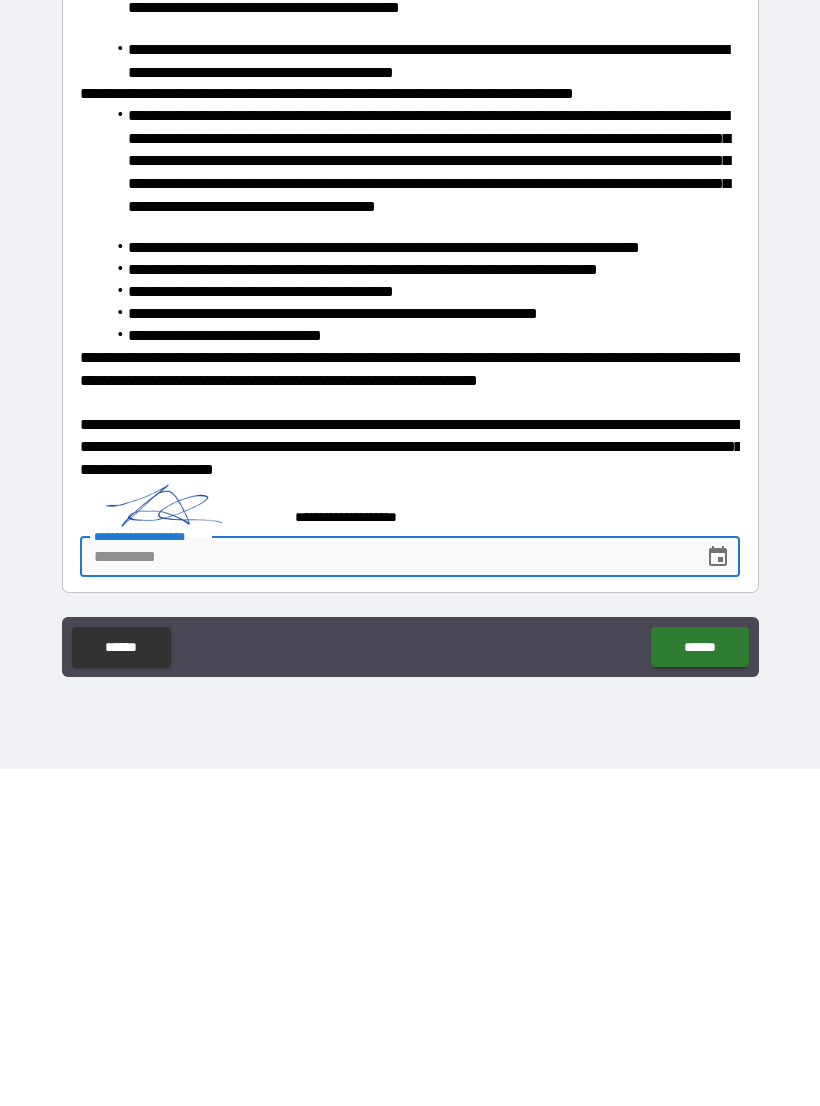 click 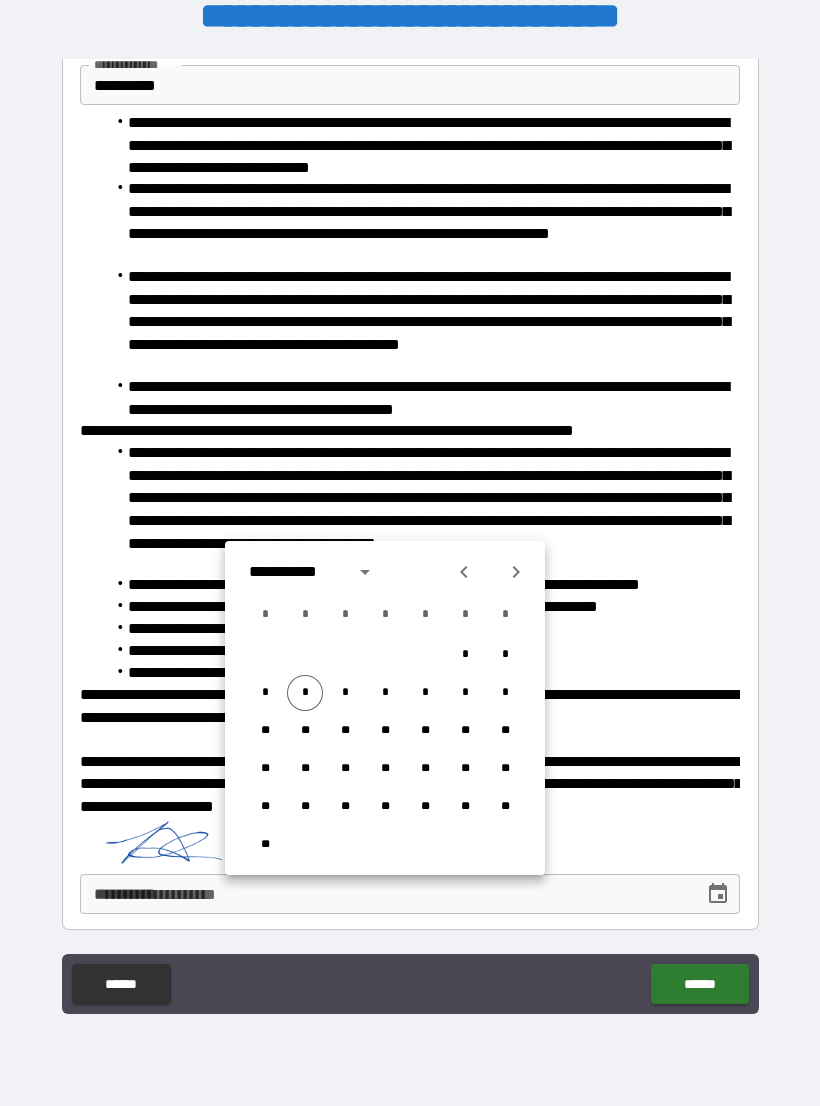 click on "*" at bounding box center (305, 693) 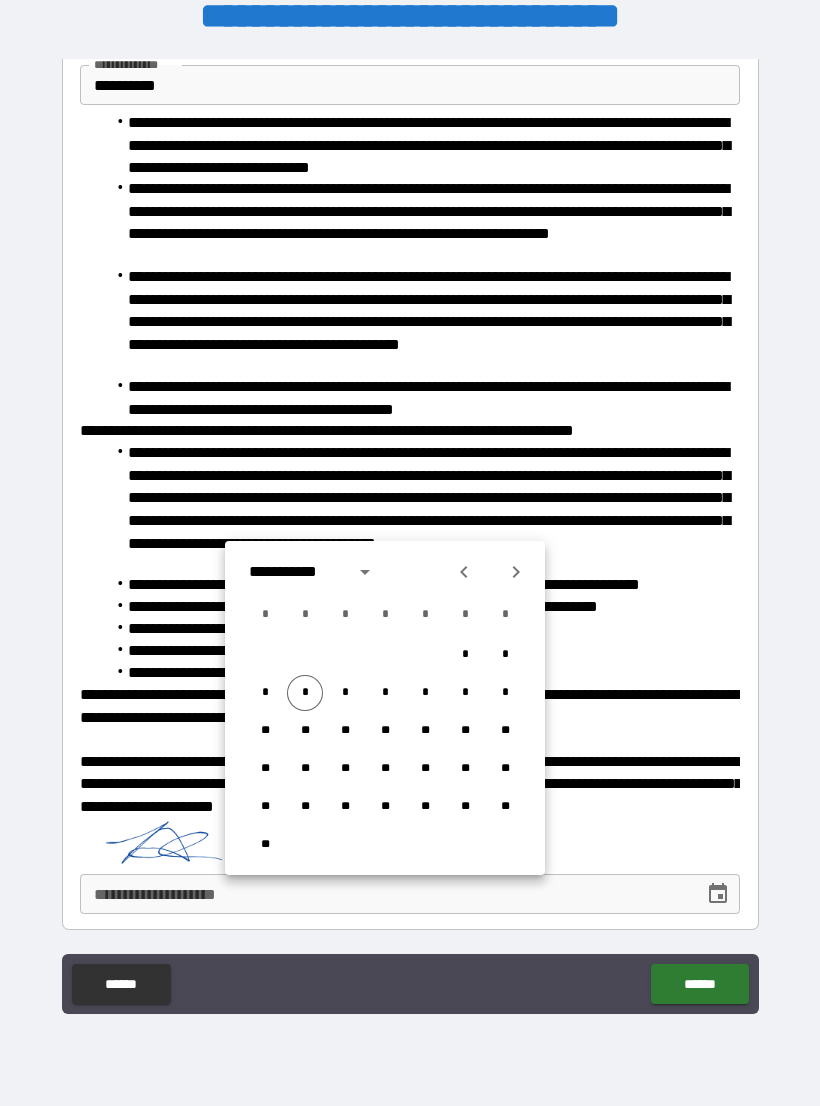 type on "**********" 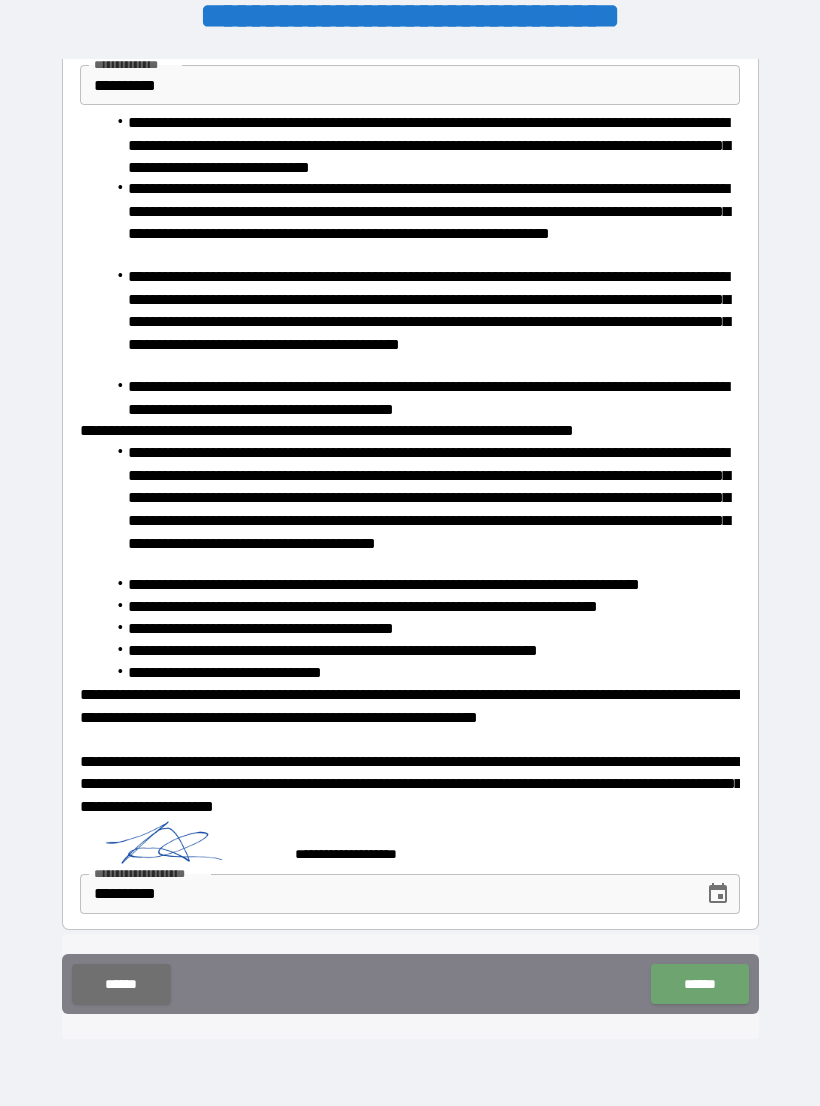 click on "******" at bounding box center [699, 984] 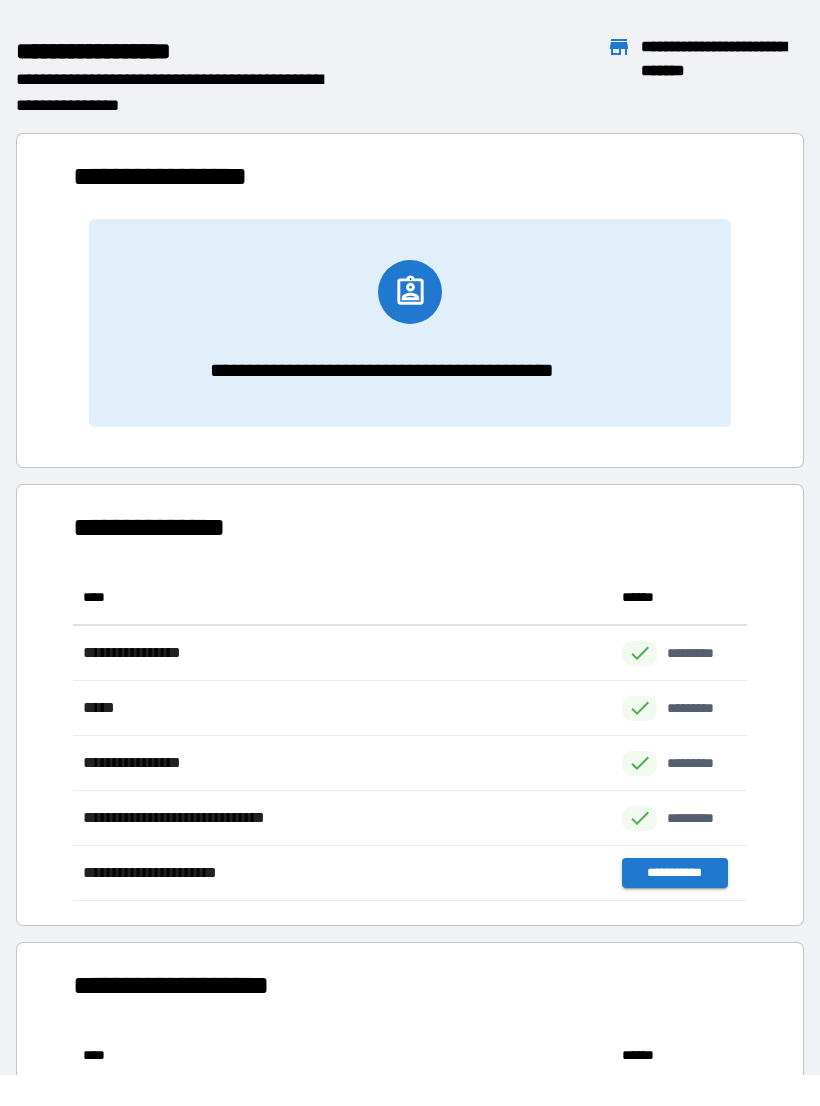 scroll, scrollTop: 1, scrollLeft: 1, axis: both 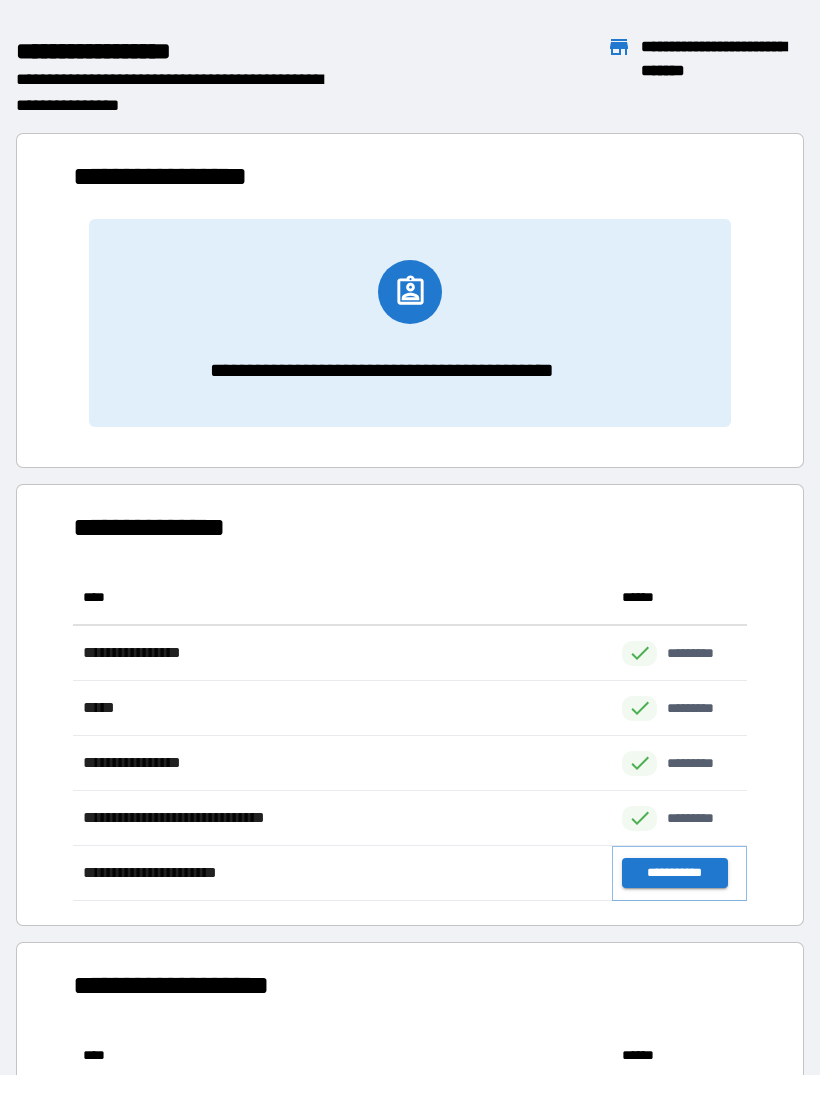 click on "**********" at bounding box center [674, 873] 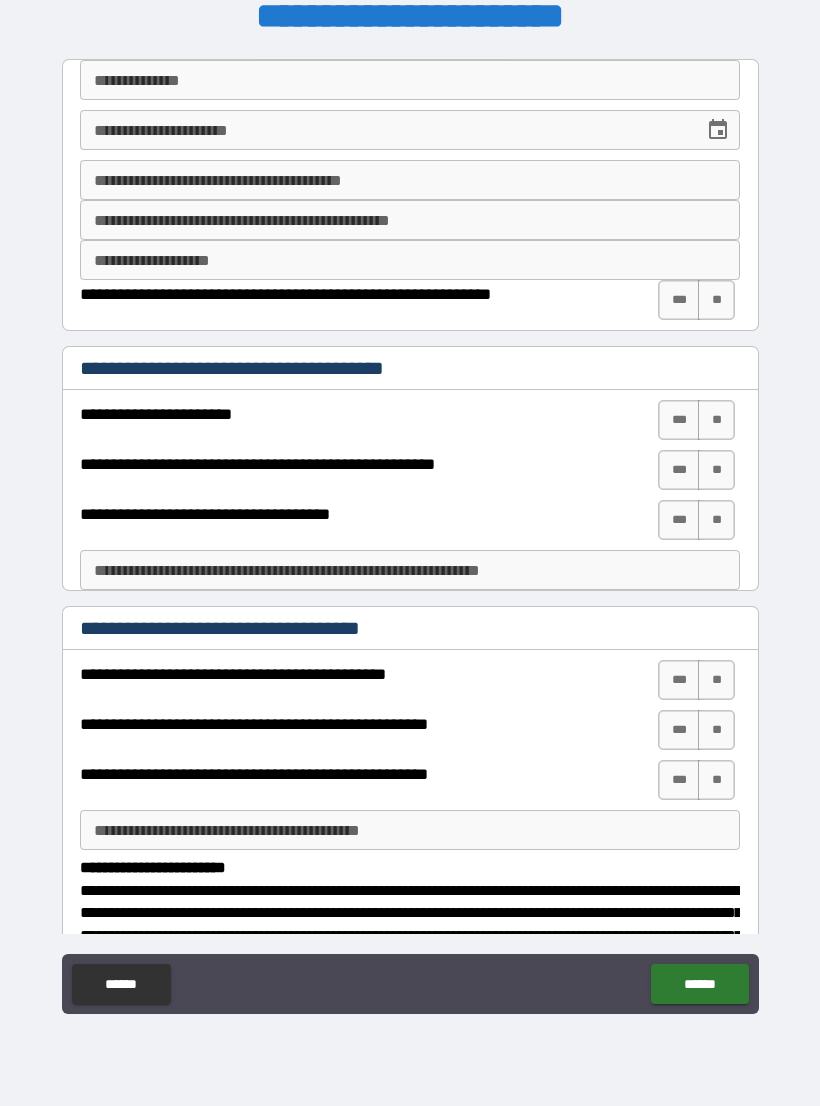 click on "**" at bounding box center (716, 300) 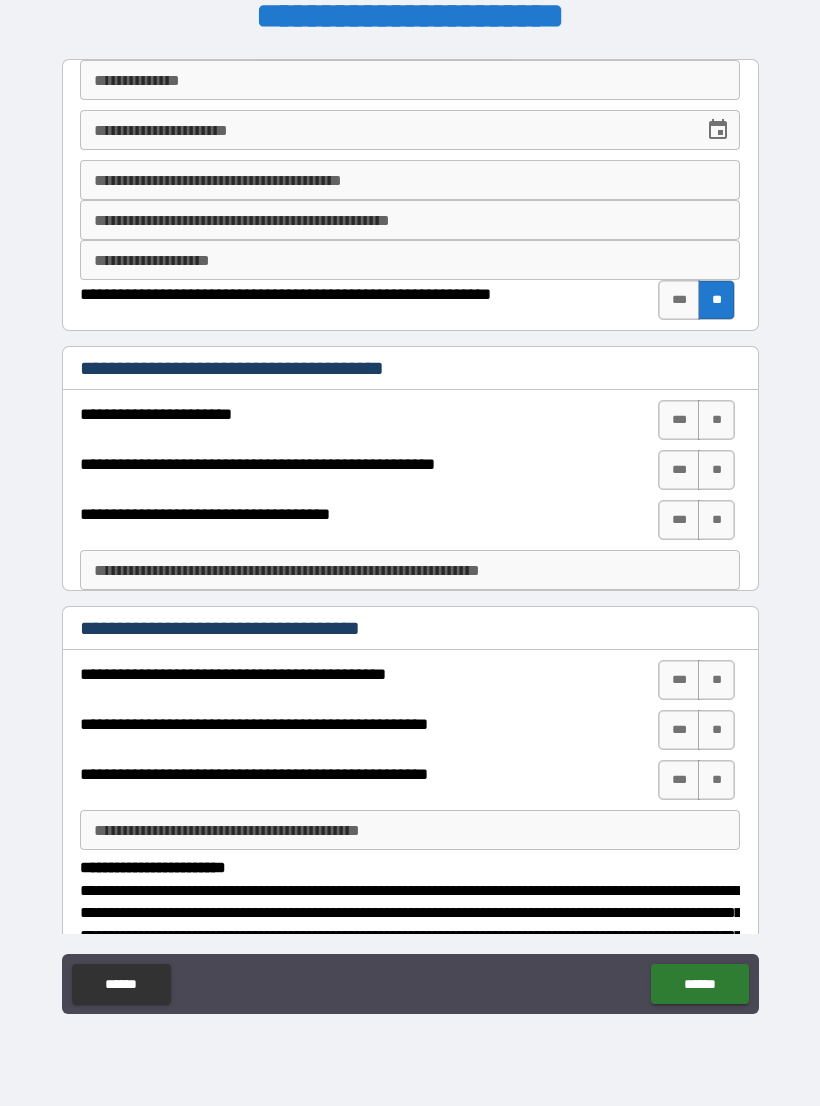 click on "**" at bounding box center (716, 420) 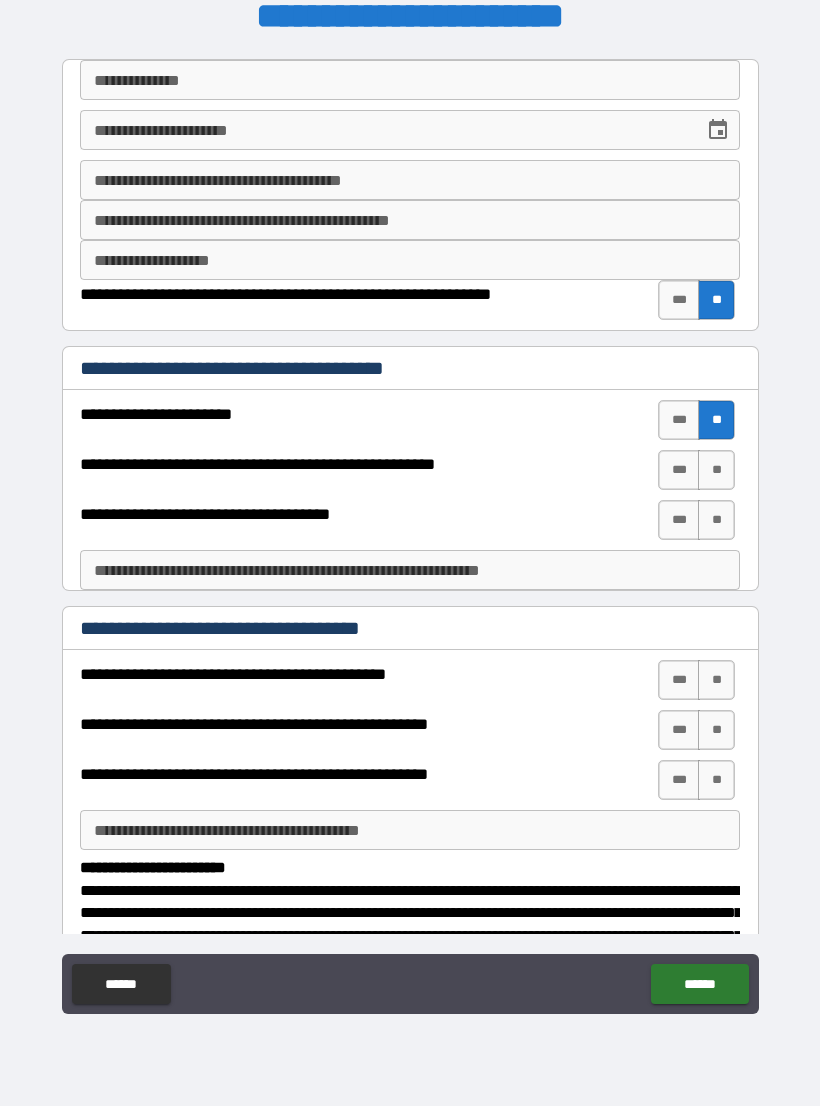 click on "**" at bounding box center [716, 470] 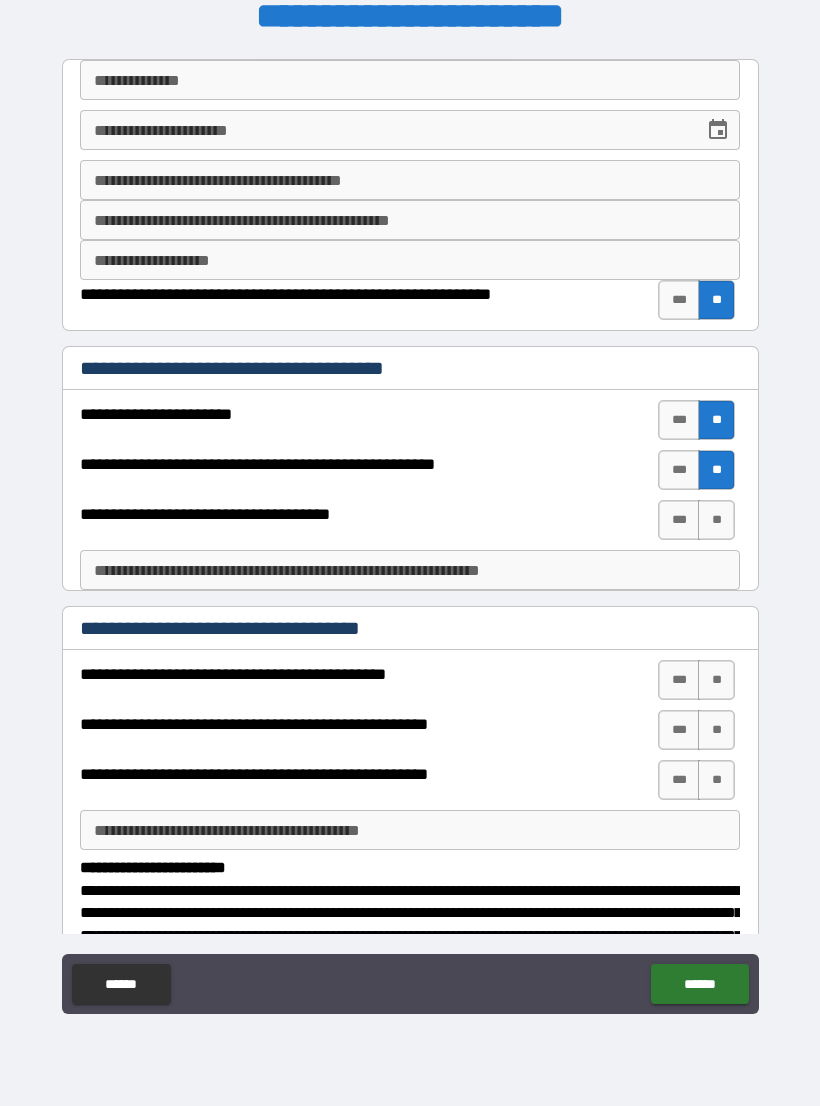 click on "**" at bounding box center [716, 520] 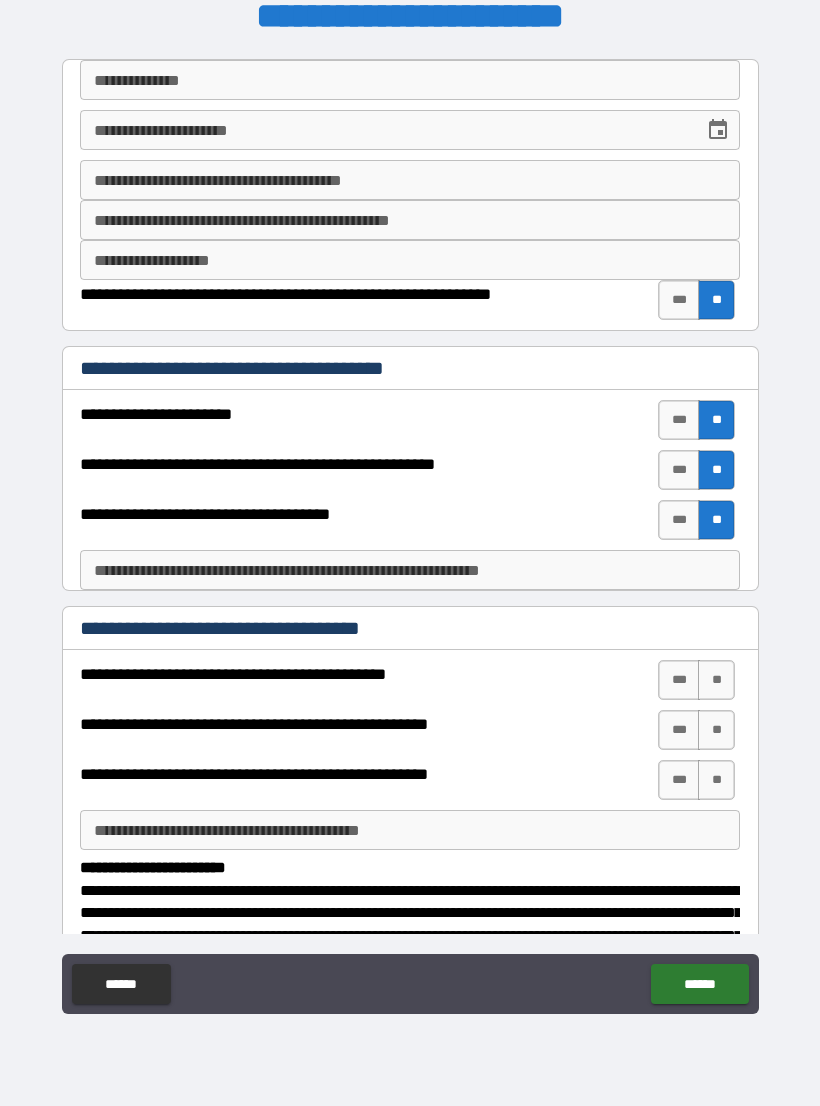 click on "**********" at bounding box center (410, 570) 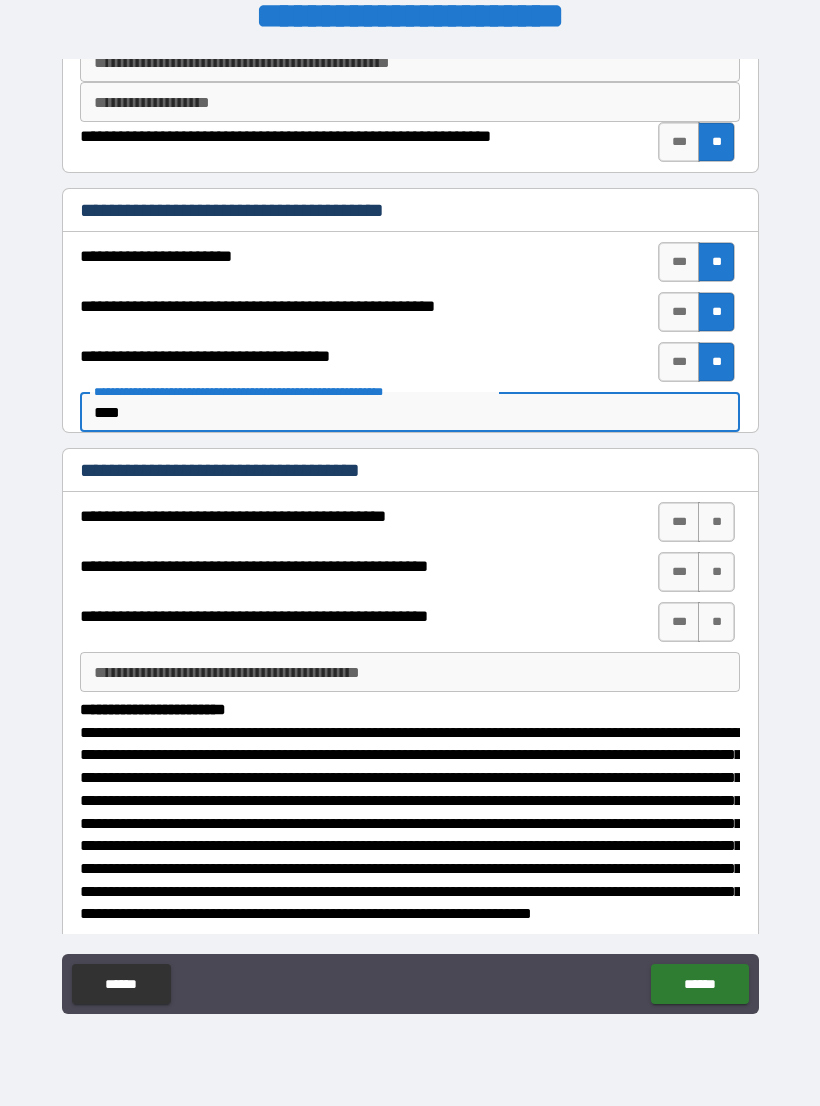scroll, scrollTop: 160, scrollLeft: 0, axis: vertical 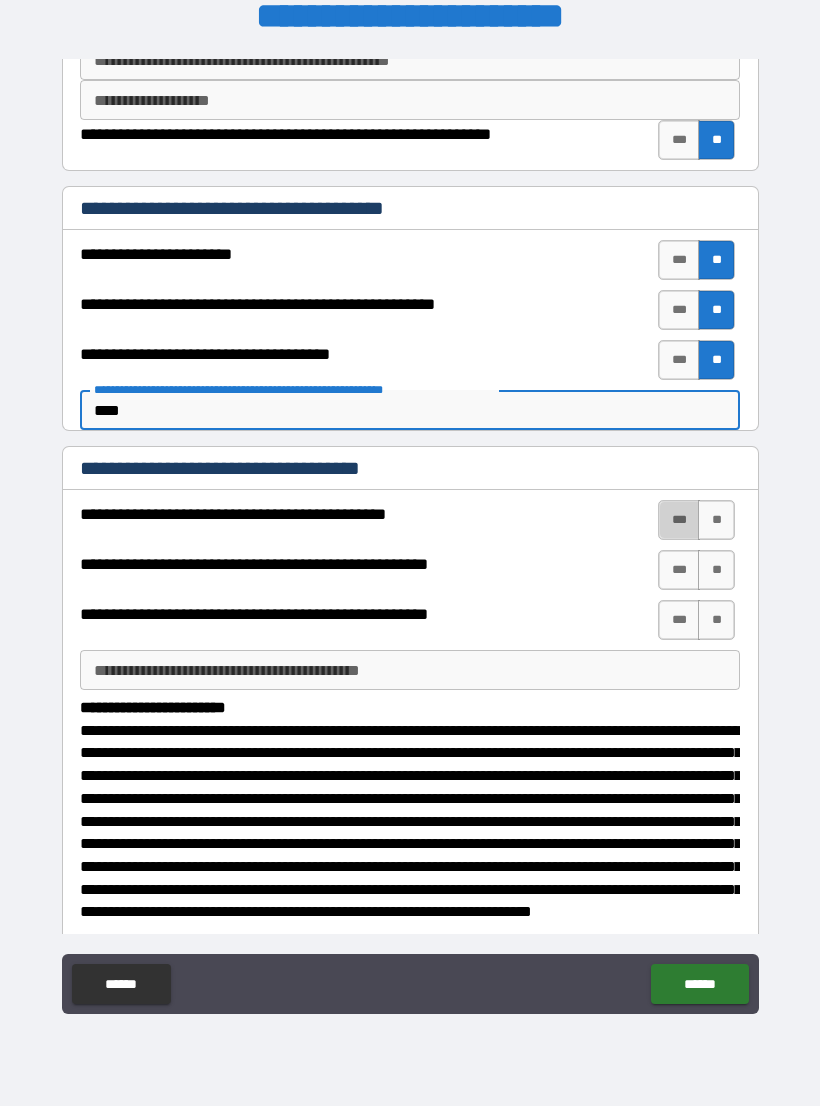 type on "****" 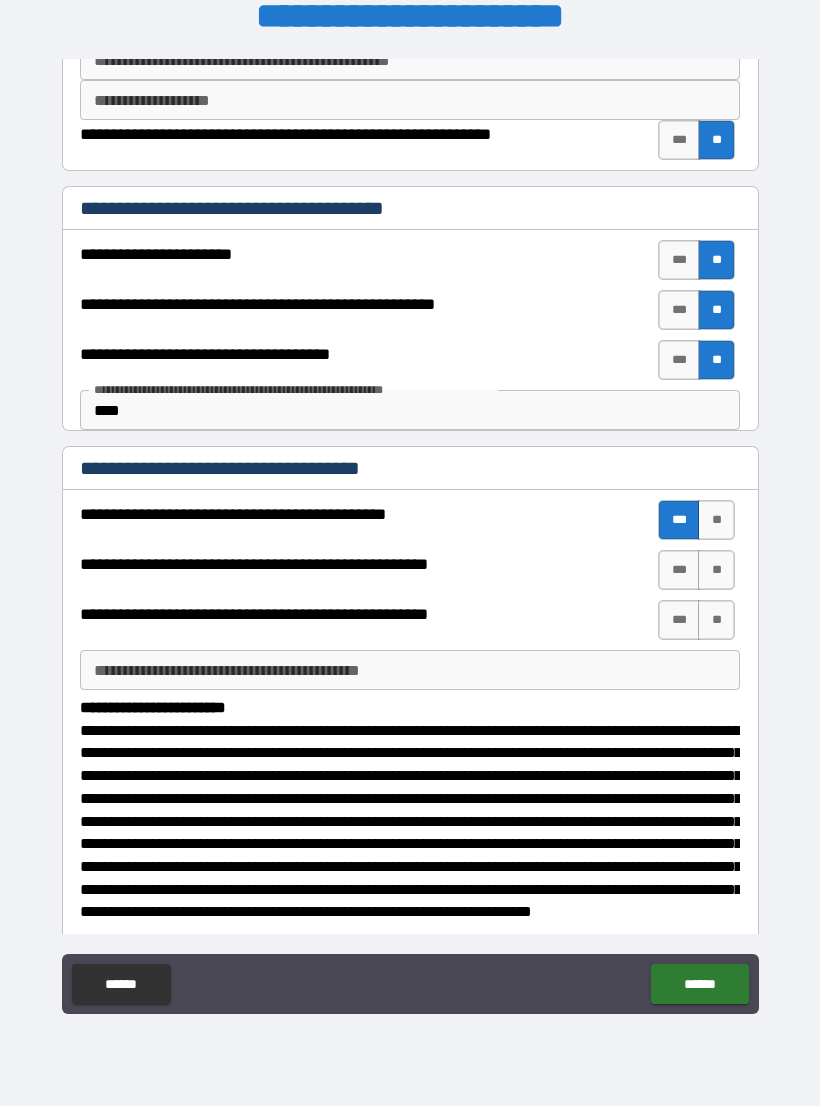 click on "***" at bounding box center [679, 570] 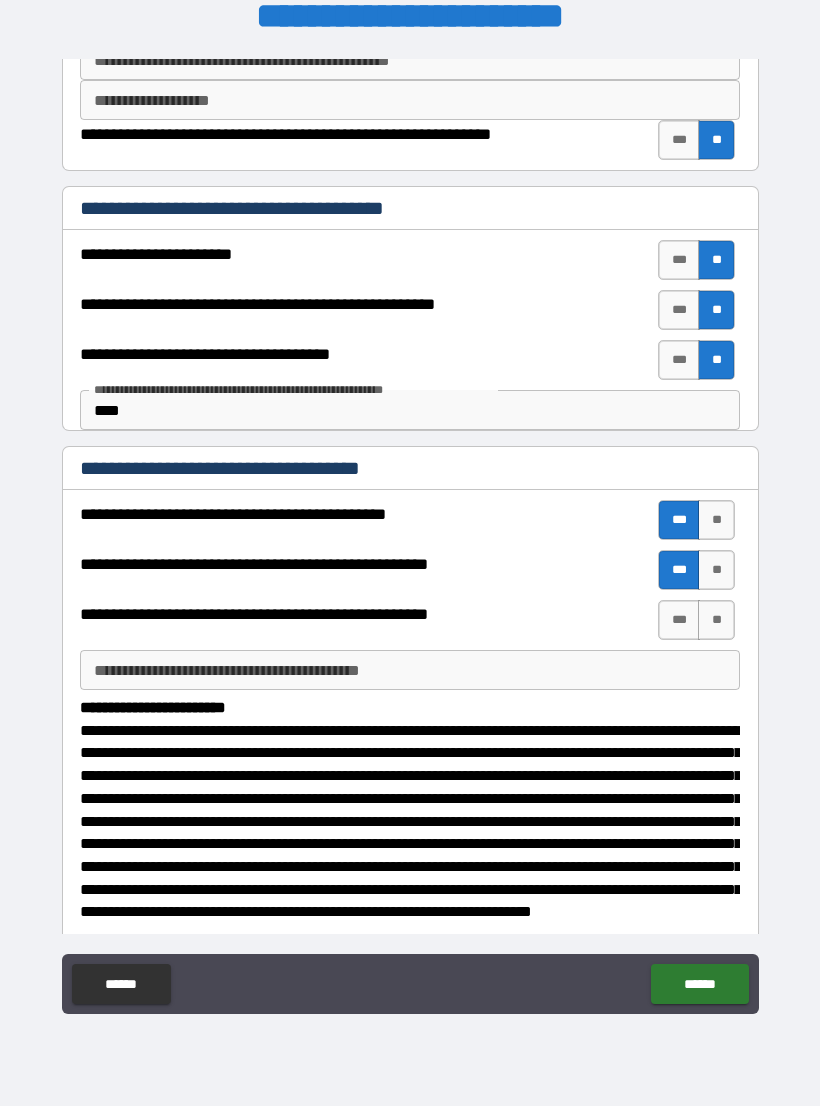 click on "**" at bounding box center (716, 620) 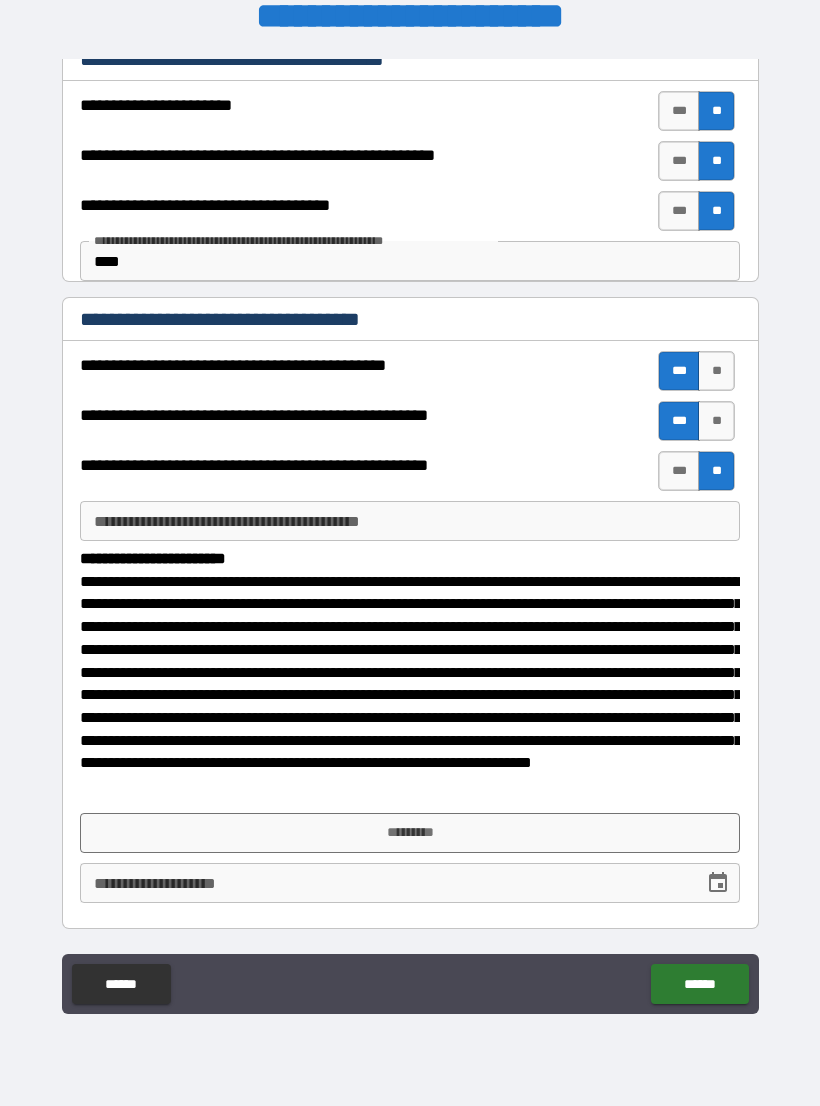 scroll, scrollTop: 308, scrollLeft: 0, axis: vertical 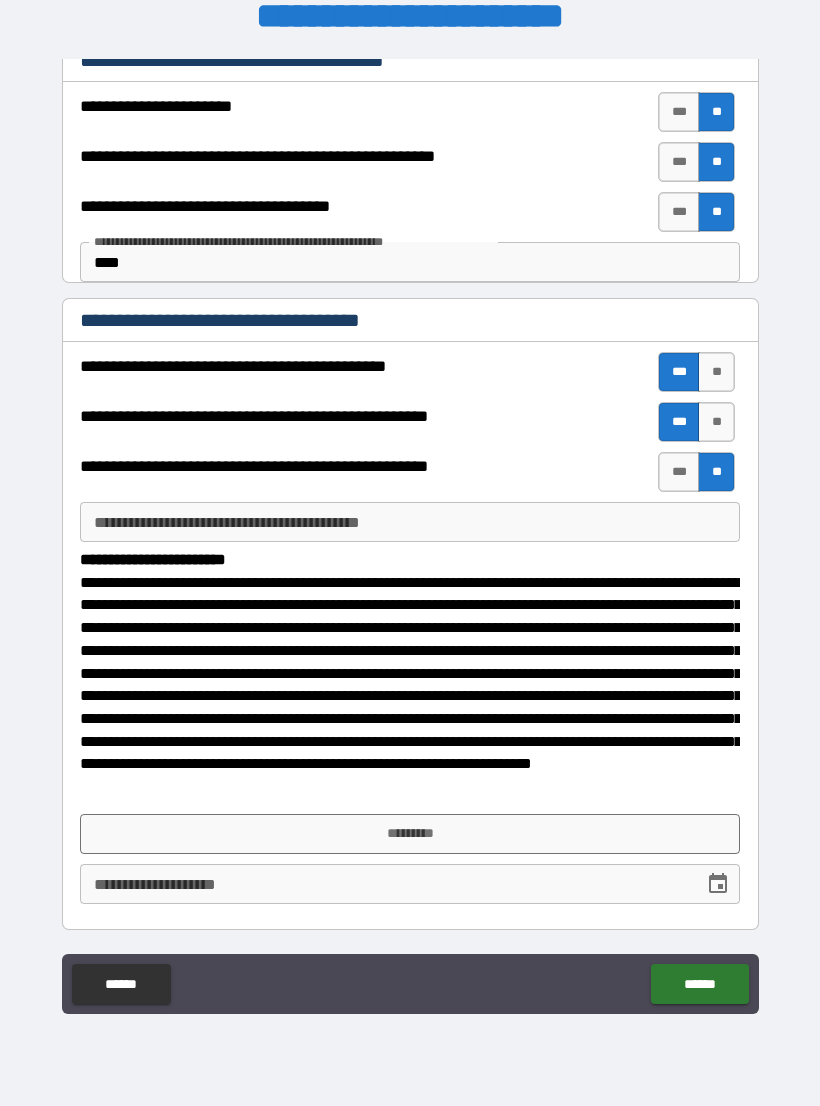 click on "*********" at bounding box center [410, 834] 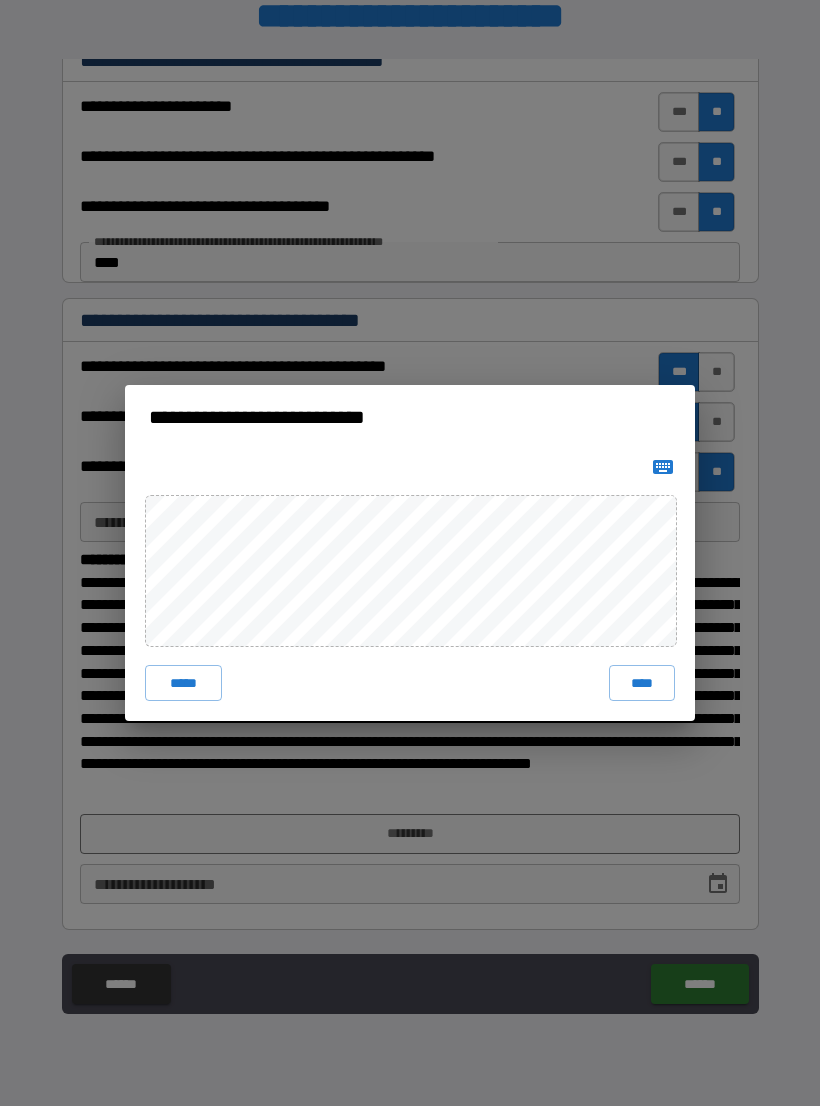 click on "**********" at bounding box center [410, 553] 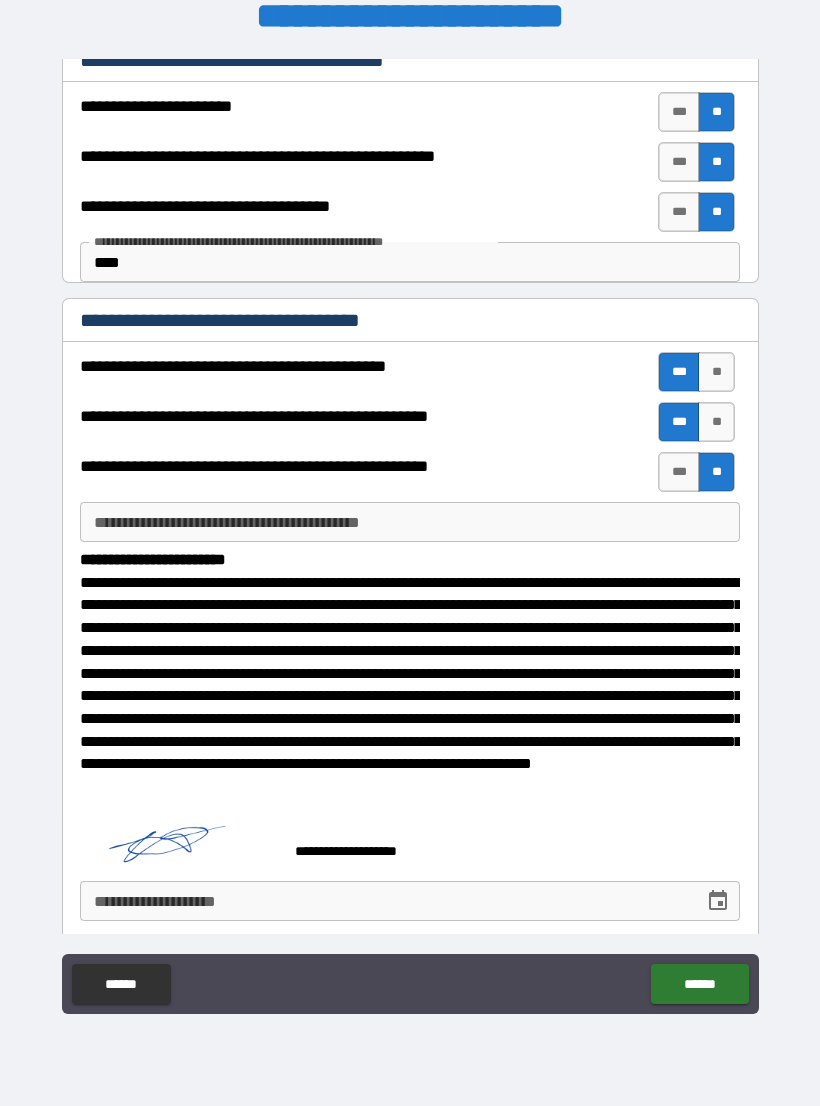 scroll, scrollTop: 298, scrollLeft: 0, axis: vertical 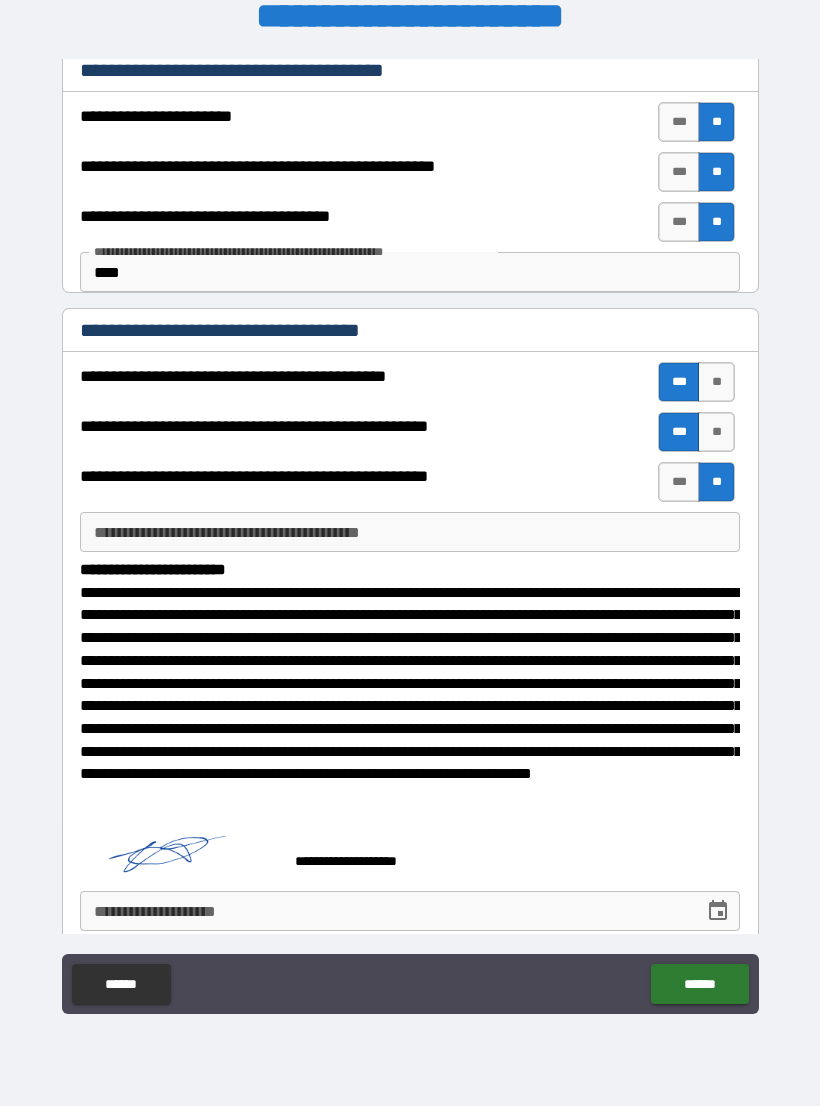click 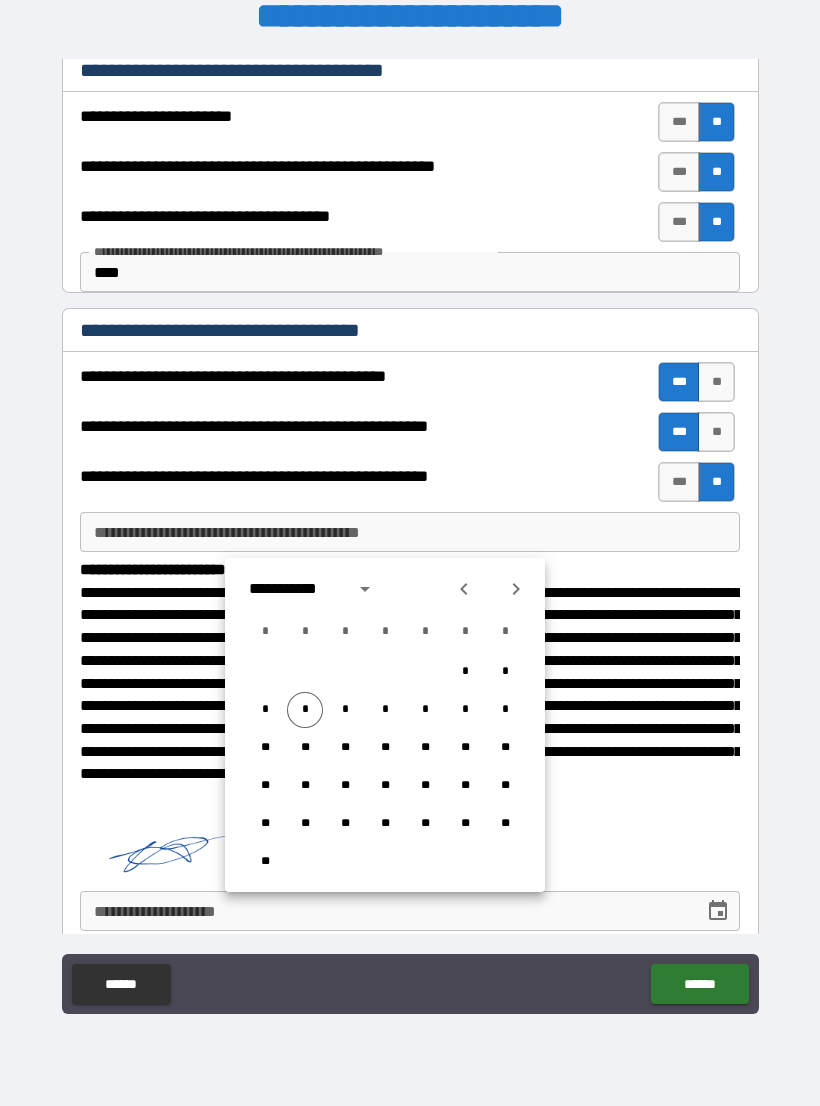 click on "*" at bounding box center (305, 710) 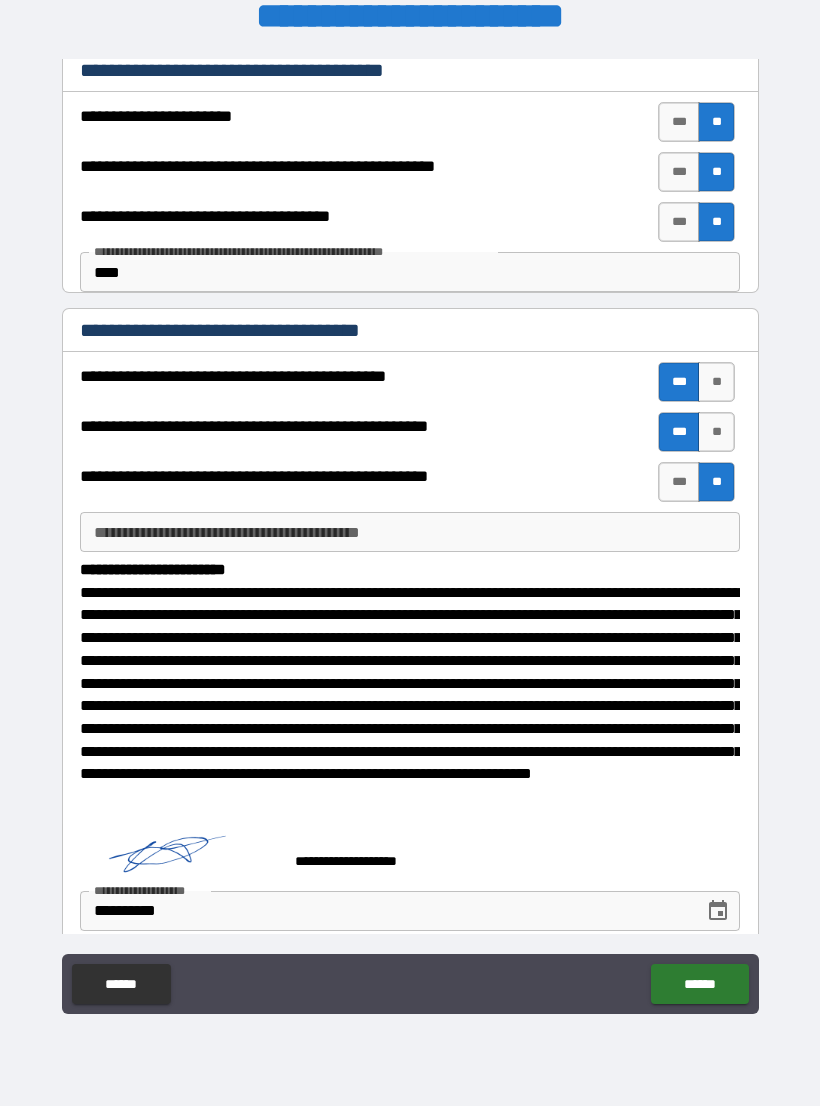 click on "******" at bounding box center [699, 984] 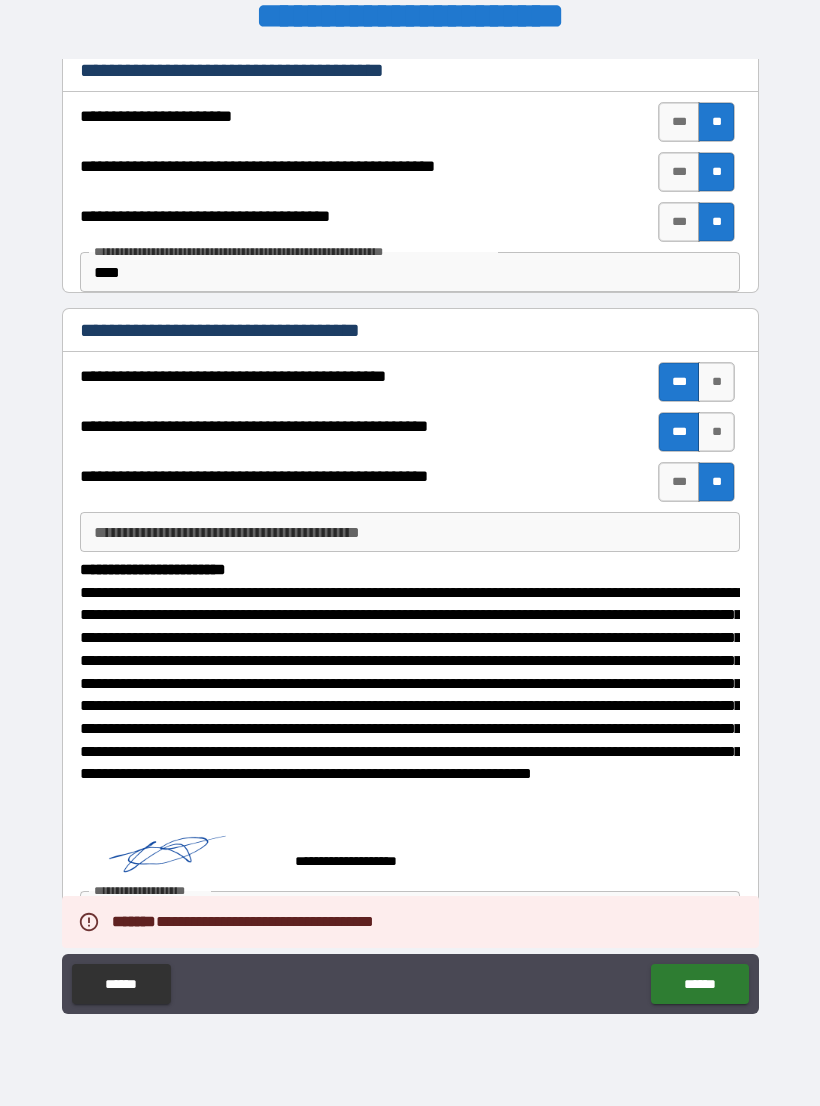 click on "******" at bounding box center (699, 984) 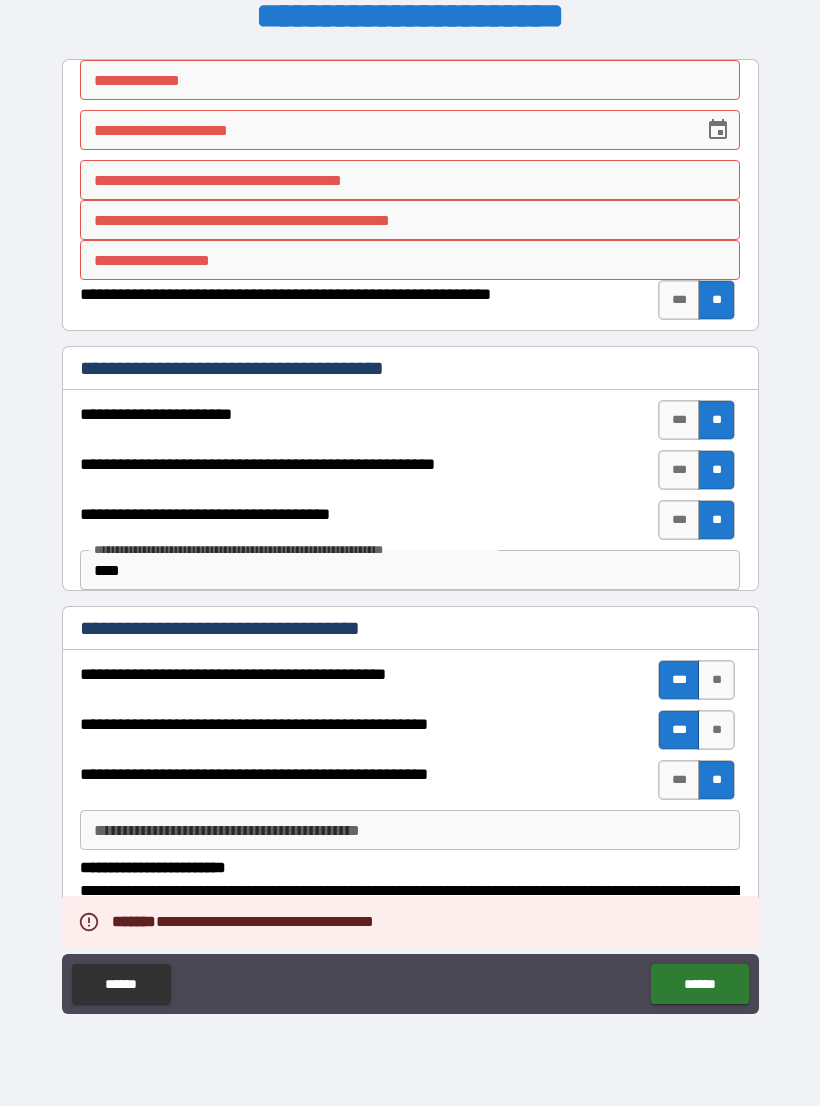 scroll, scrollTop: 0, scrollLeft: 0, axis: both 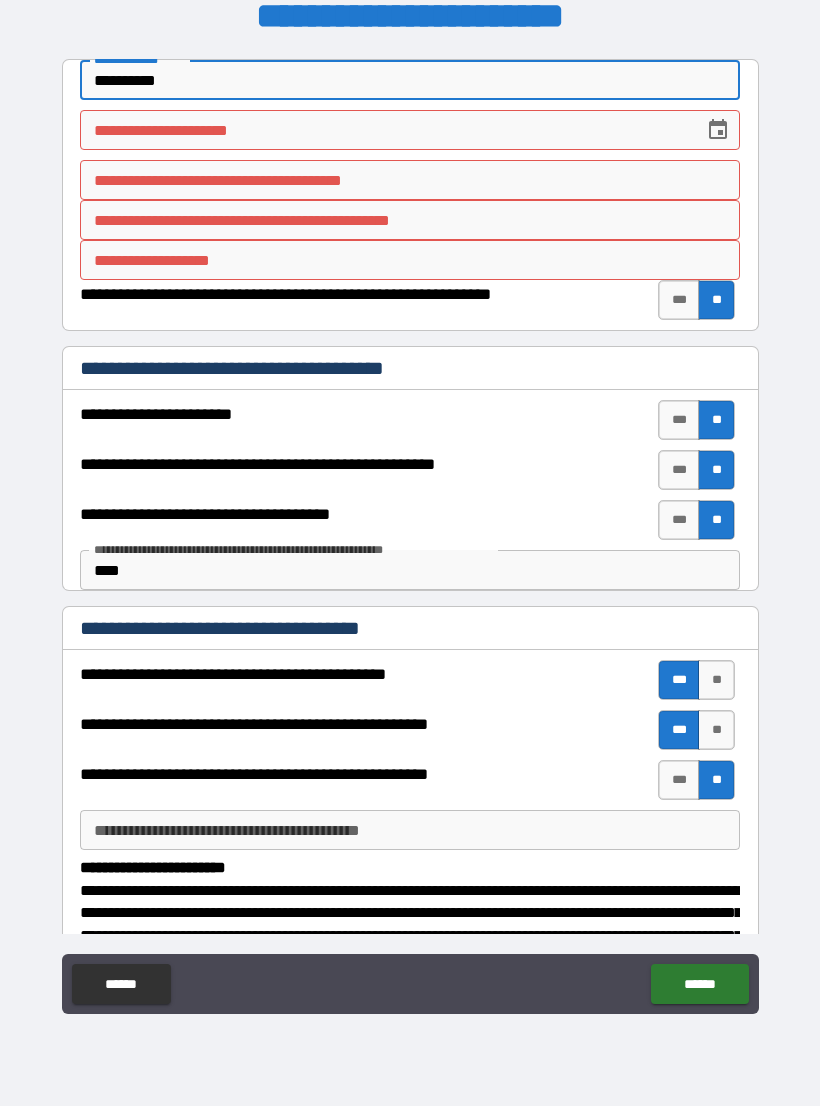 type on "**********" 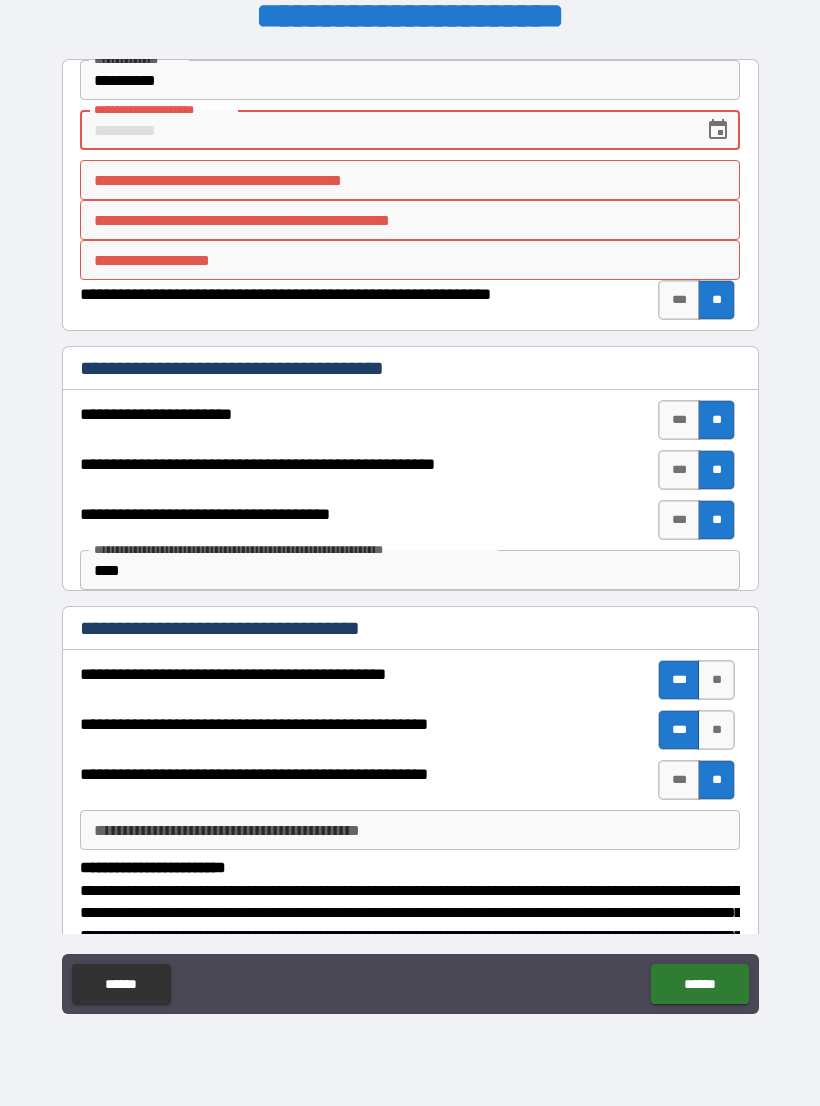 type on "*" 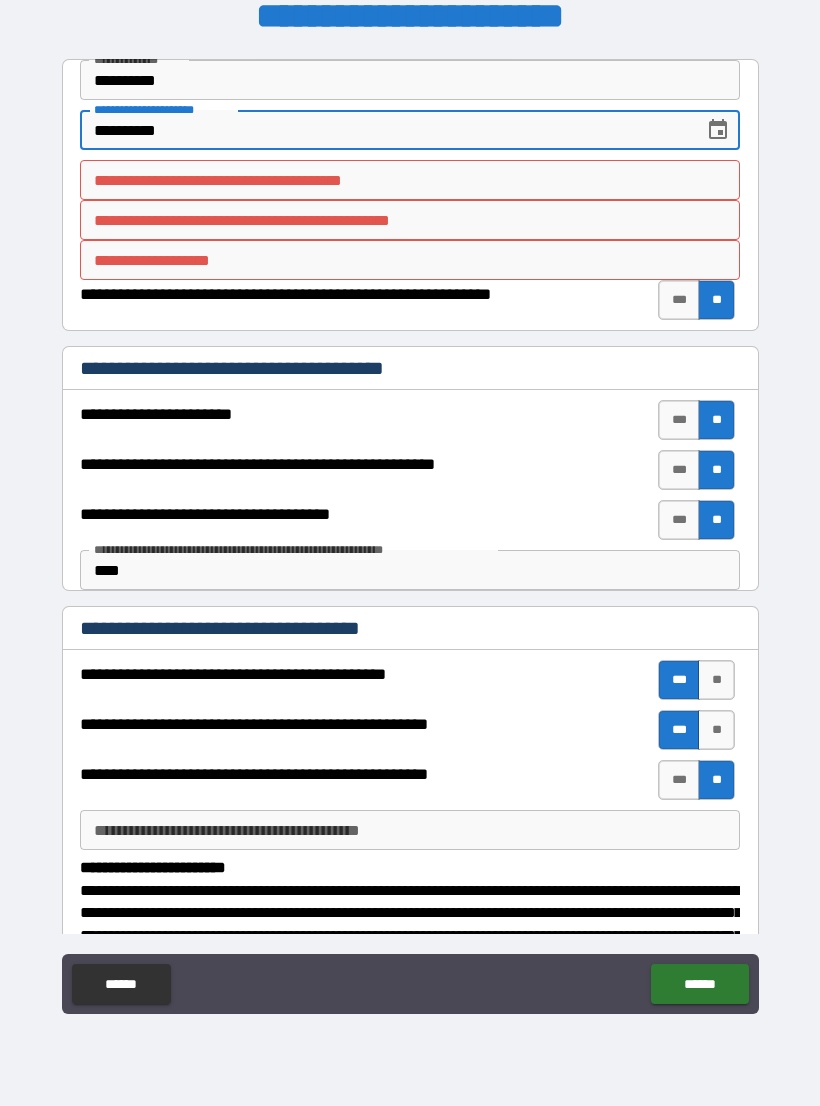 type on "**********" 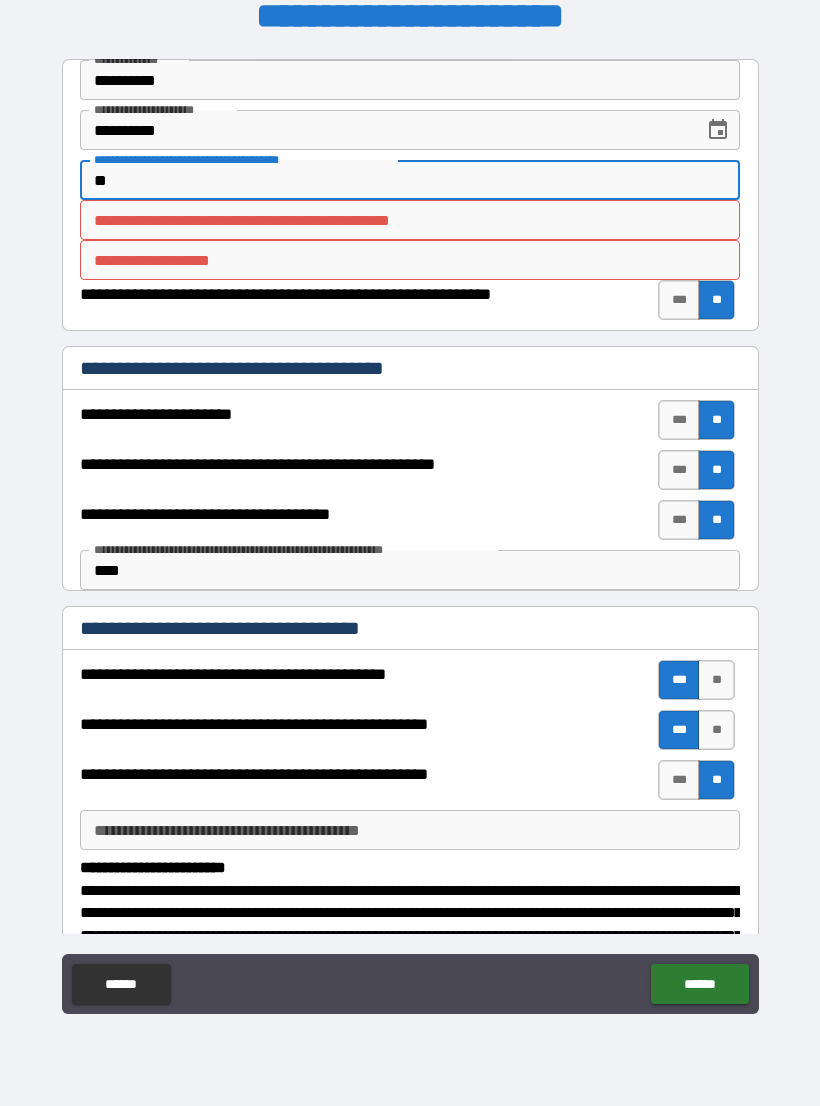 type on "*" 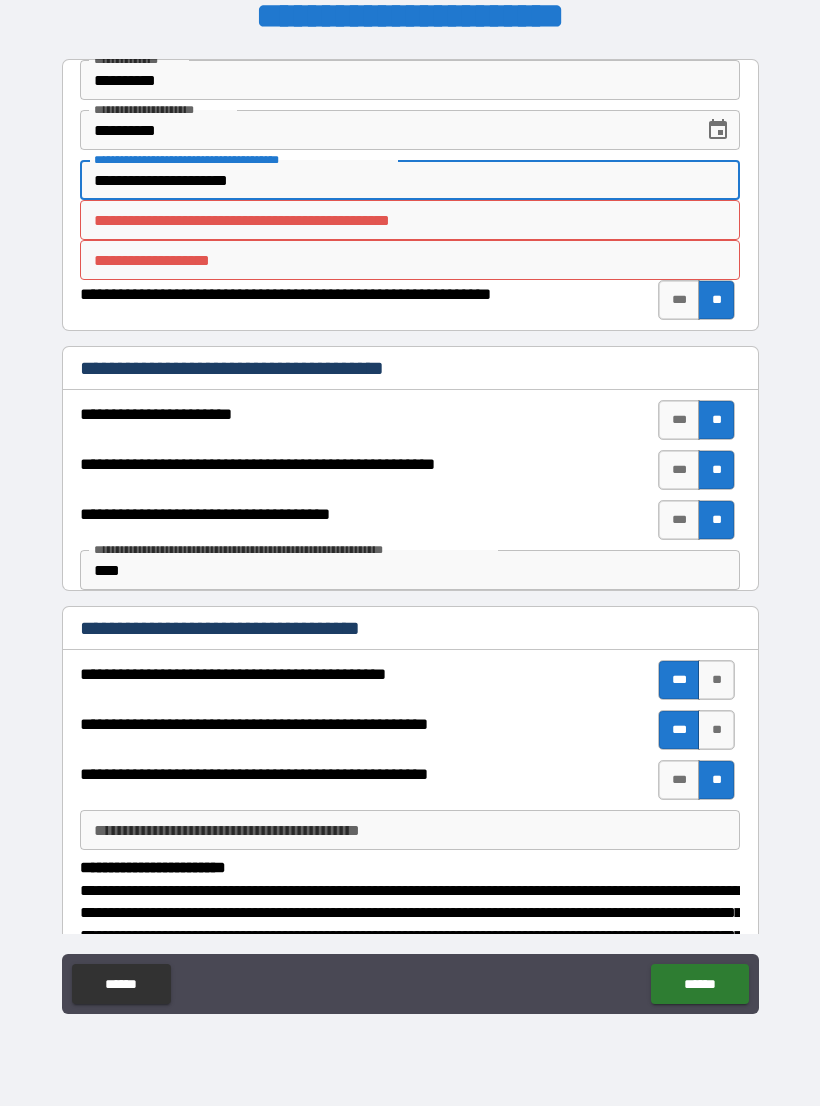 type on "**********" 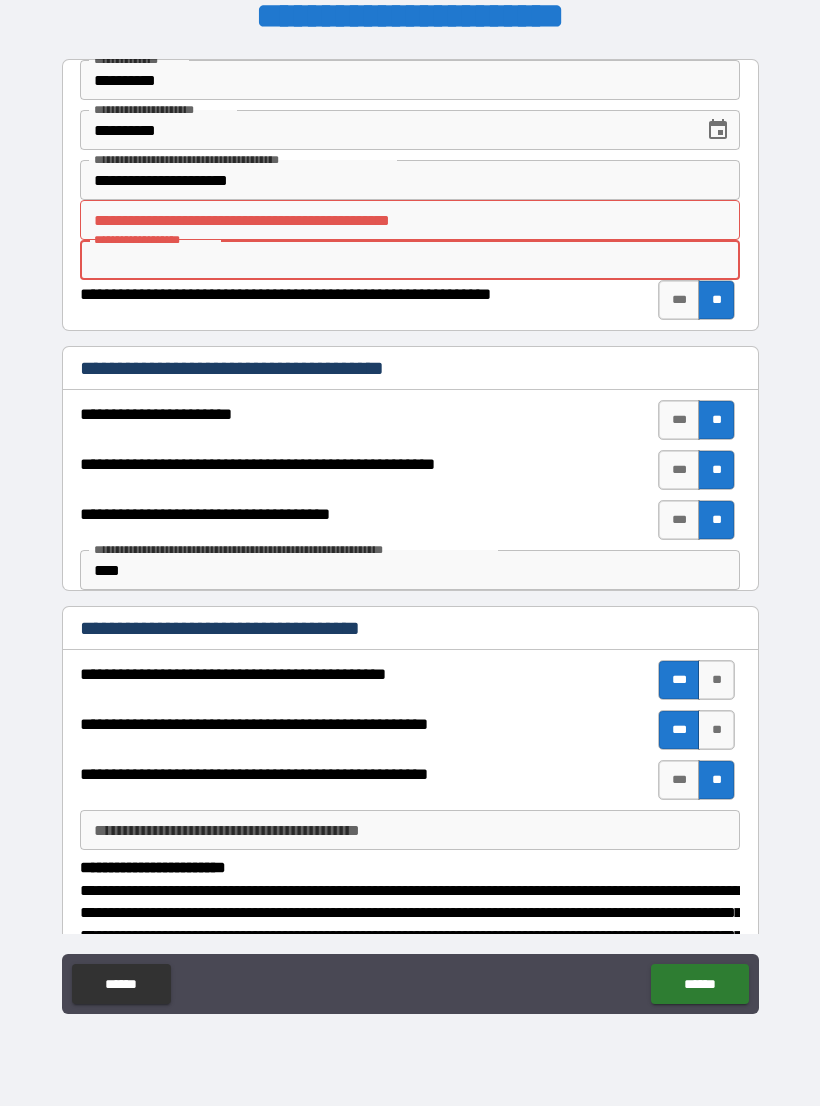 click on "**********" at bounding box center [410, 220] 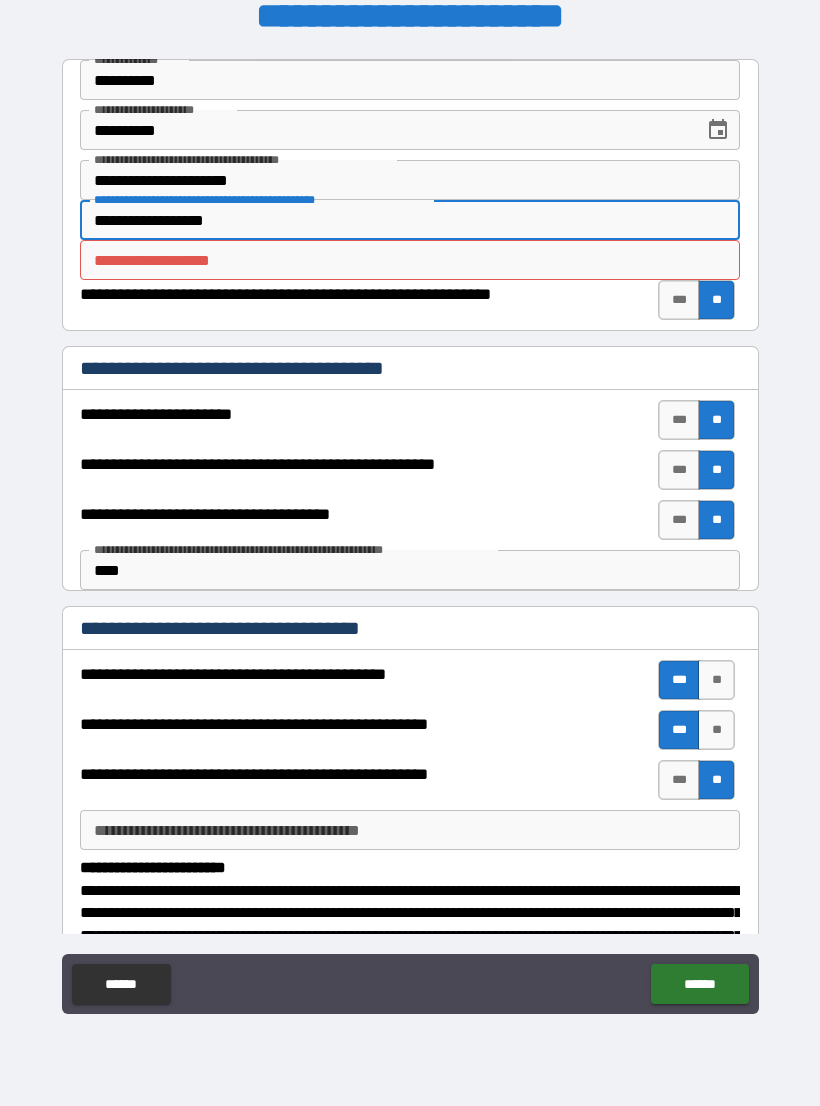 click on "**********" at bounding box center [410, 260] 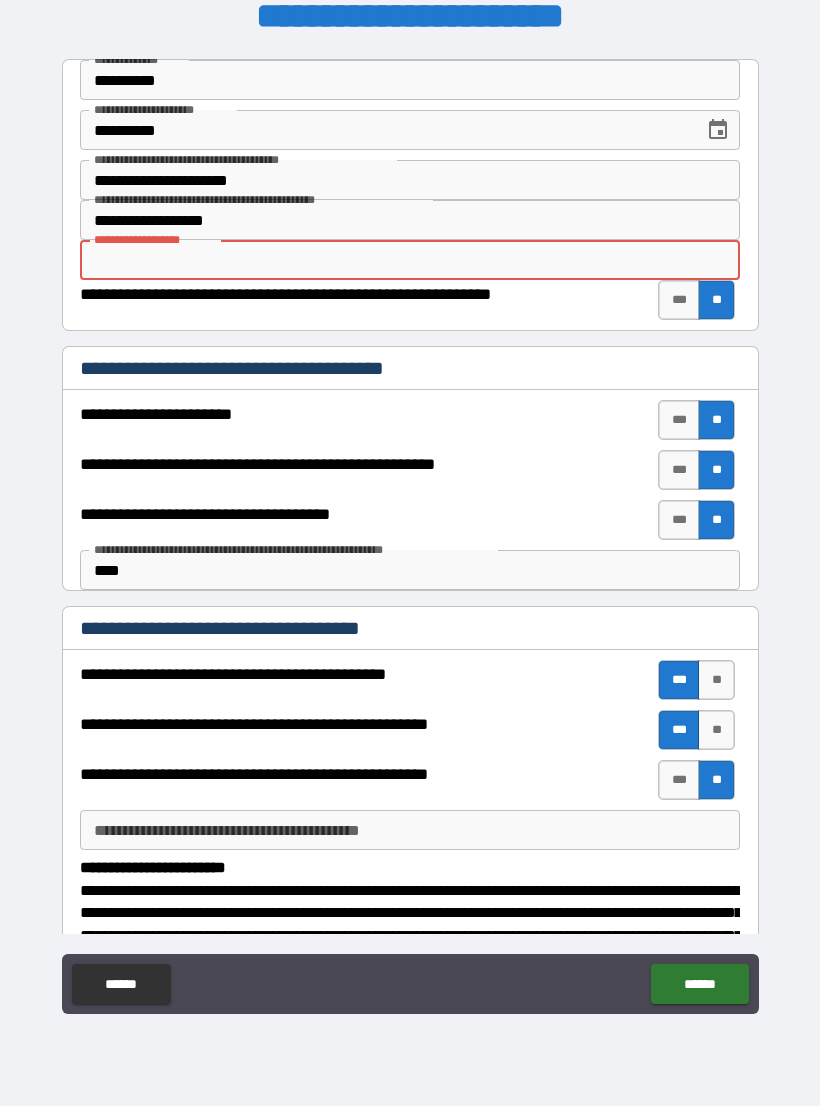 click on "**********" at bounding box center [410, 220] 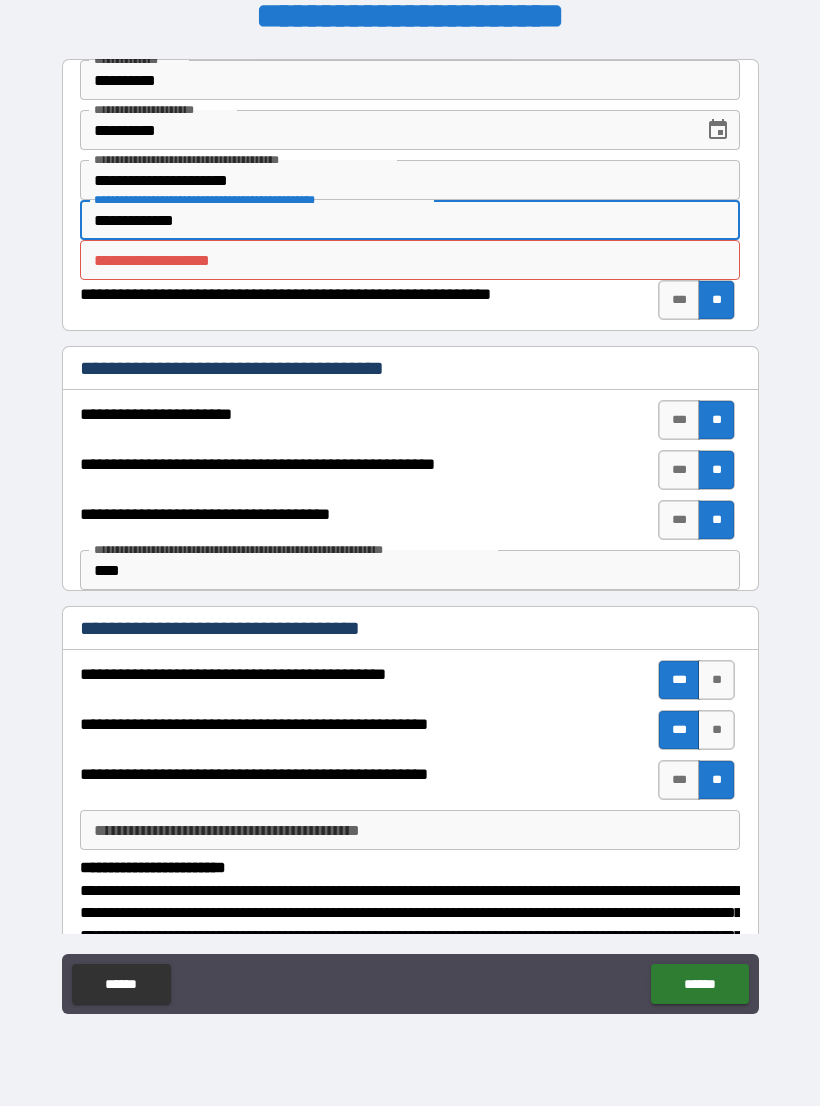 type on "**********" 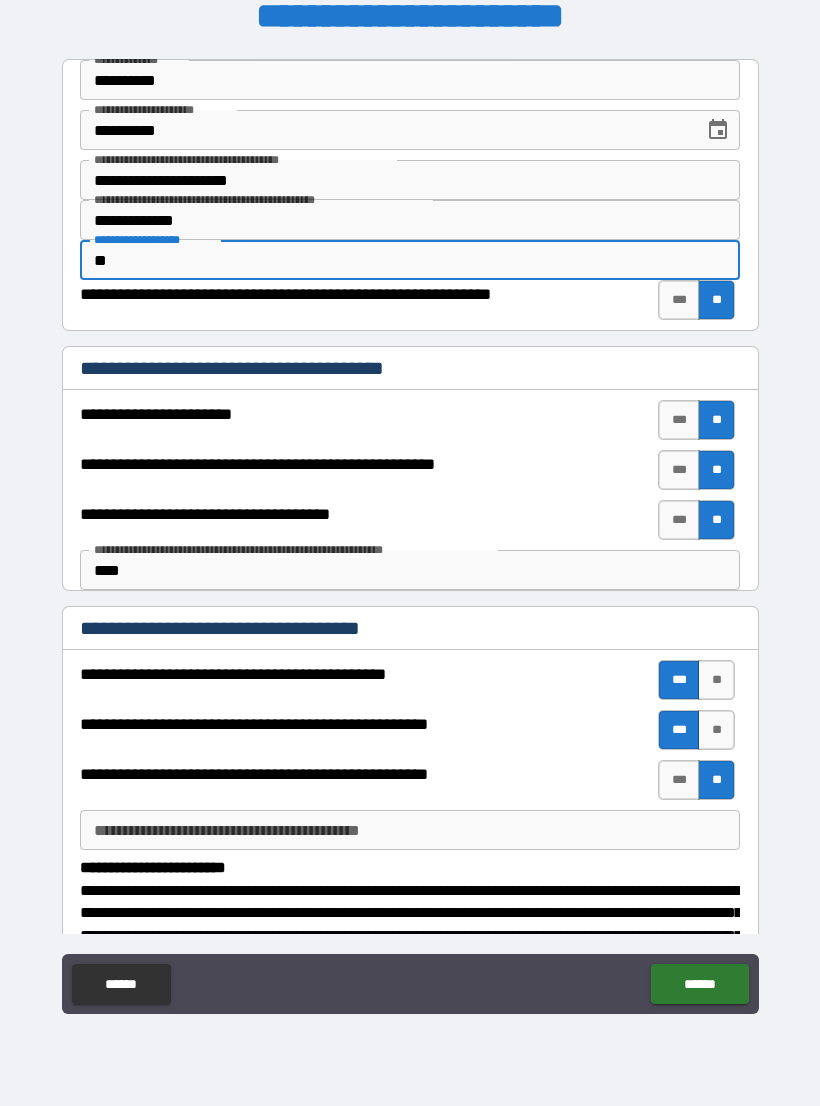 type on "***" 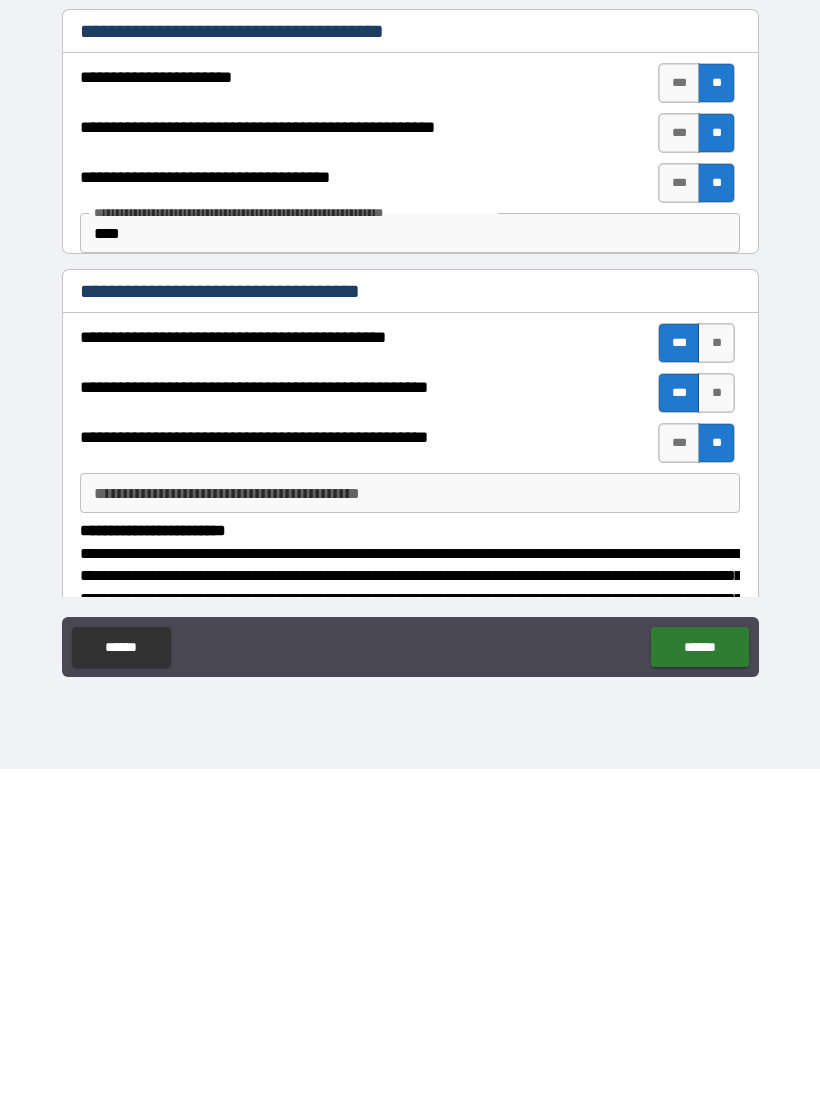 click on "******" at bounding box center (699, 984) 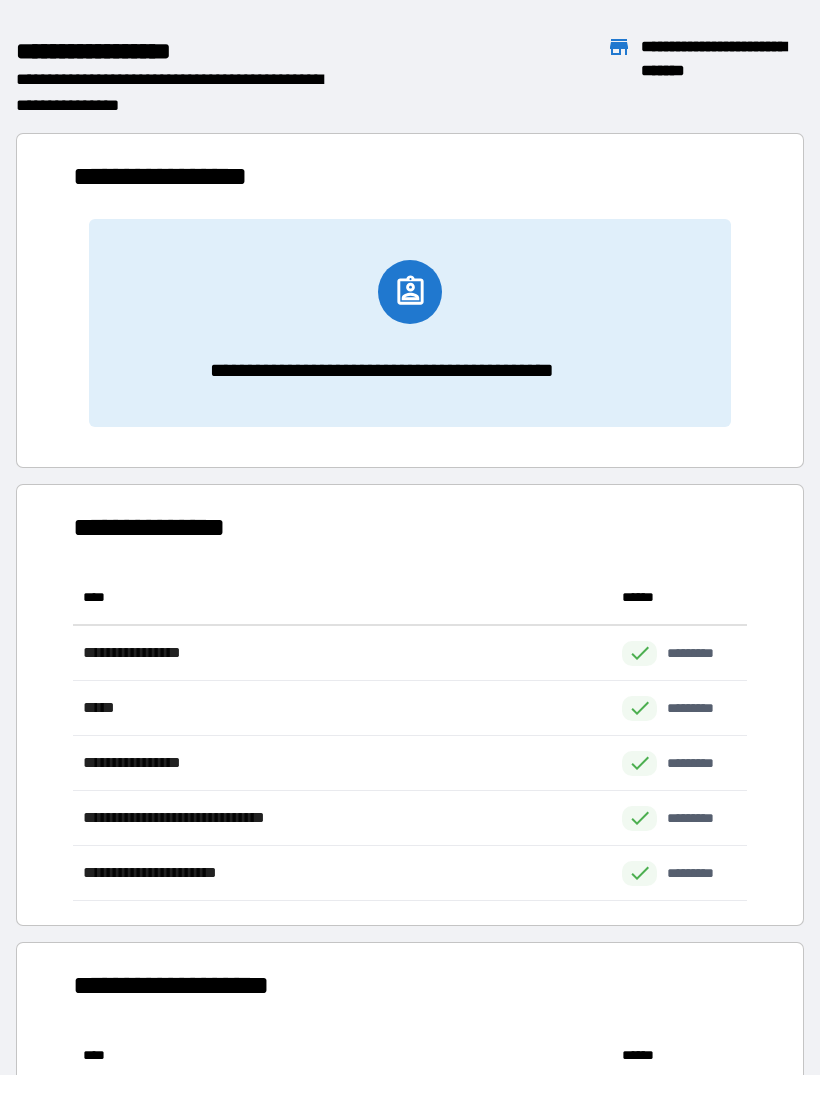 scroll, scrollTop: 1, scrollLeft: 1, axis: both 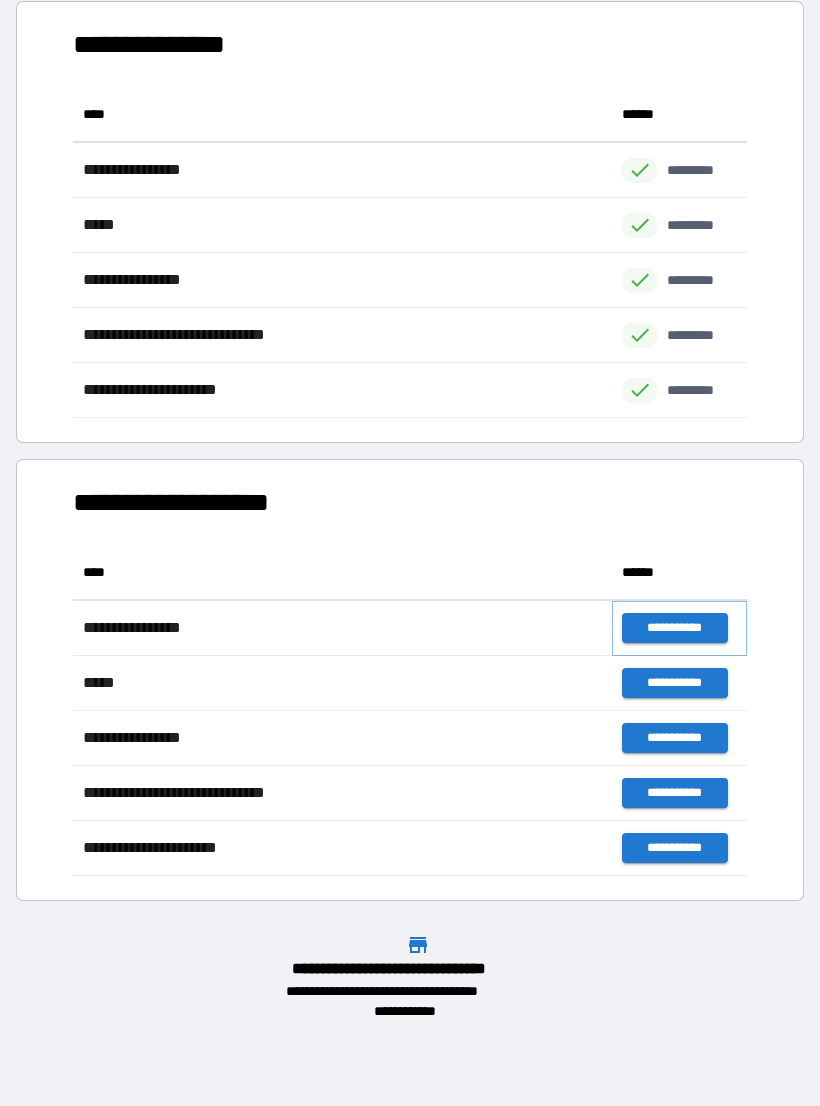 click on "**********" at bounding box center [674, 628] 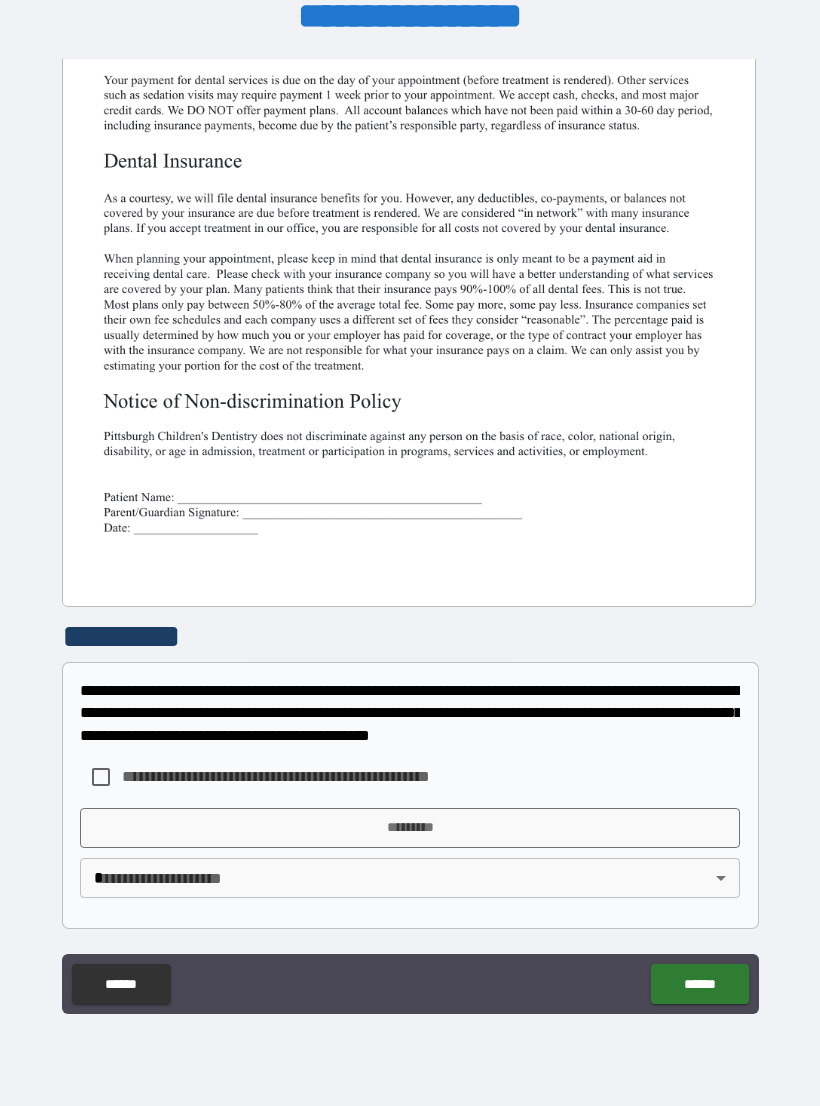 scroll, scrollTop: 380, scrollLeft: 0, axis: vertical 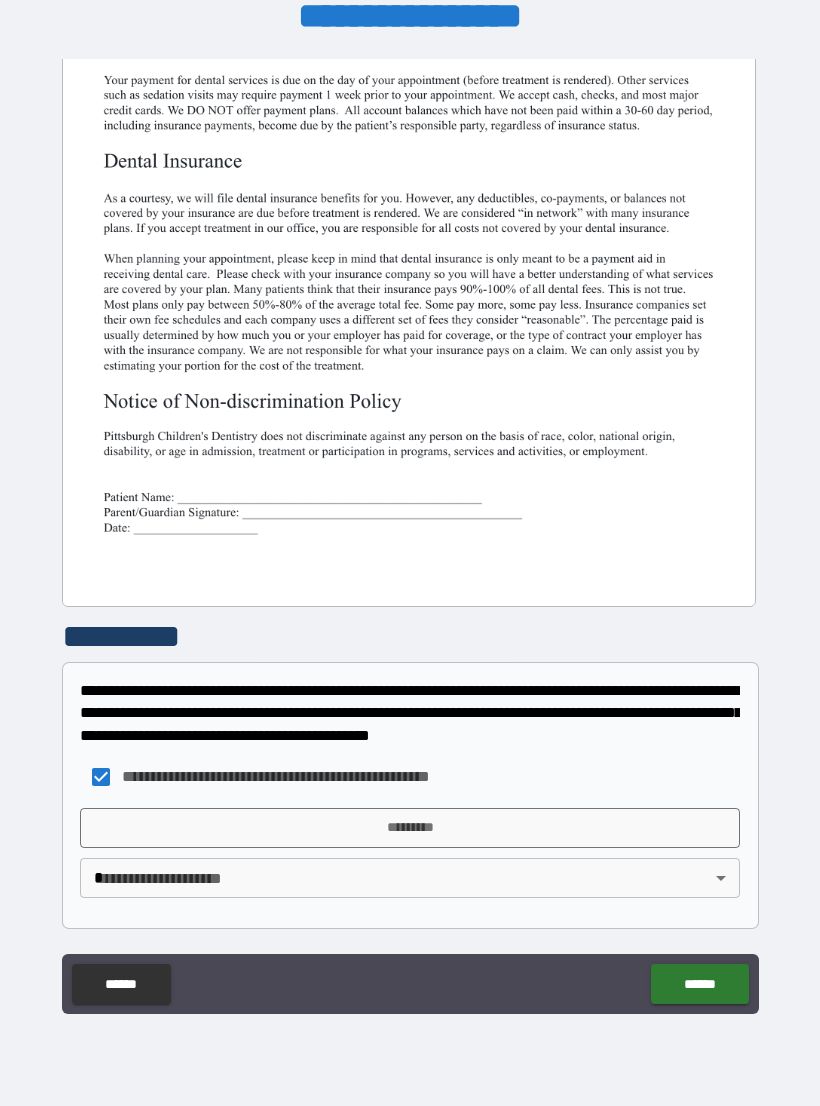 click on "*********" at bounding box center (410, 828) 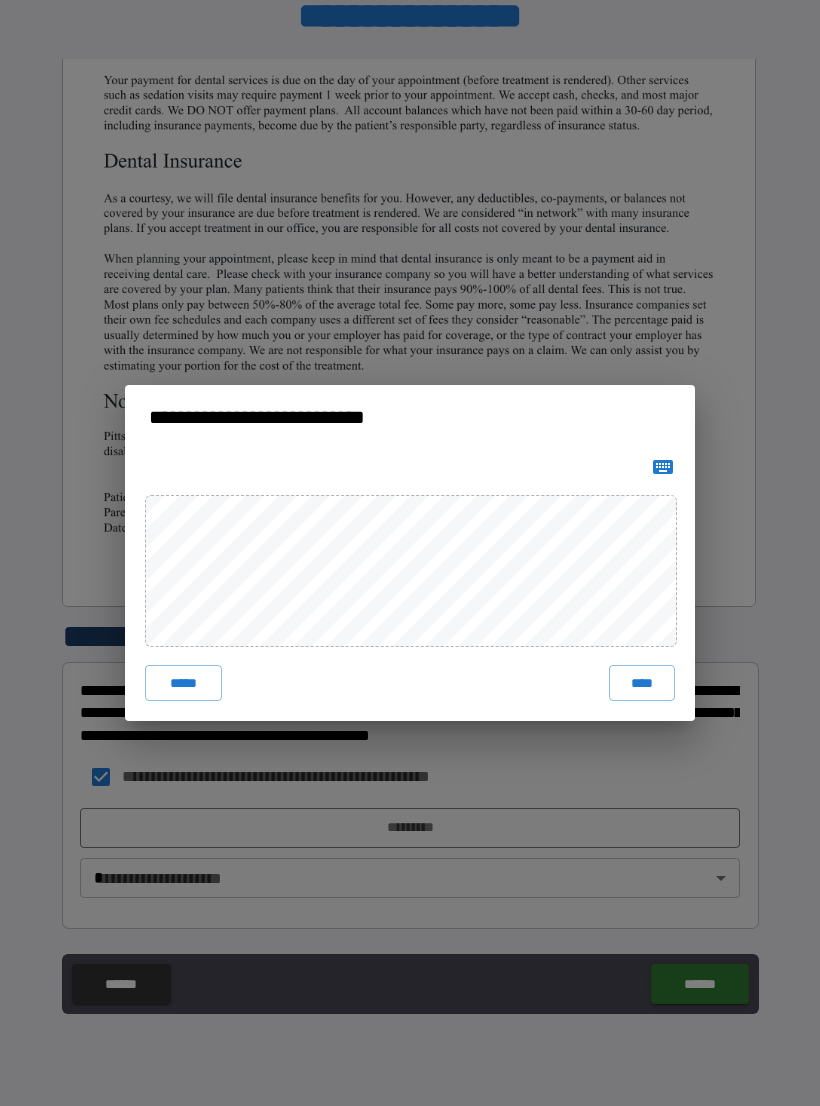 click on "****" at bounding box center [642, 683] 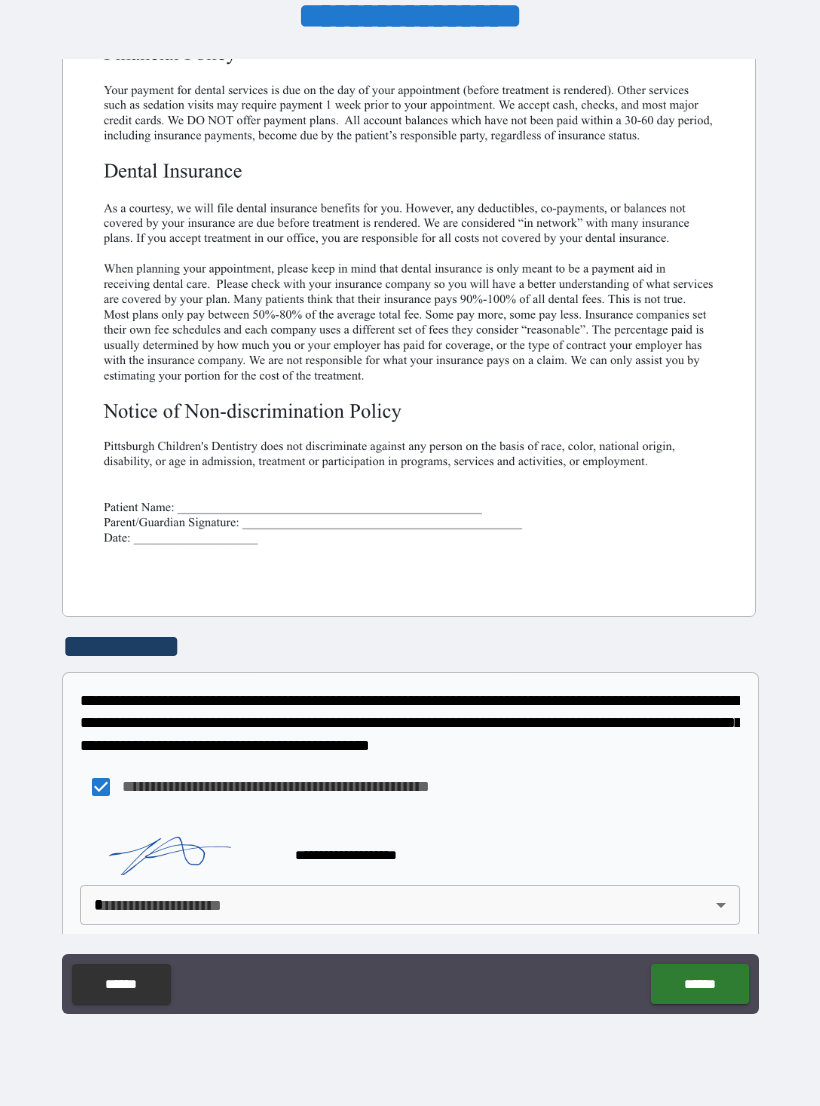 click on "**********" at bounding box center [410, 537] 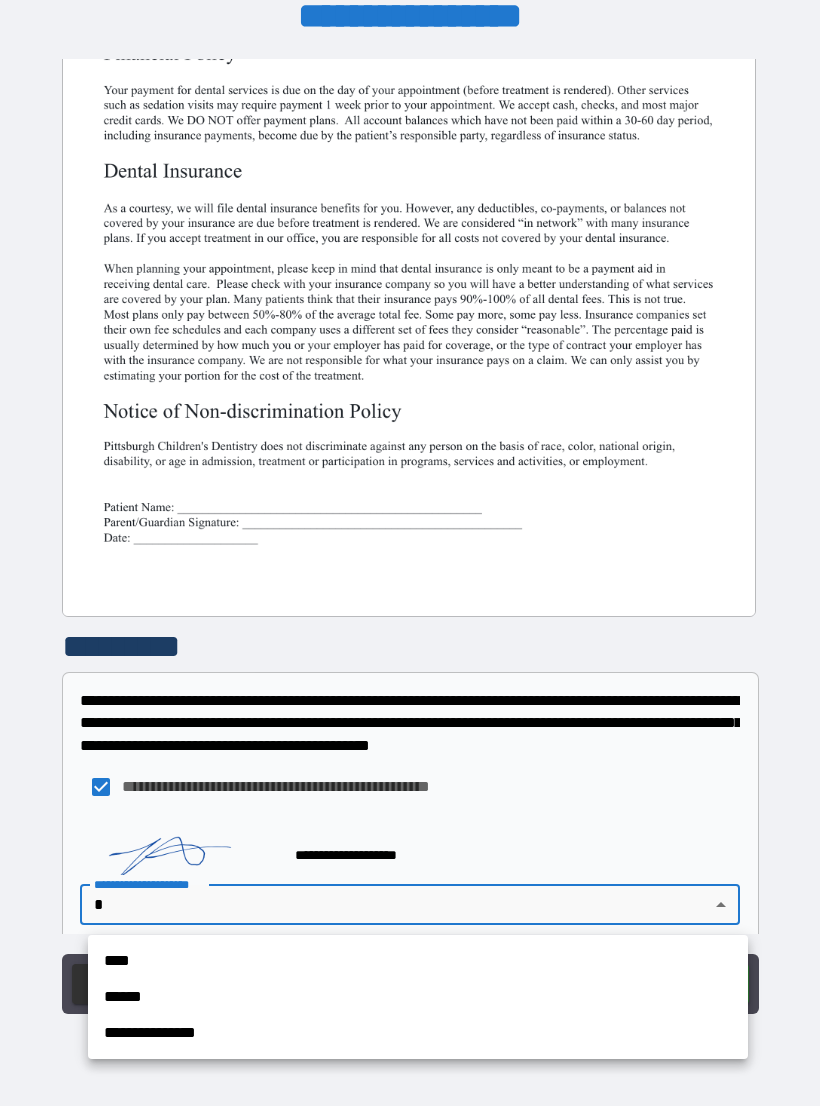 click on "**********" at bounding box center (418, 1033) 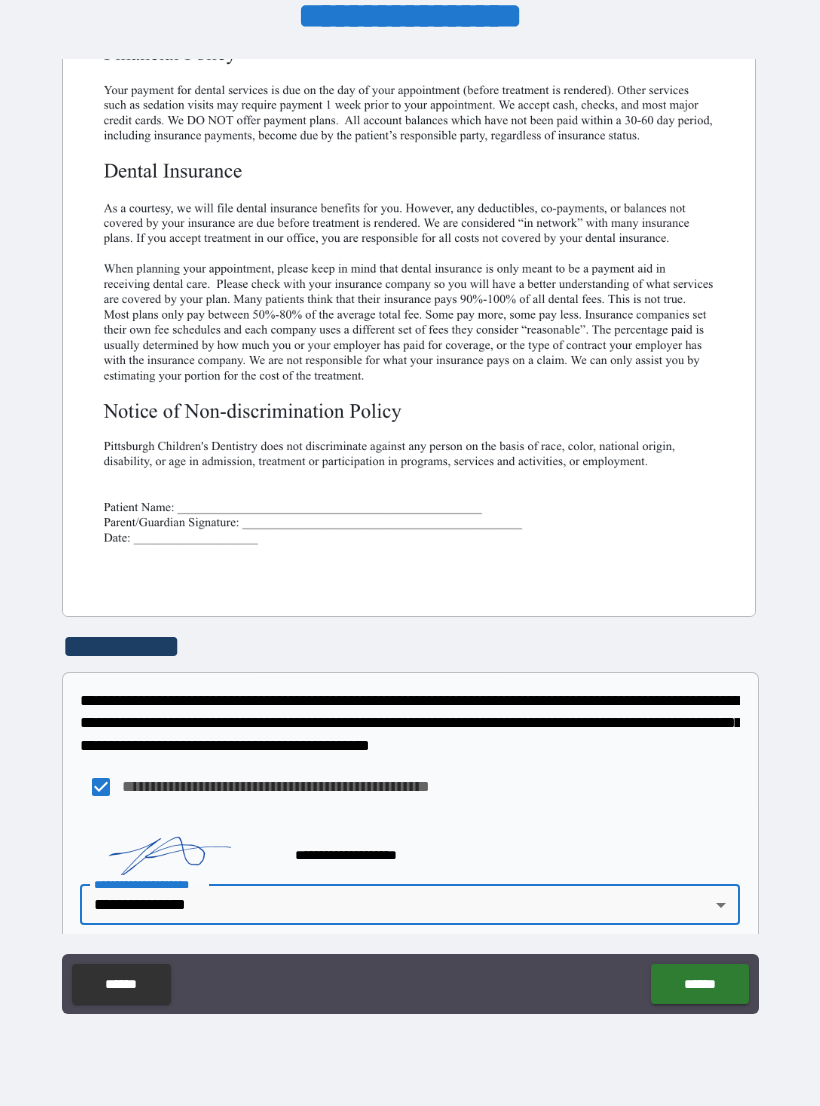 click on "******" at bounding box center (699, 984) 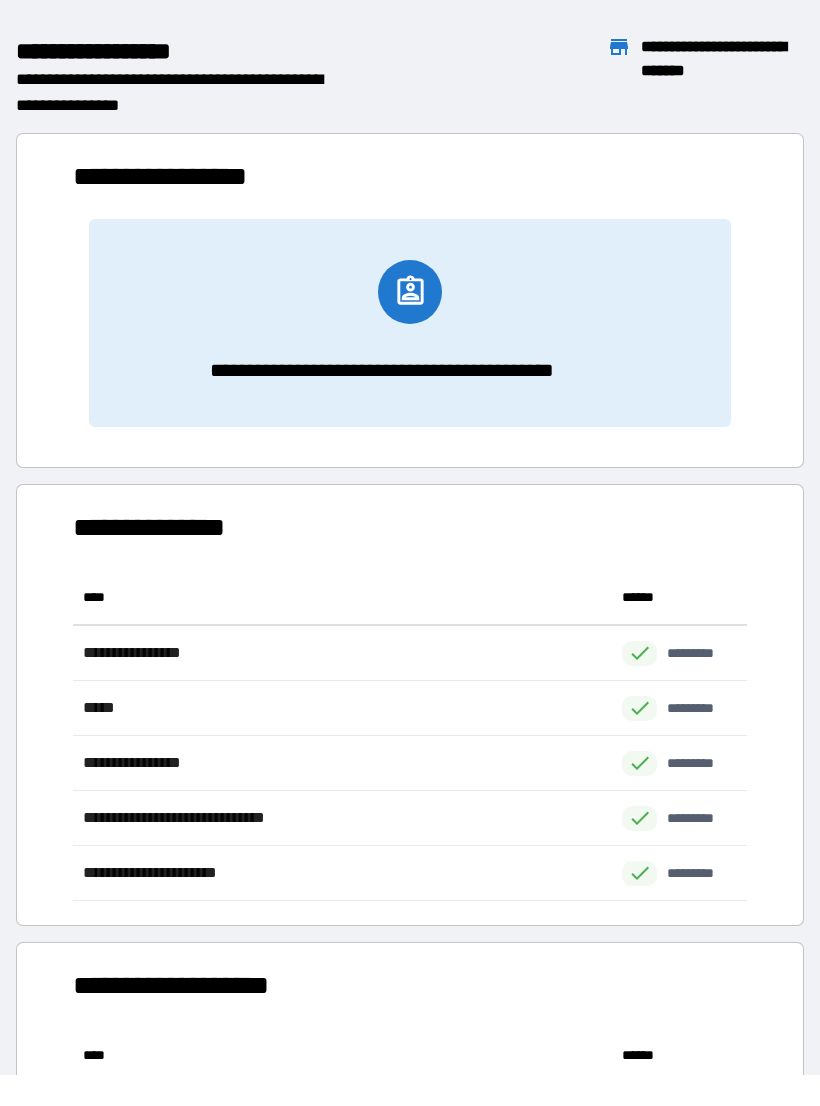 scroll, scrollTop: 1, scrollLeft: 1, axis: both 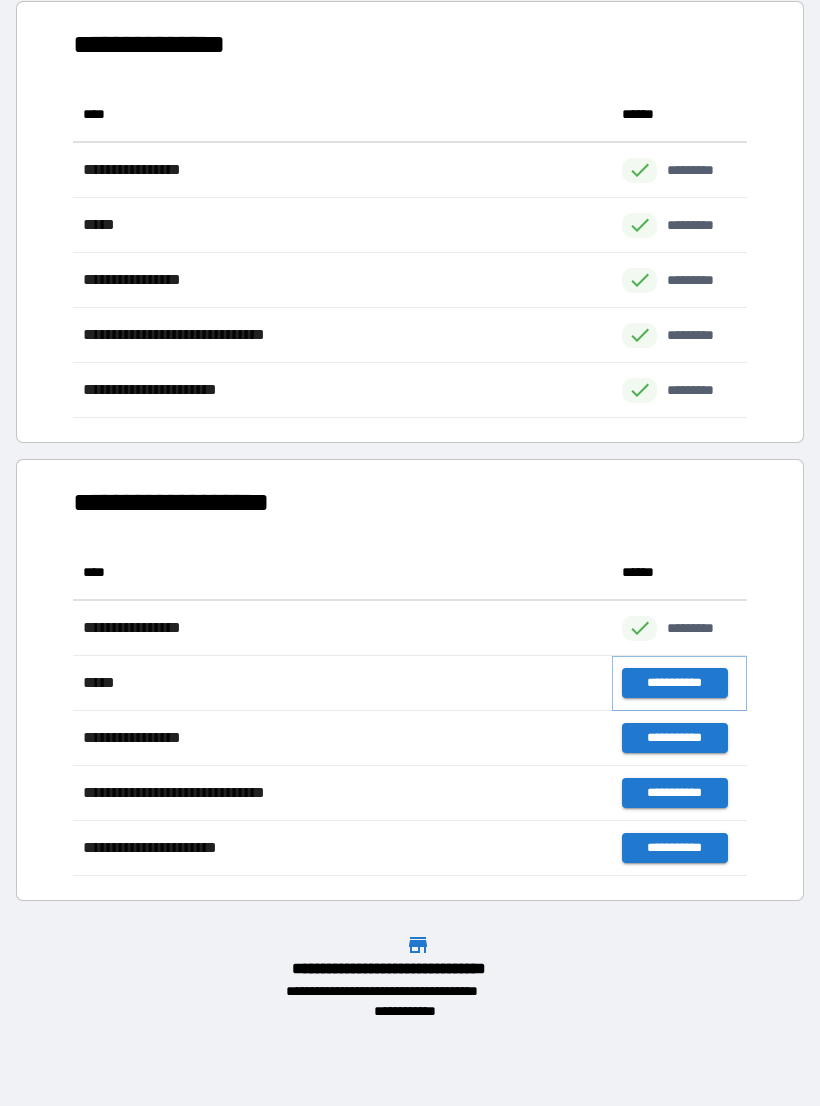 click on "**********" at bounding box center [674, 683] 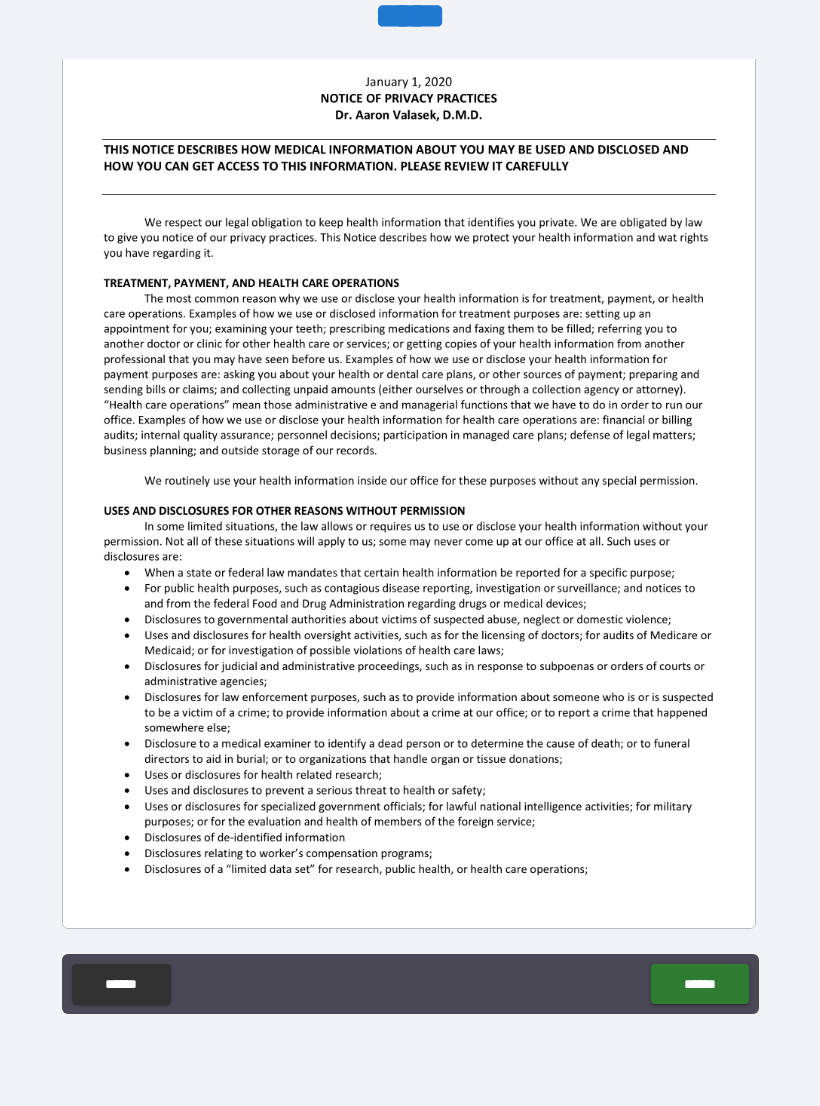 scroll, scrollTop: 63, scrollLeft: 0, axis: vertical 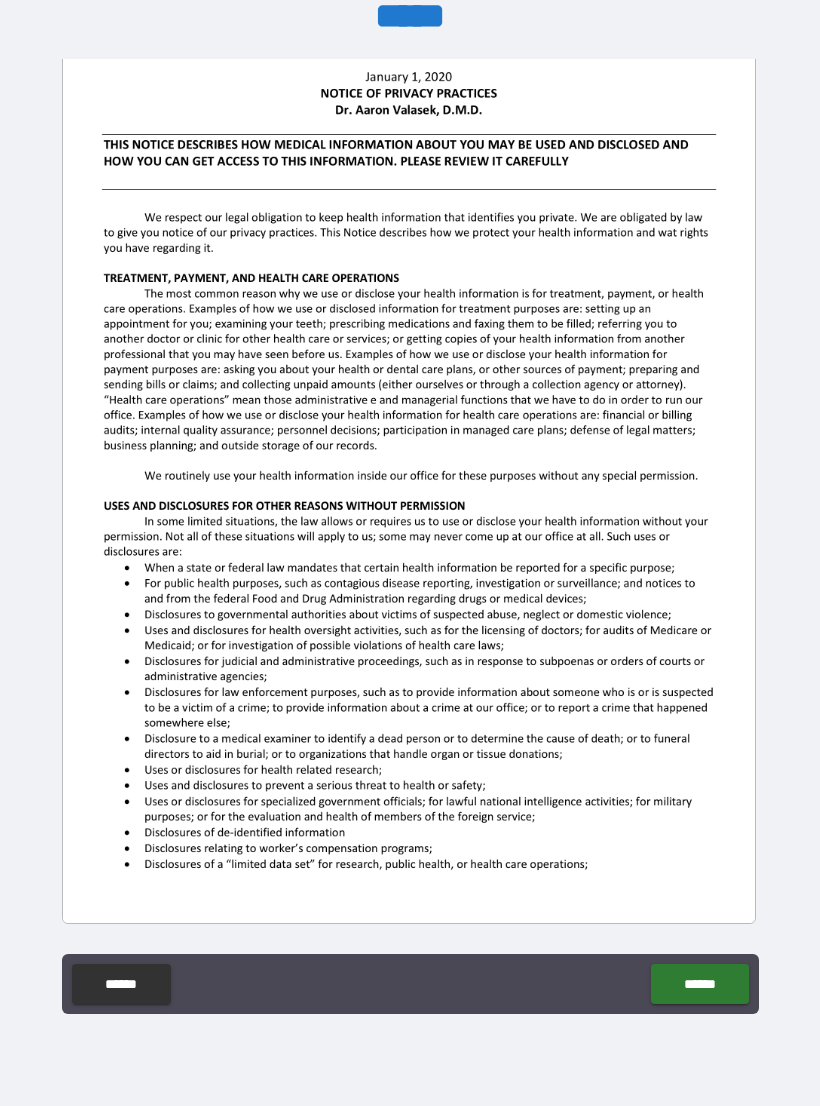 click on "******" at bounding box center [699, 984] 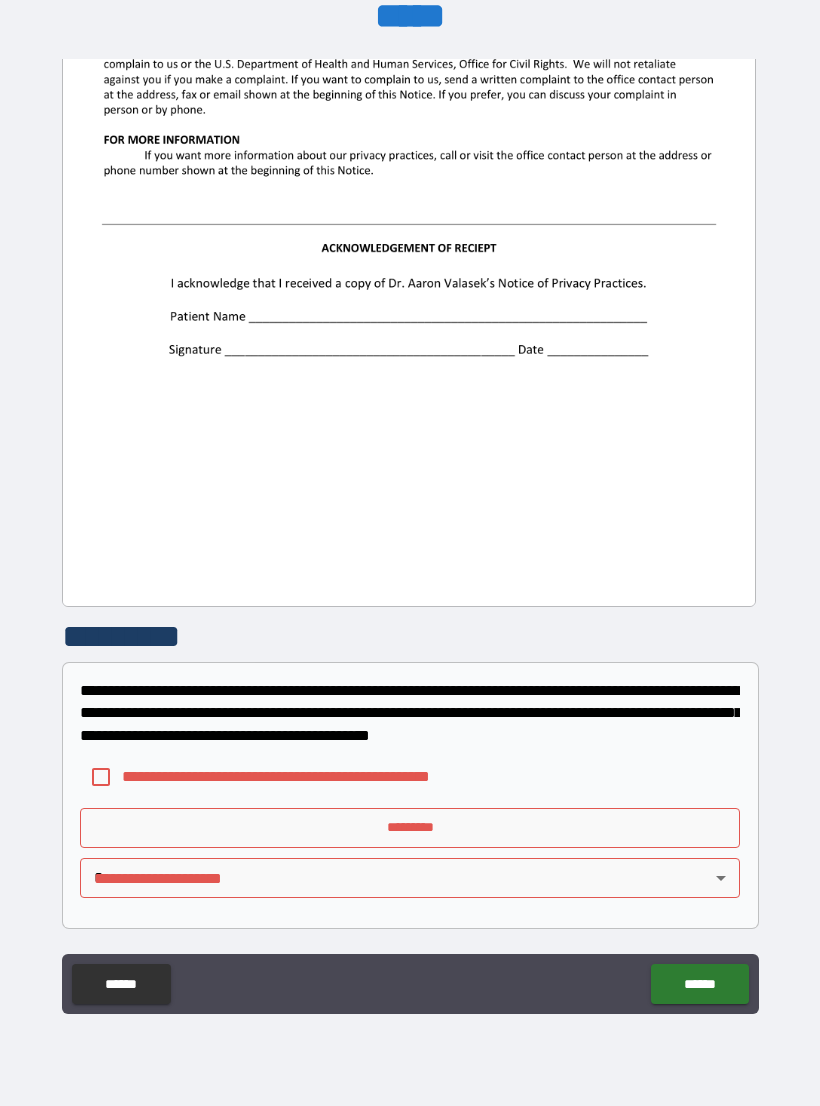 scroll, scrollTop: 2244, scrollLeft: 0, axis: vertical 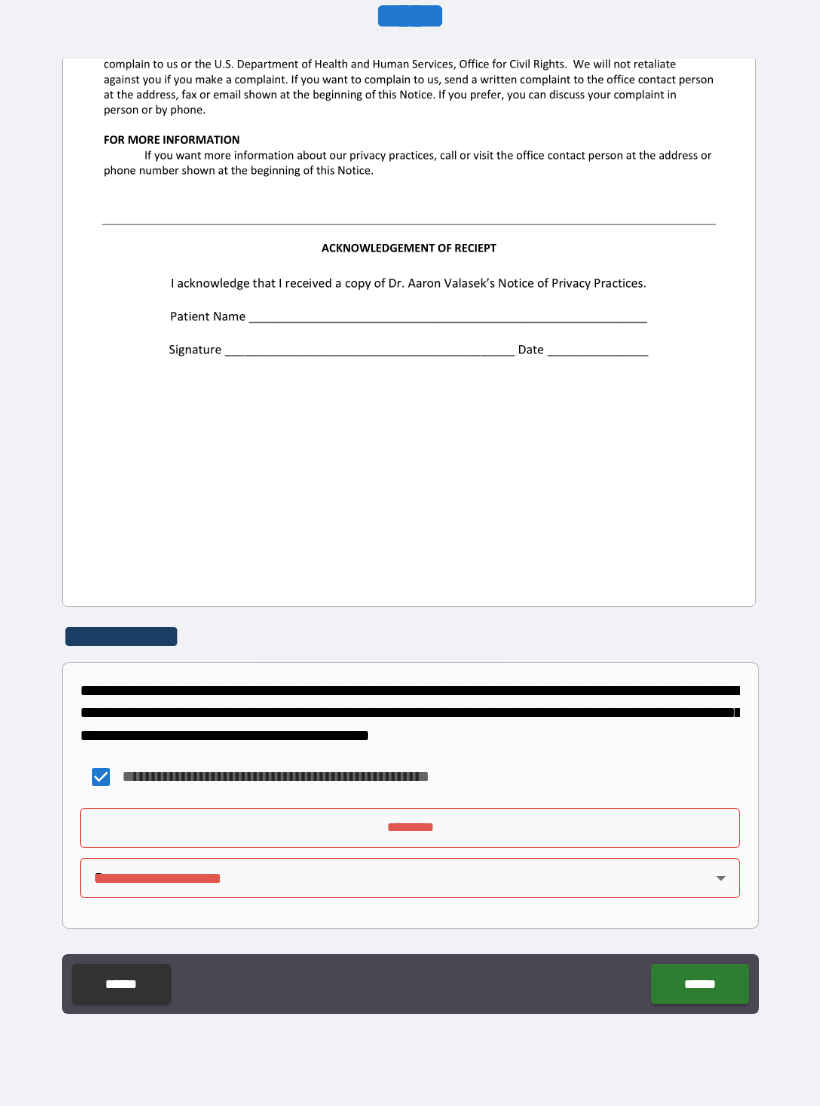 click on "*********" at bounding box center [410, 828] 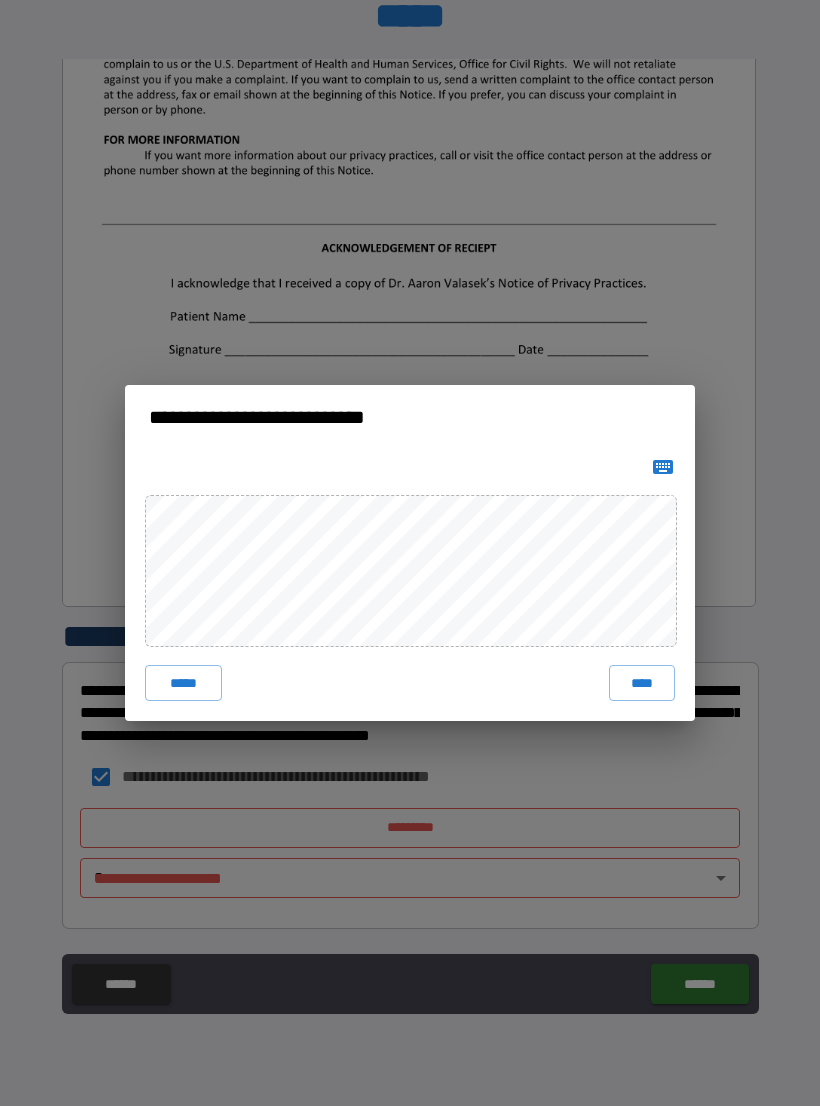 click on "**********" at bounding box center [410, 553] 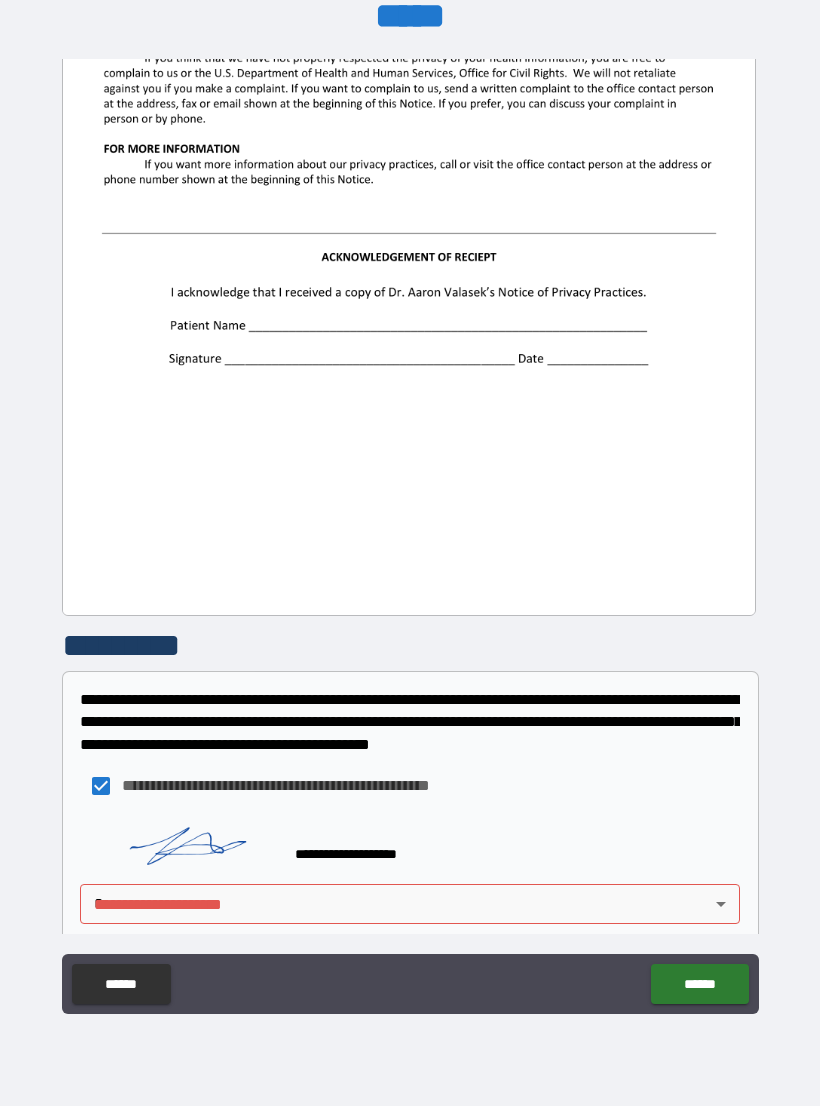 click on "**********" at bounding box center [410, 875] 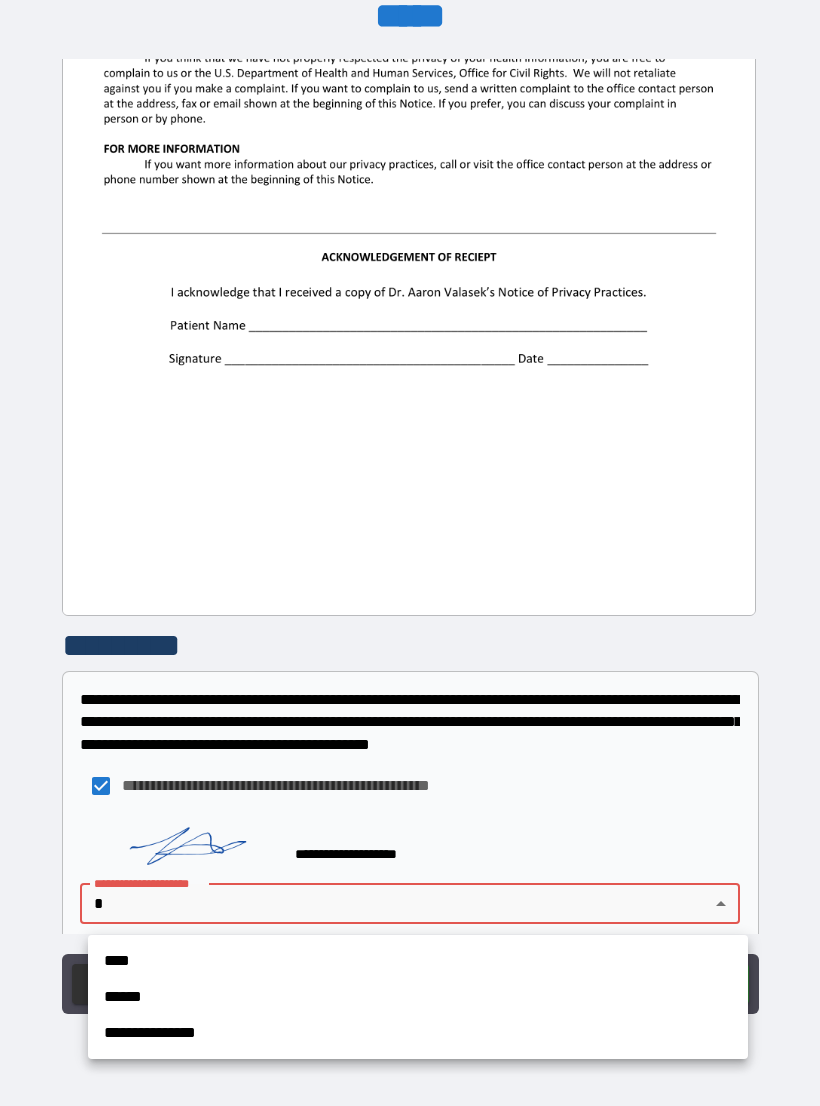 click on "**********" at bounding box center [418, 1033] 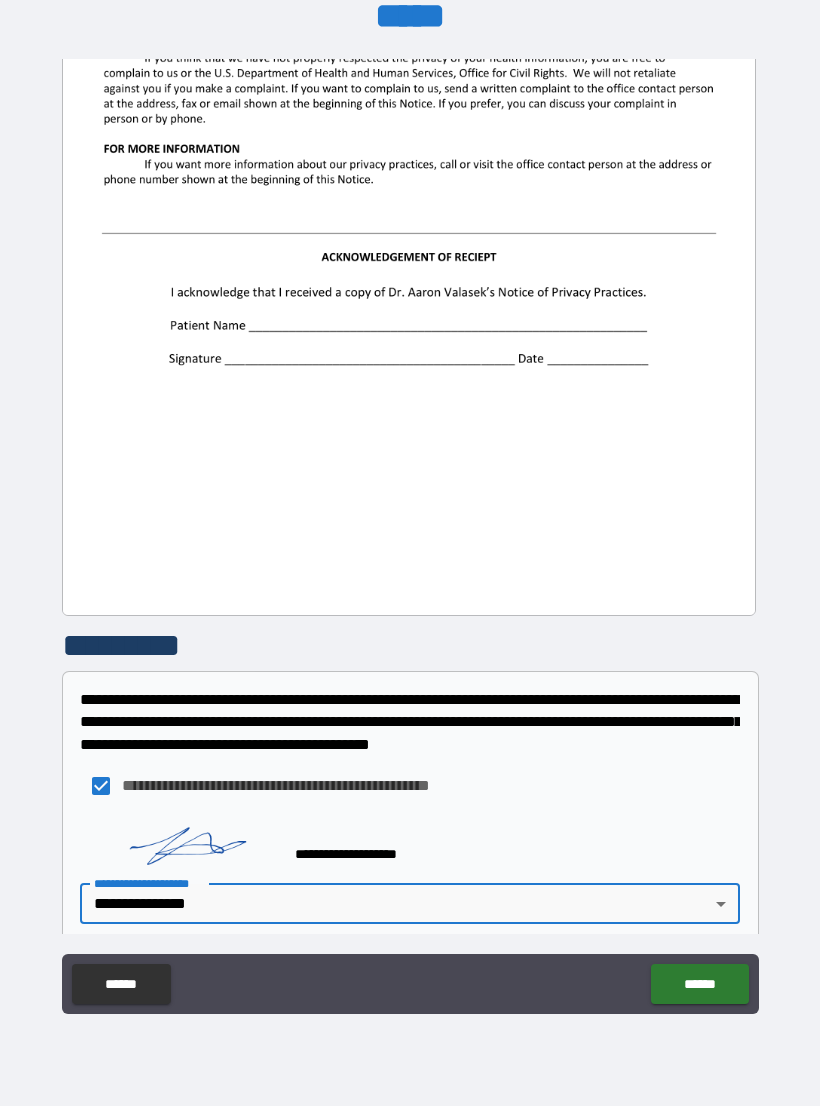 click on "******" at bounding box center (699, 984) 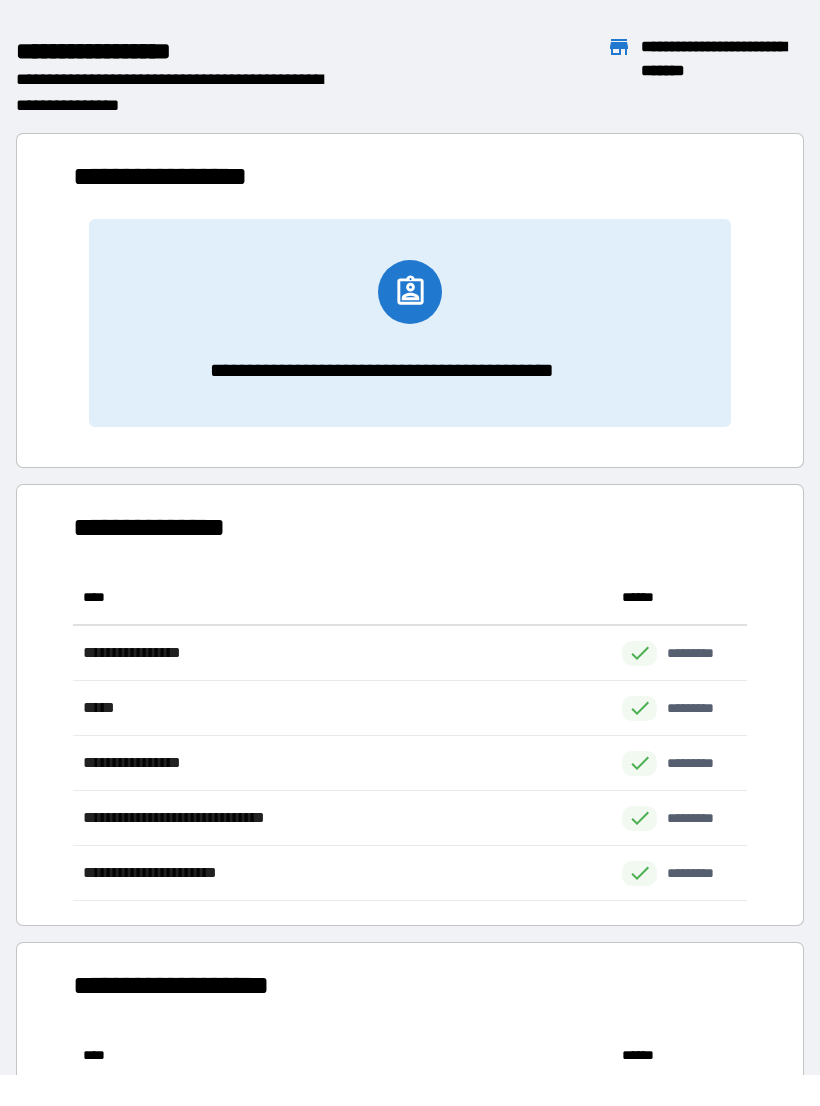 scroll, scrollTop: 331, scrollLeft: 674, axis: both 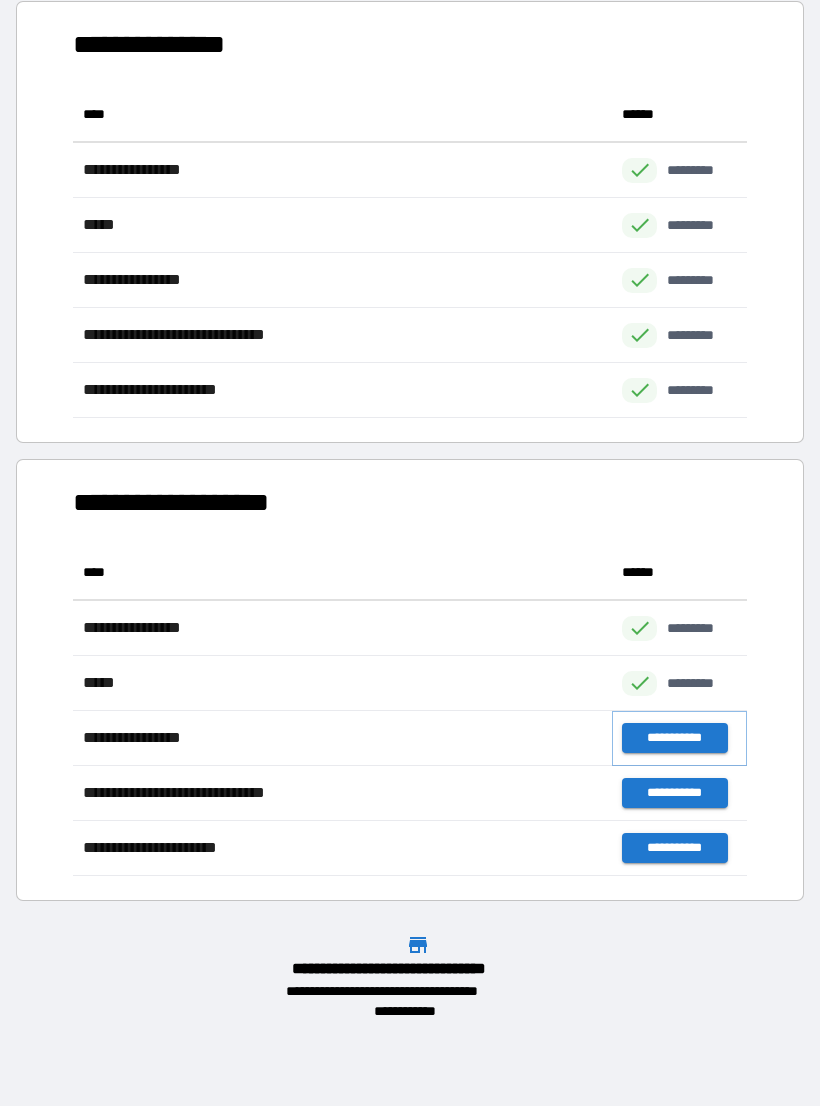 click on "**********" at bounding box center (674, 738) 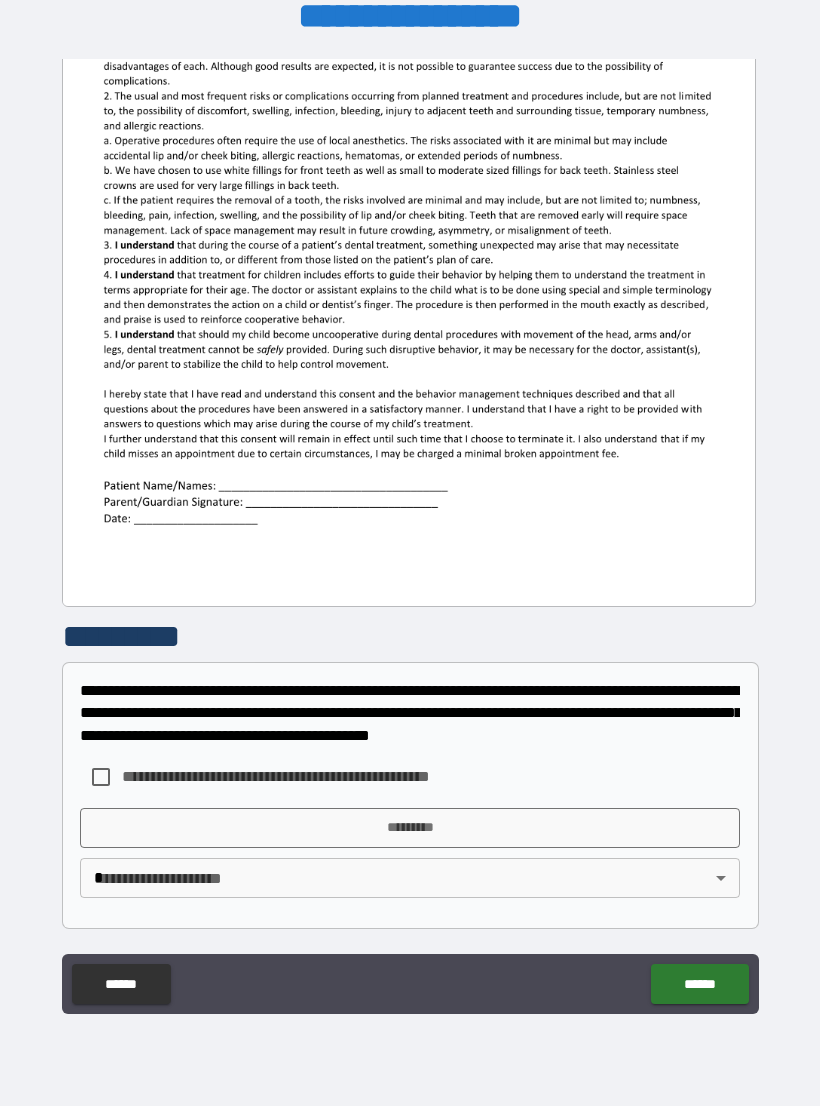 scroll, scrollTop: 380, scrollLeft: 0, axis: vertical 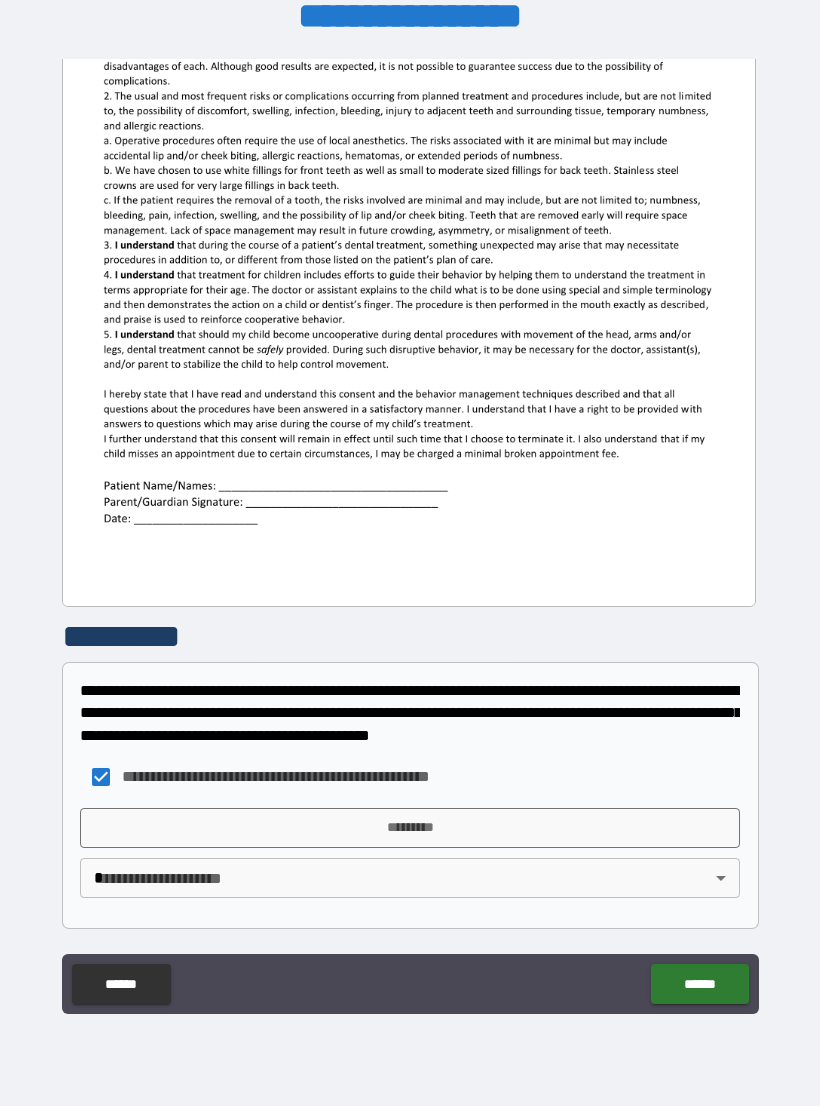 click on "*********" at bounding box center (410, 828) 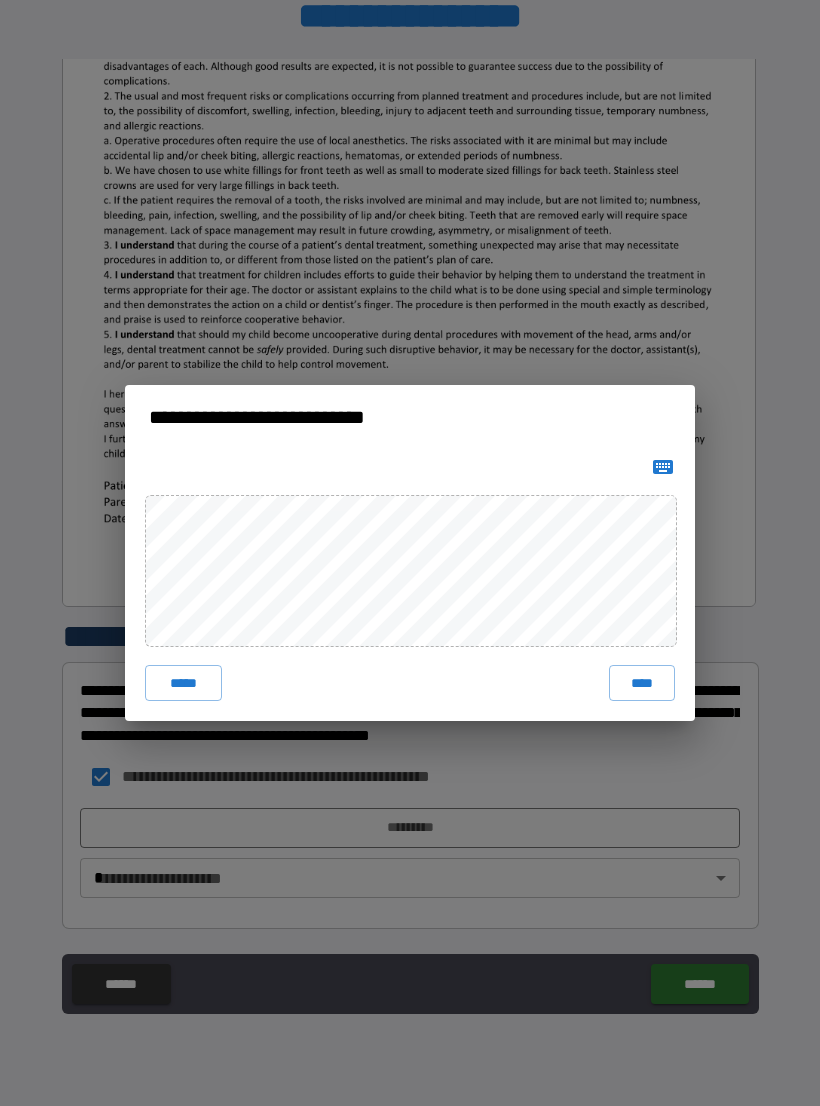 click on "****" at bounding box center (642, 683) 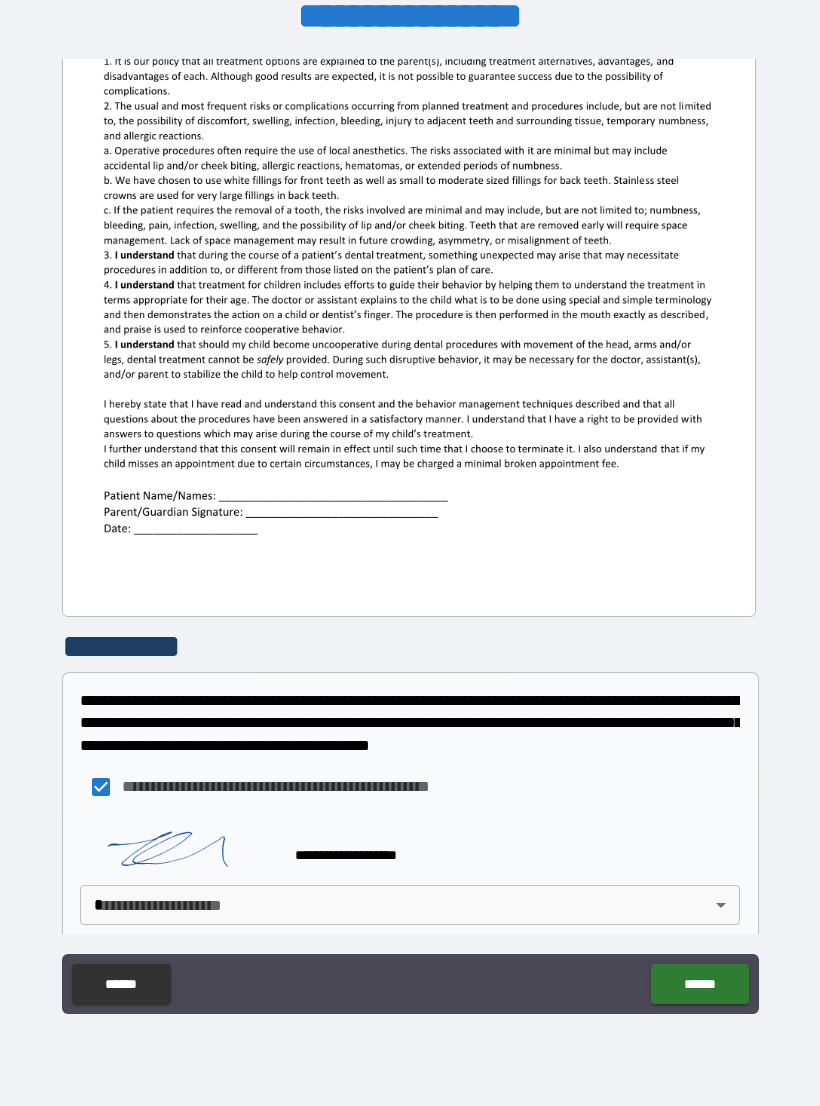 click on "******   ******" at bounding box center (410, 986) 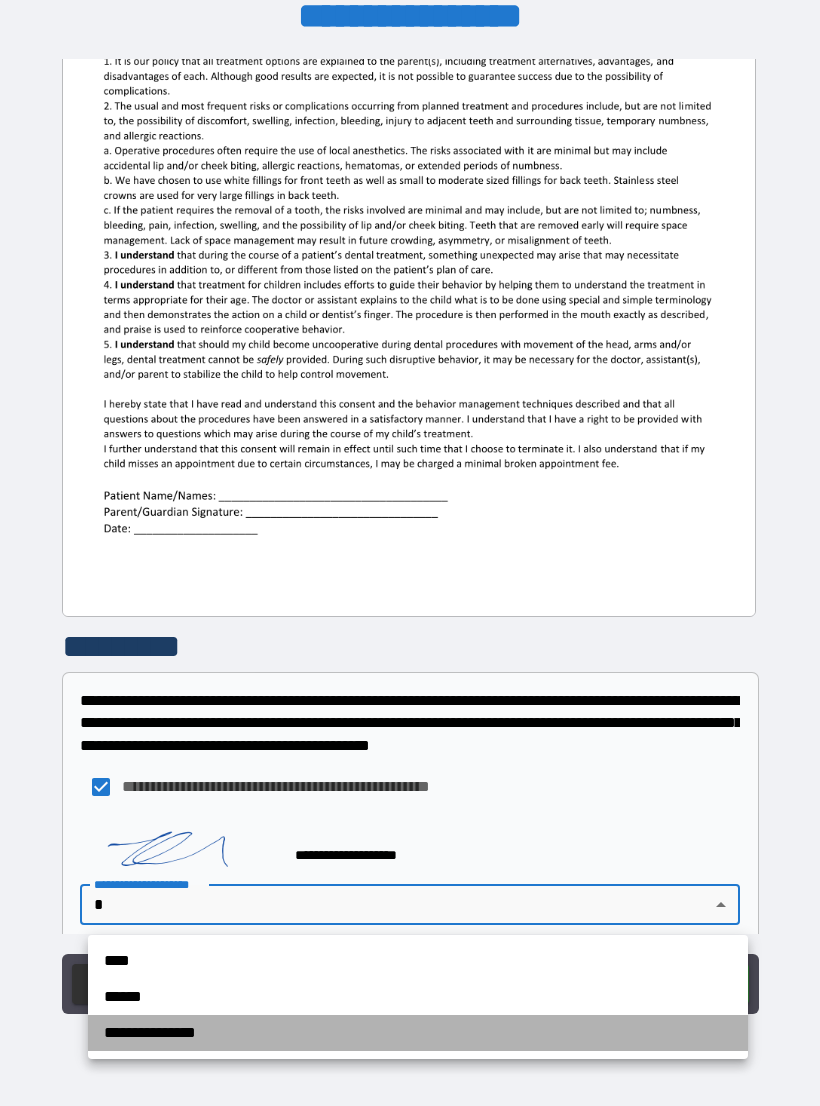 click on "**********" at bounding box center (418, 1033) 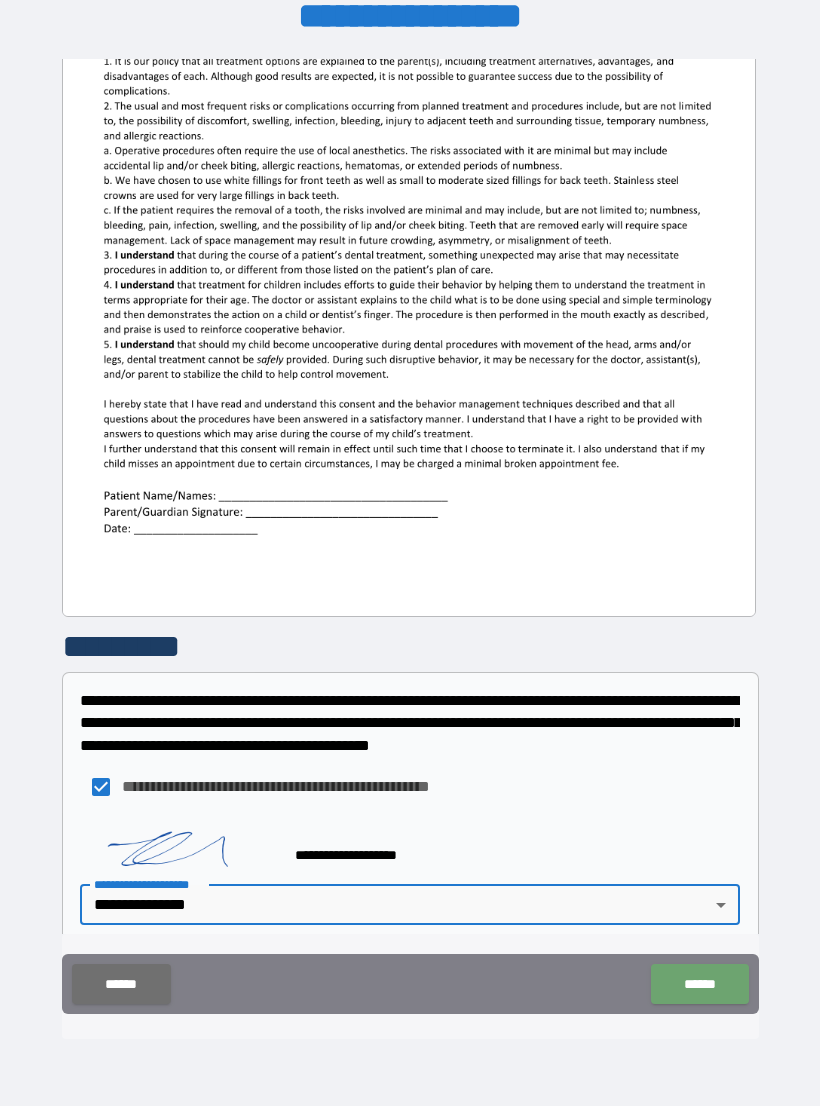 click on "******" at bounding box center (699, 984) 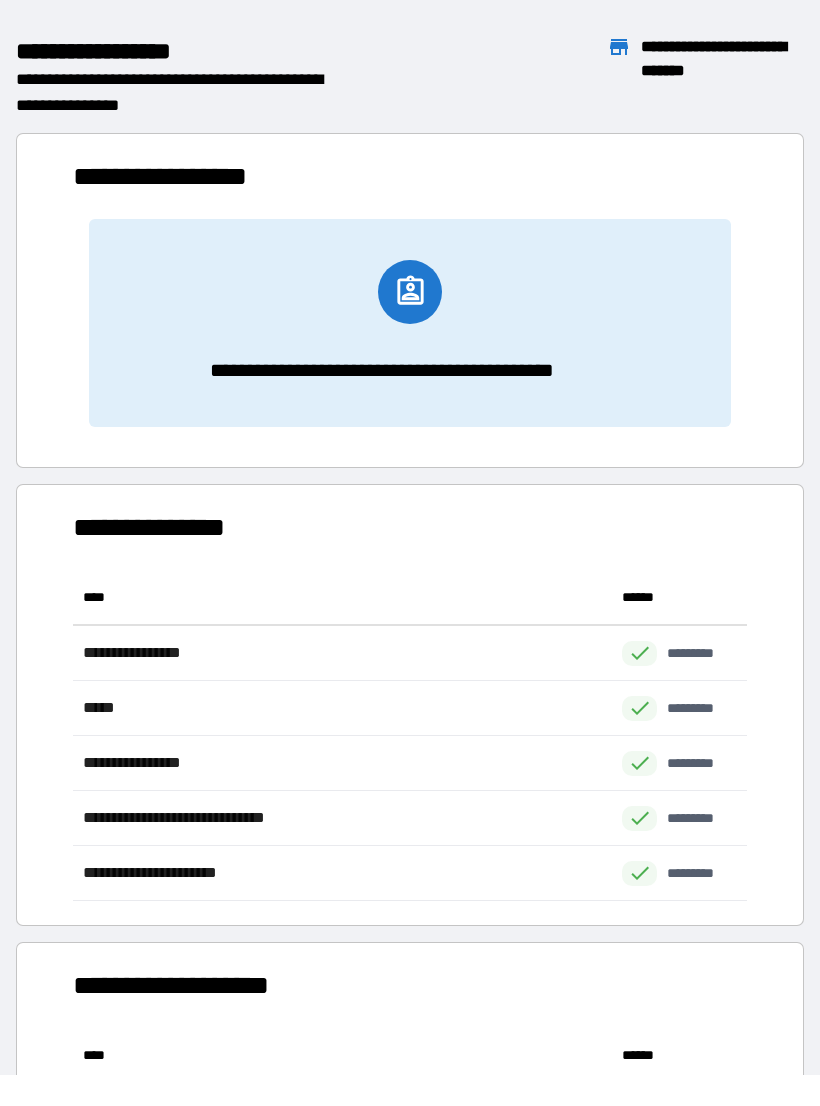 scroll, scrollTop: 1, scrollLeft: 1, axis: both 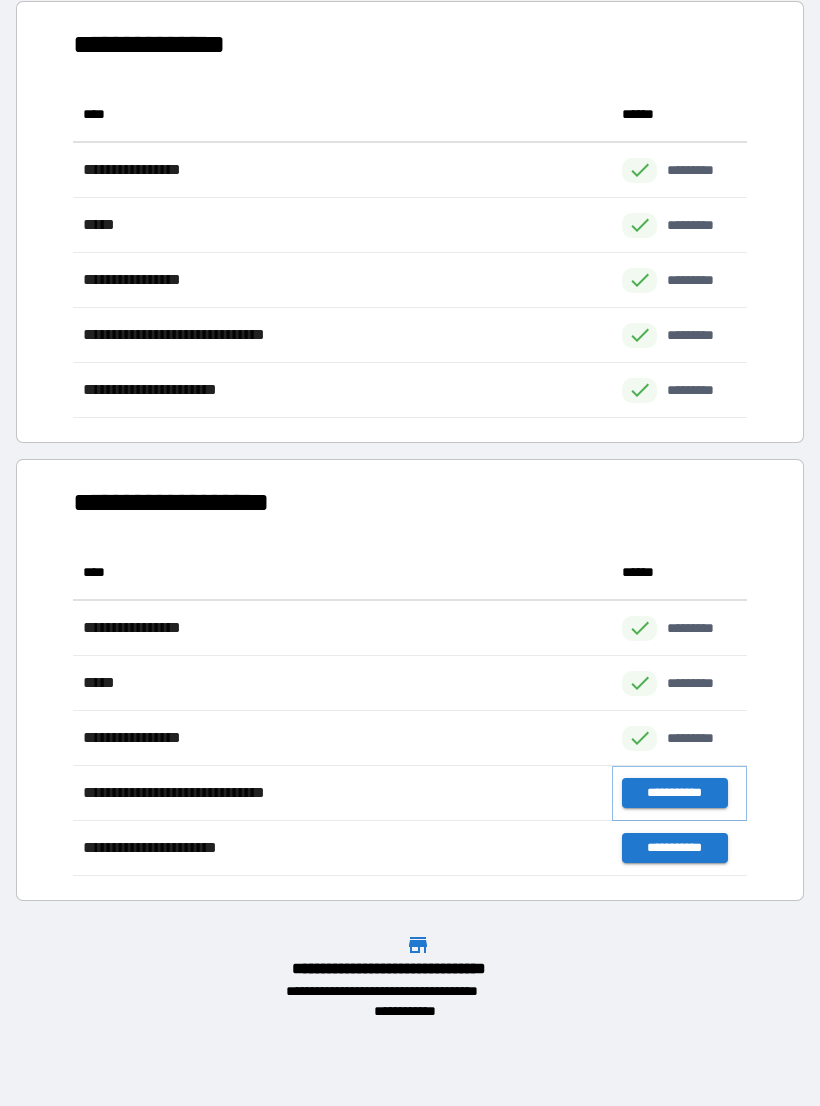 click on "**********" at bounding box center [674, 793] 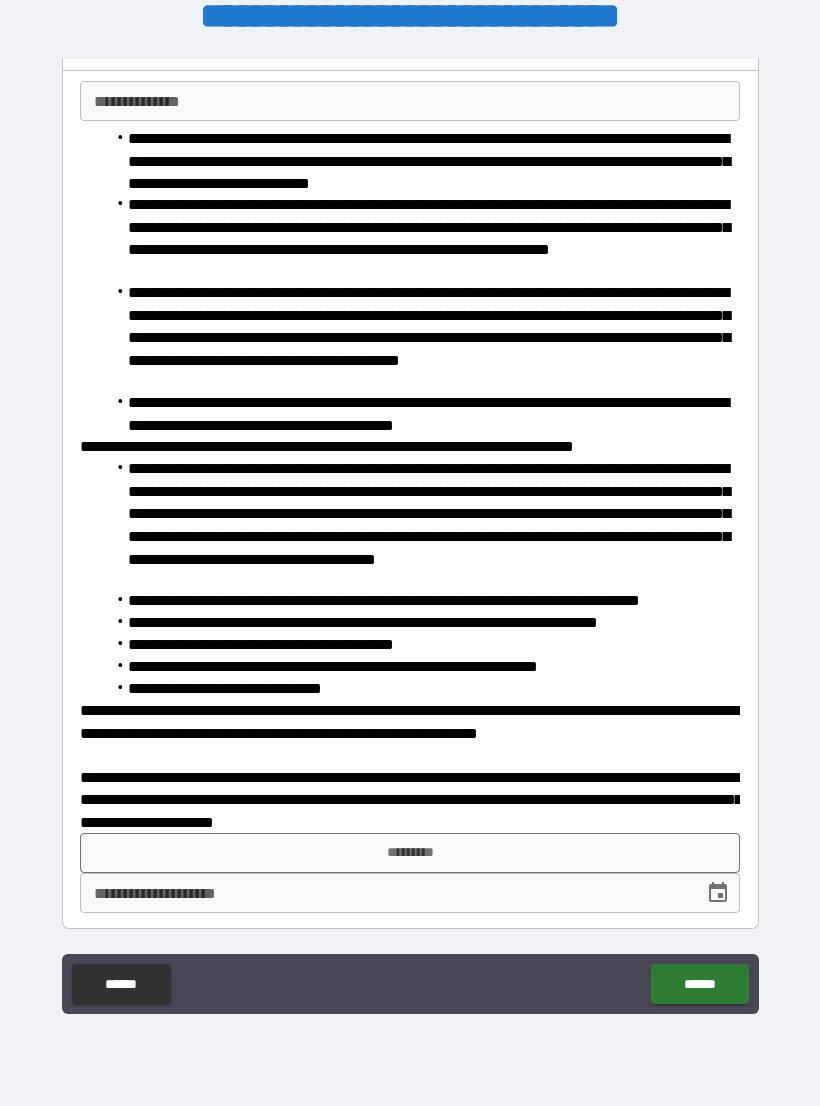 scroll, scrollTop: 119, scrollLeft: 0, axis: vertical 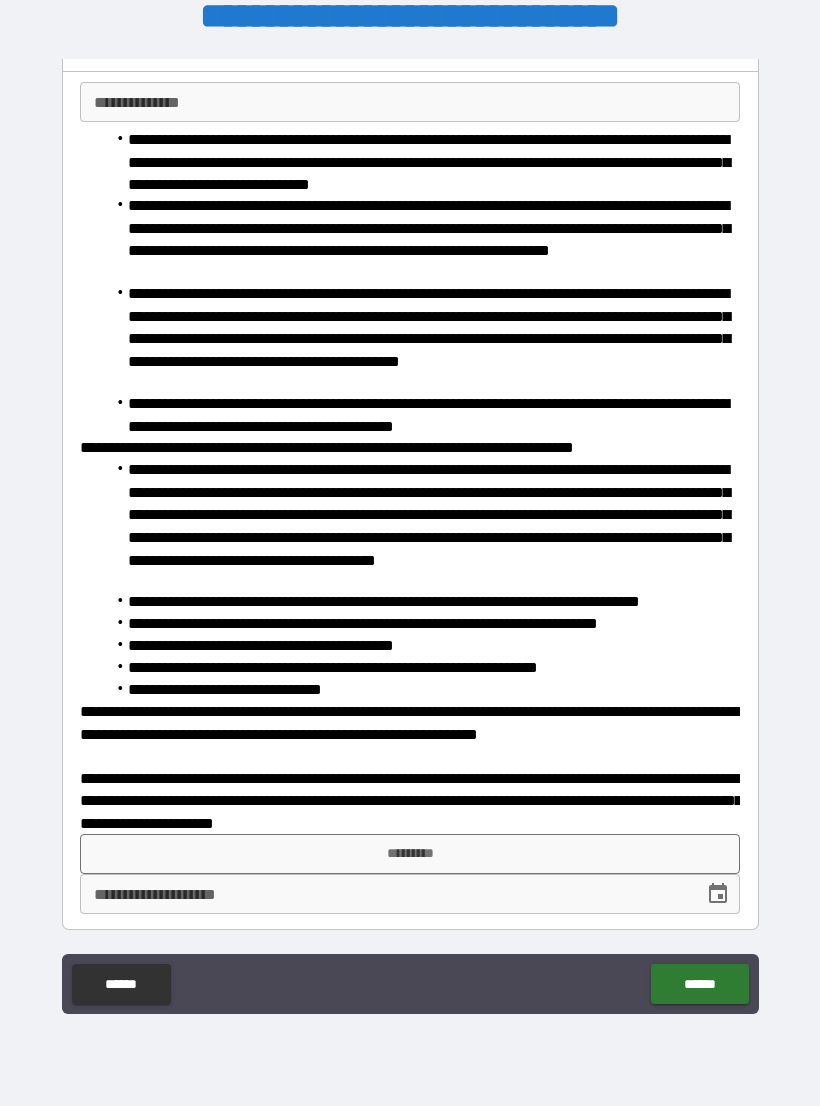 click on "*********" at bounding box center (410, 854) 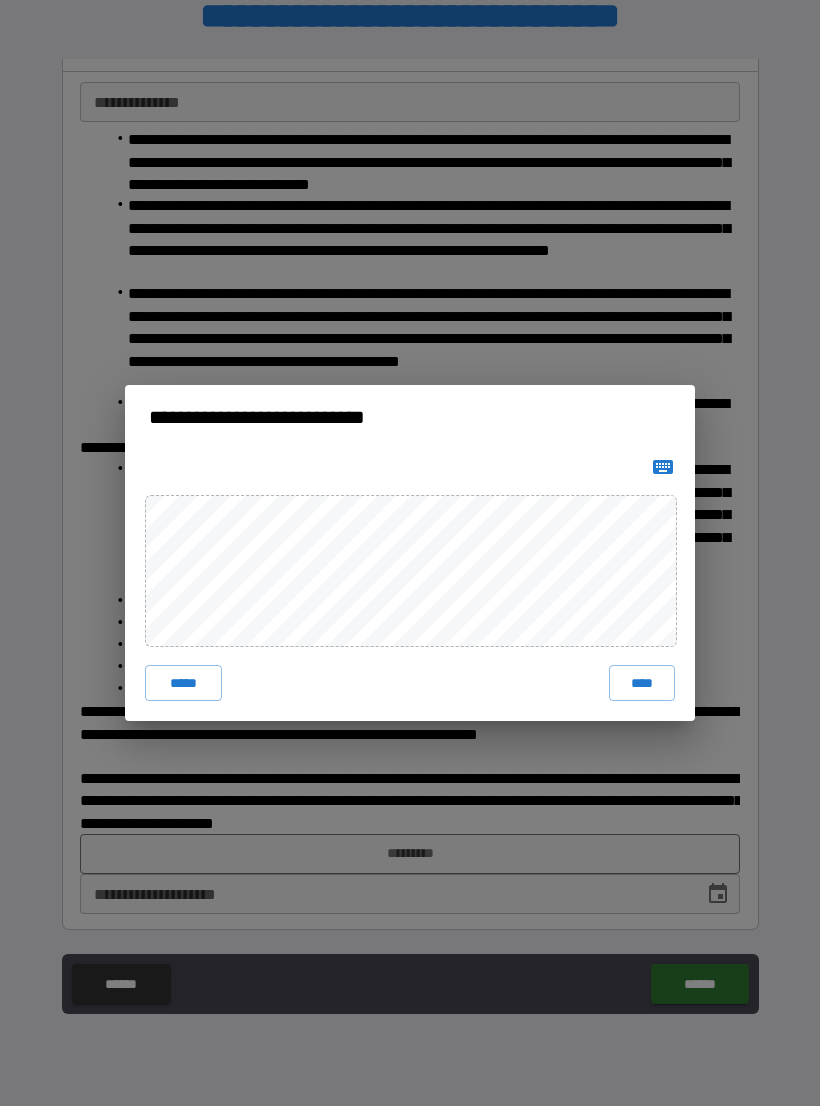 click on "****" at bounding box center (642, 683) 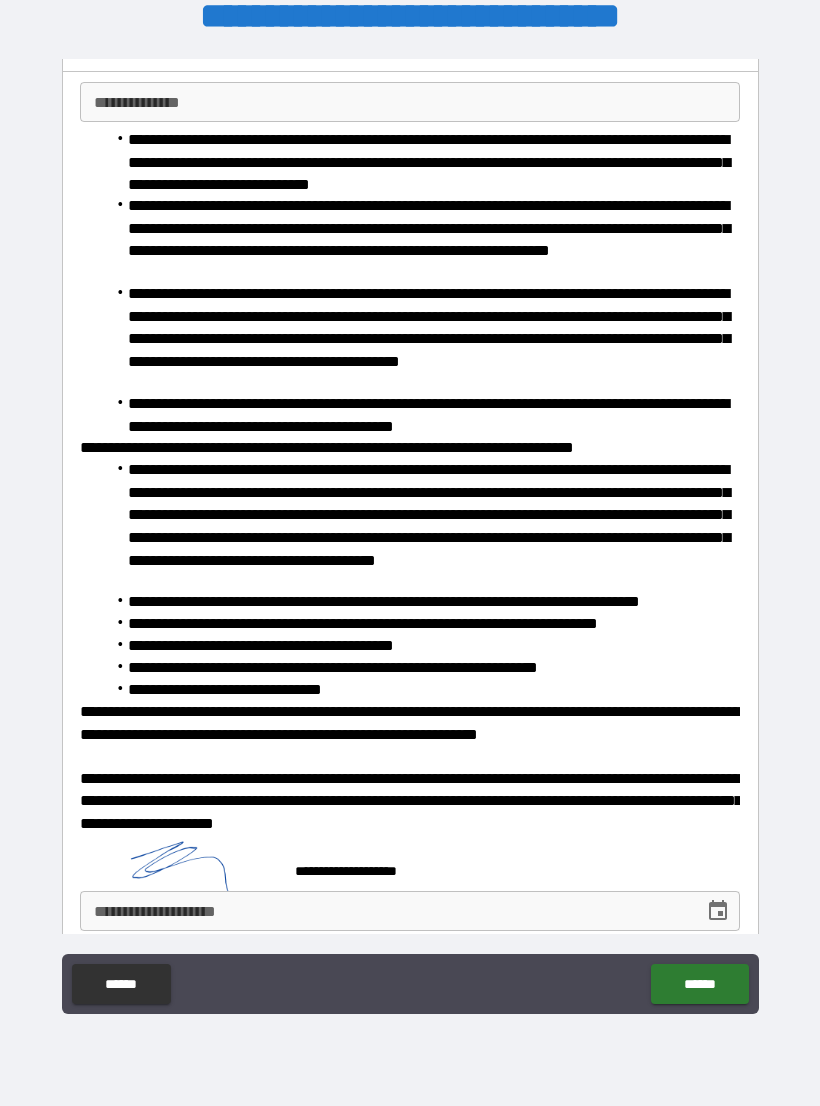 scroll, scrollTop: 109, scrollLeft: 0, axis: vertical 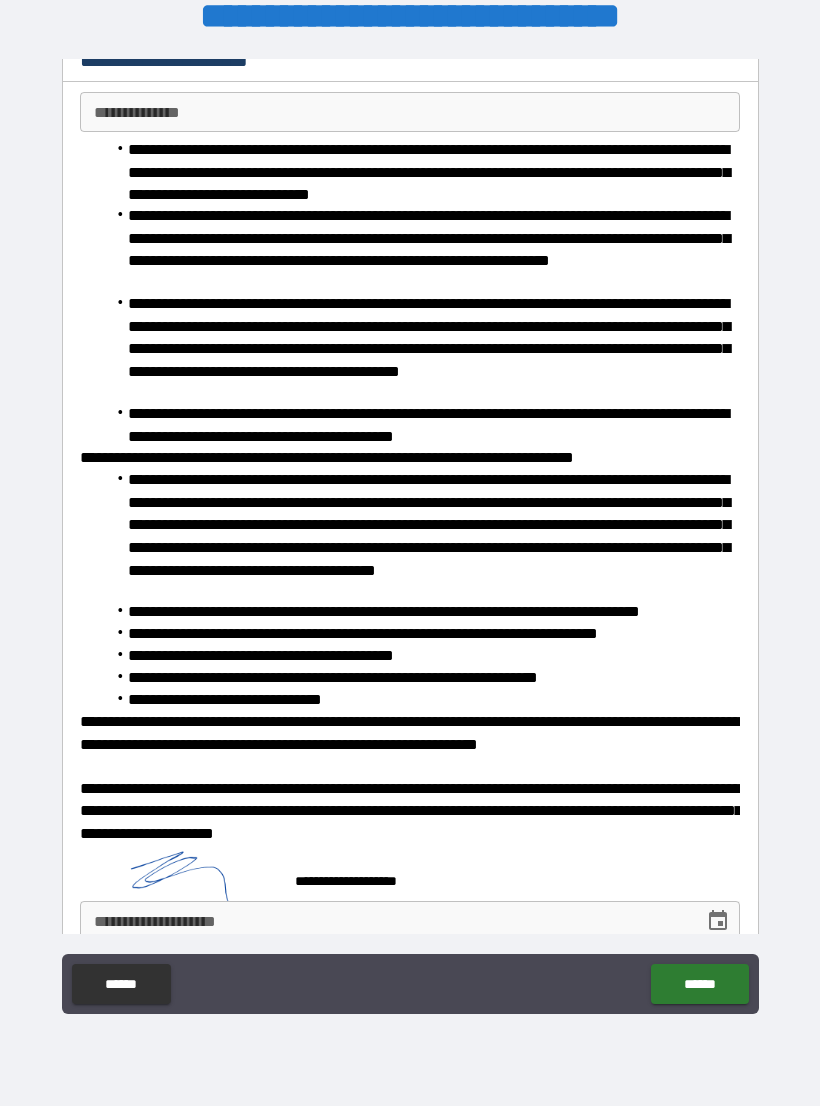click on "**********" at bounding box center (385, 921) 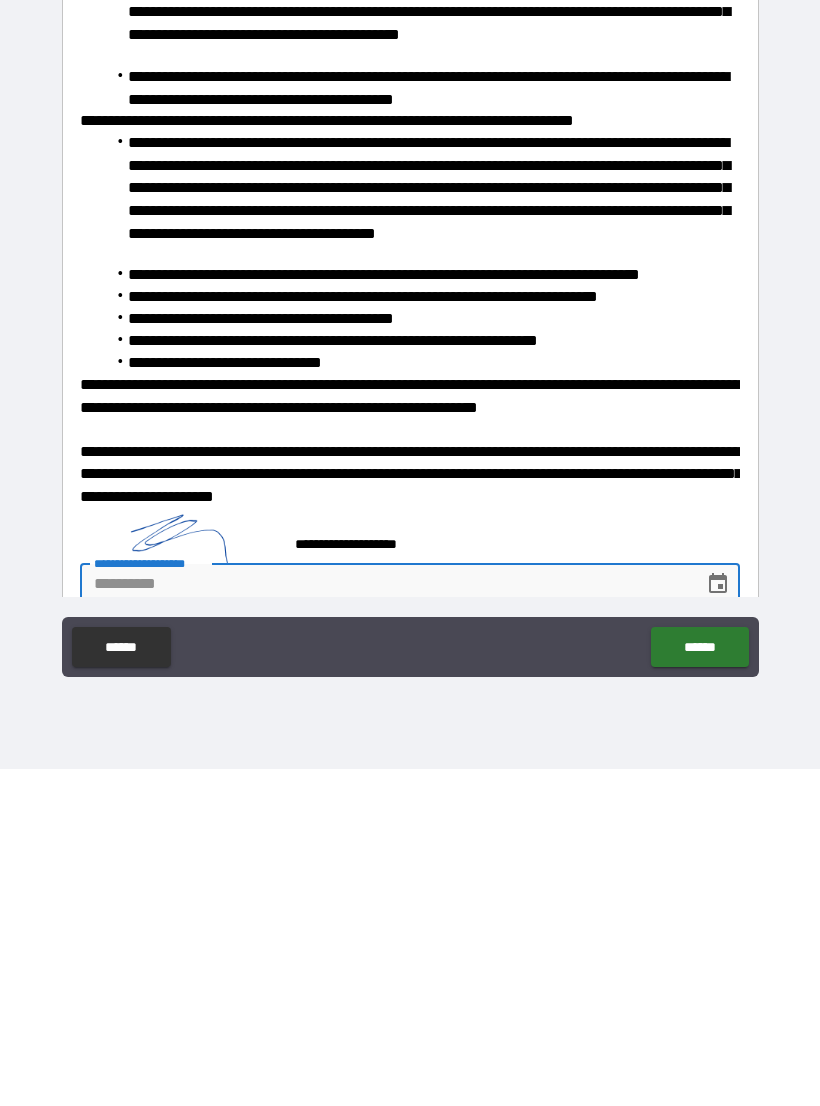 click 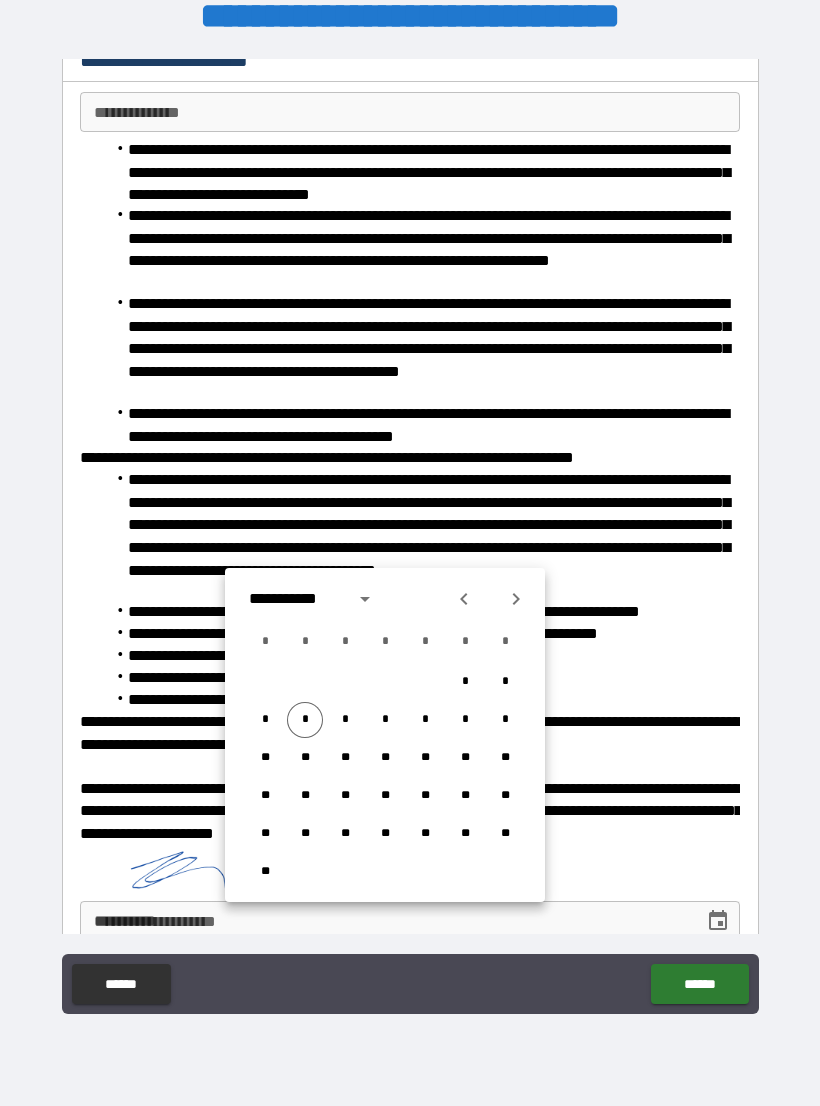 click on "*" at bounding box center [305, 720] 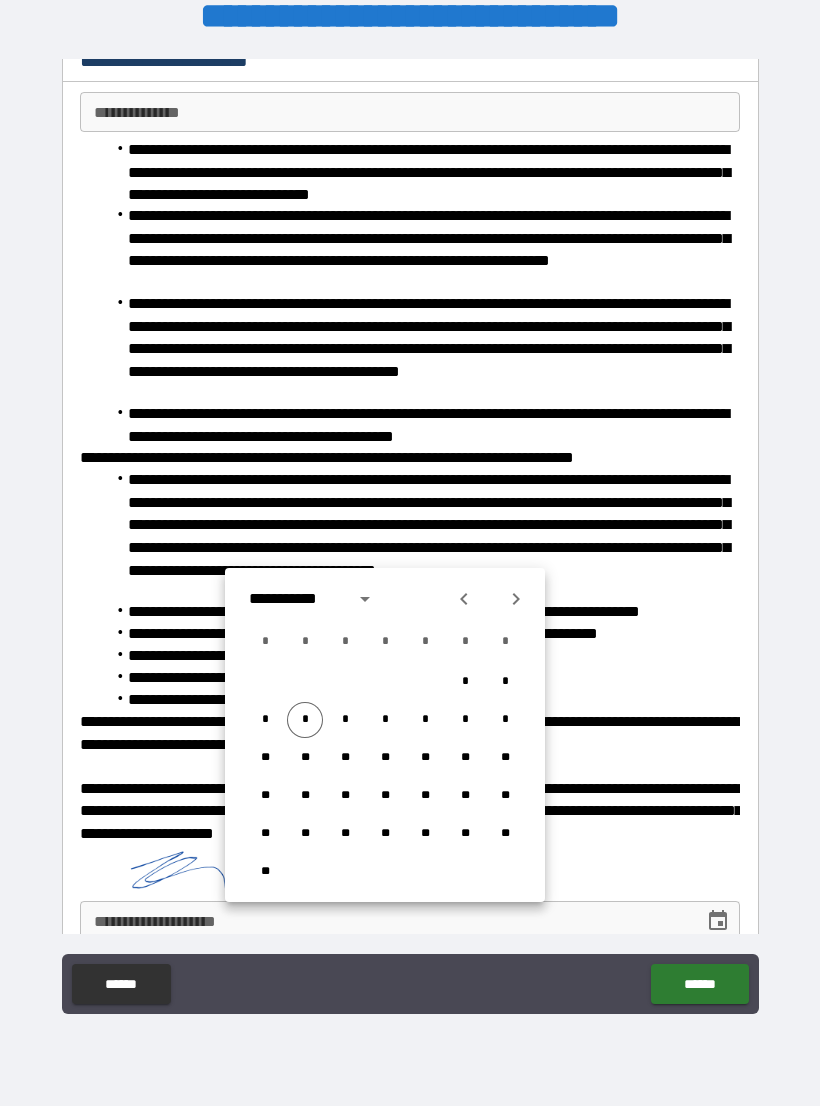 type on "**********" 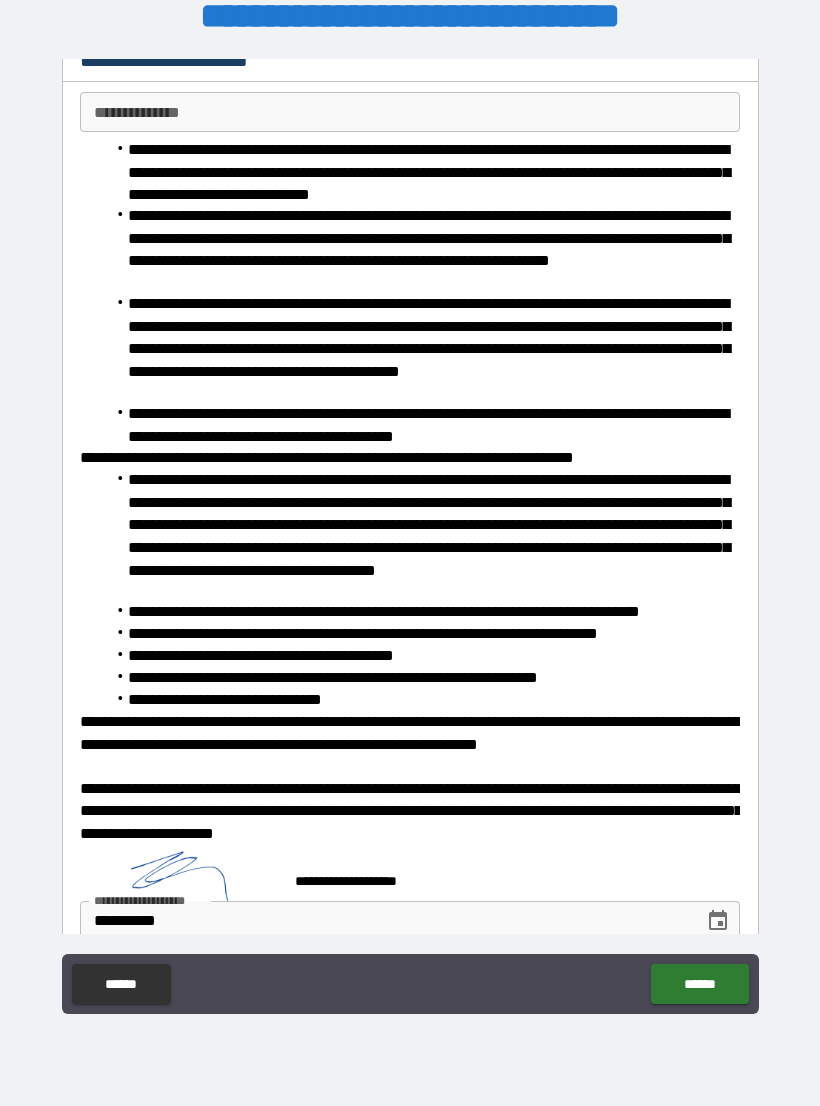 scroll, scrollTop: 115, scrollLeft: 0, axis: vertical 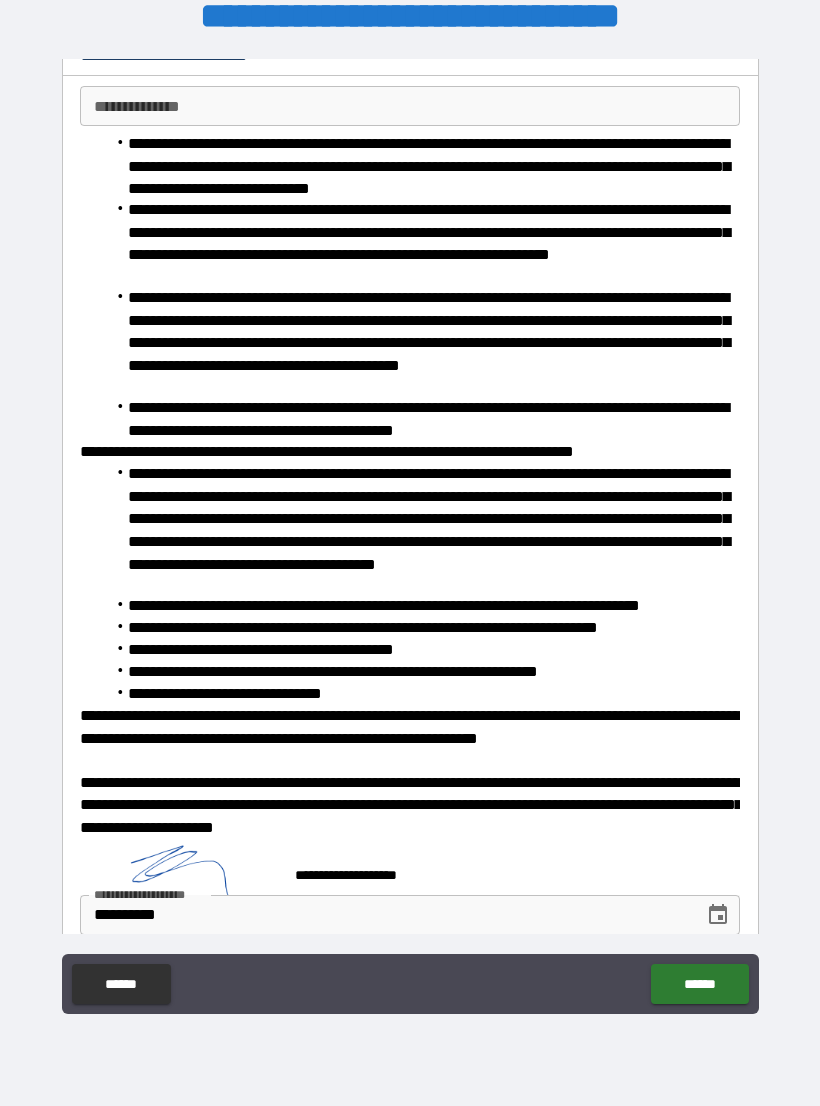 click on "******" at bounding box center [699, 984] 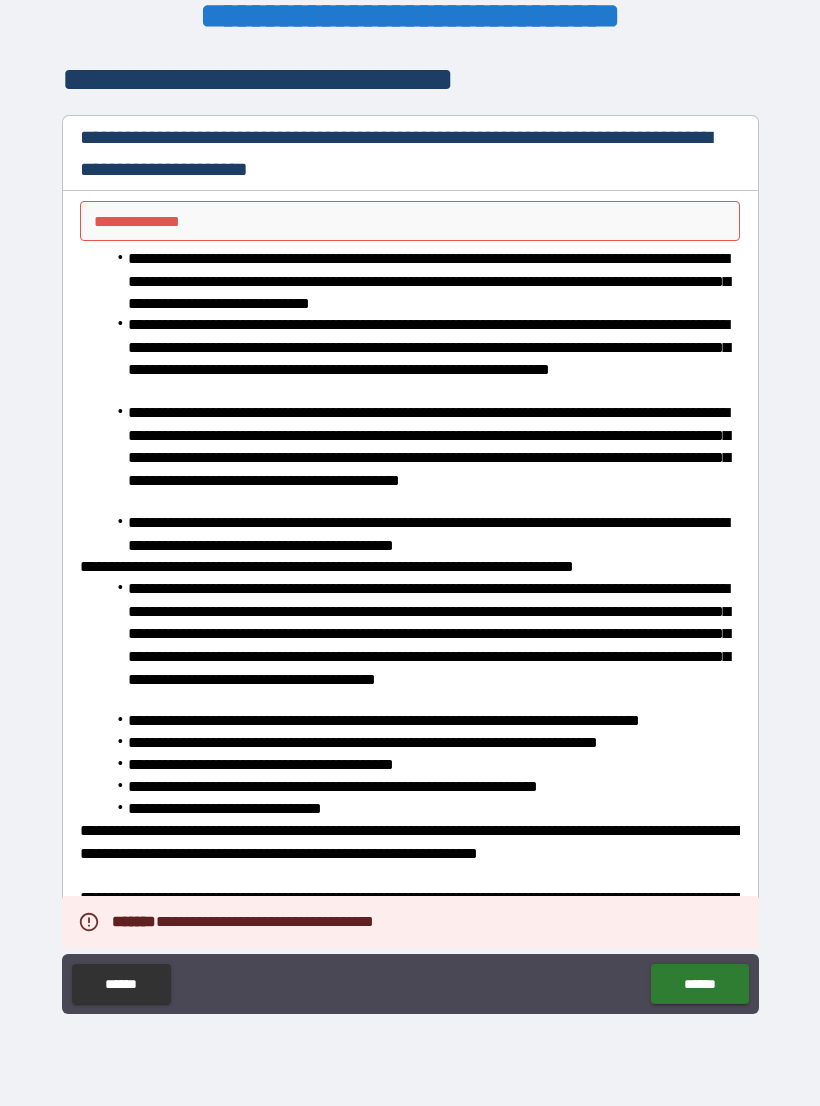 scroll, scrollTop: 0, scrollLeft: 0, axis: both 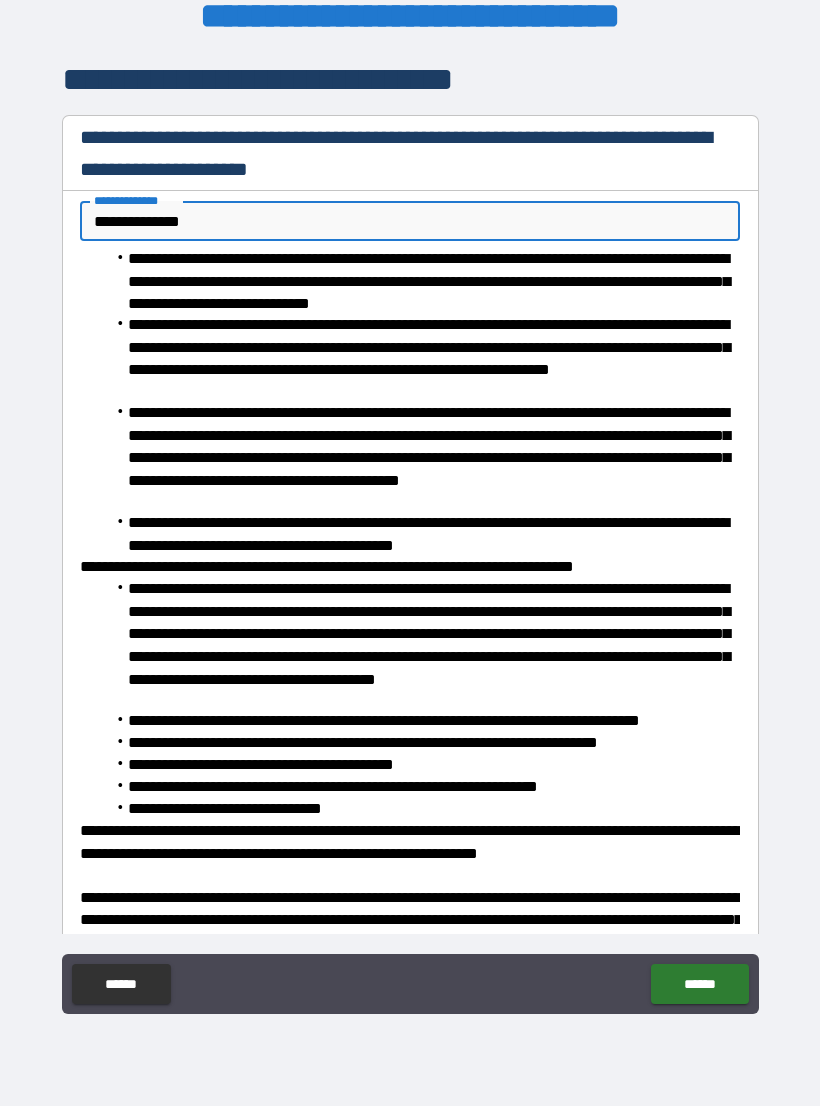 click on "**********" at bounding box center [410, 221] 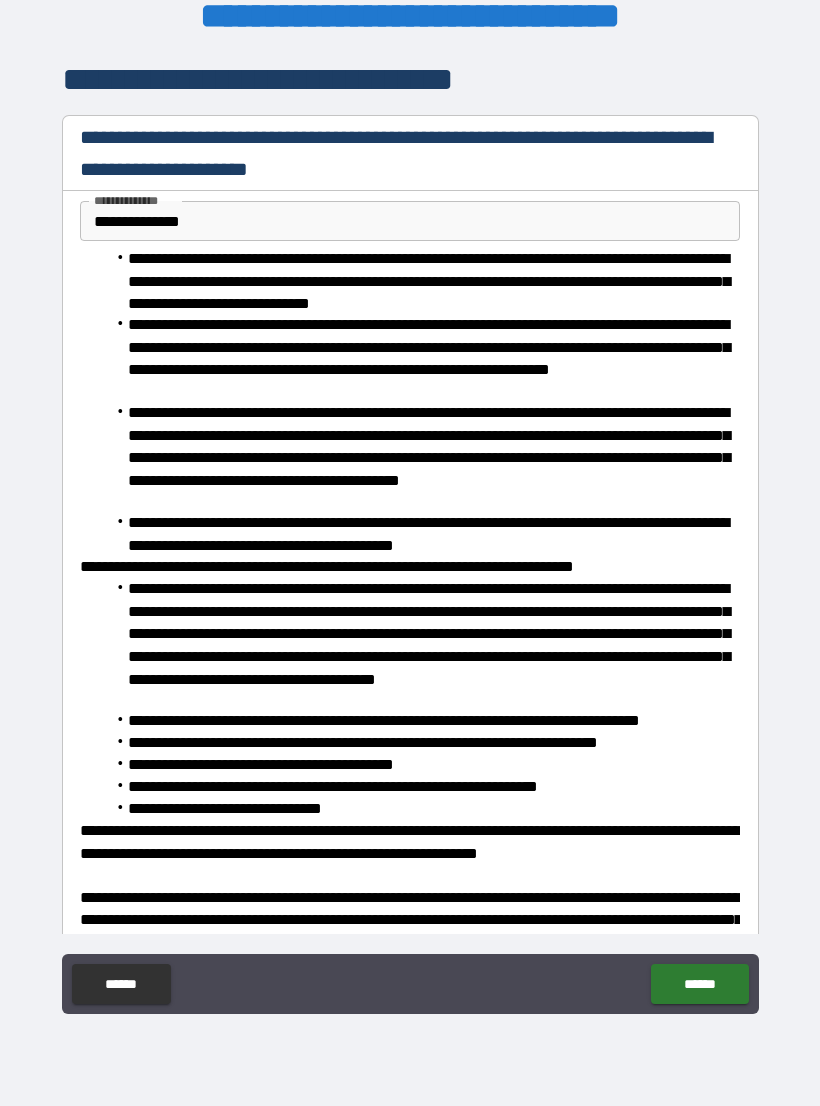 click on "**********" at bounding box center (410, 221) 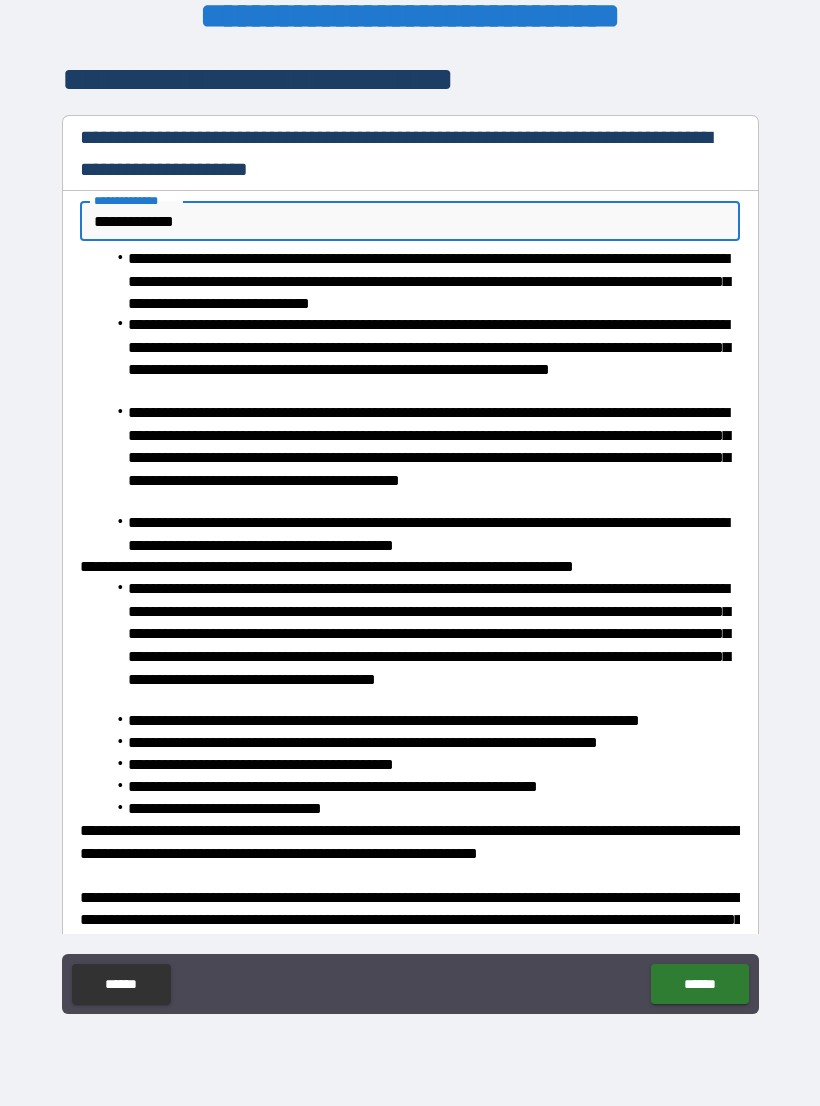 type on "**********" 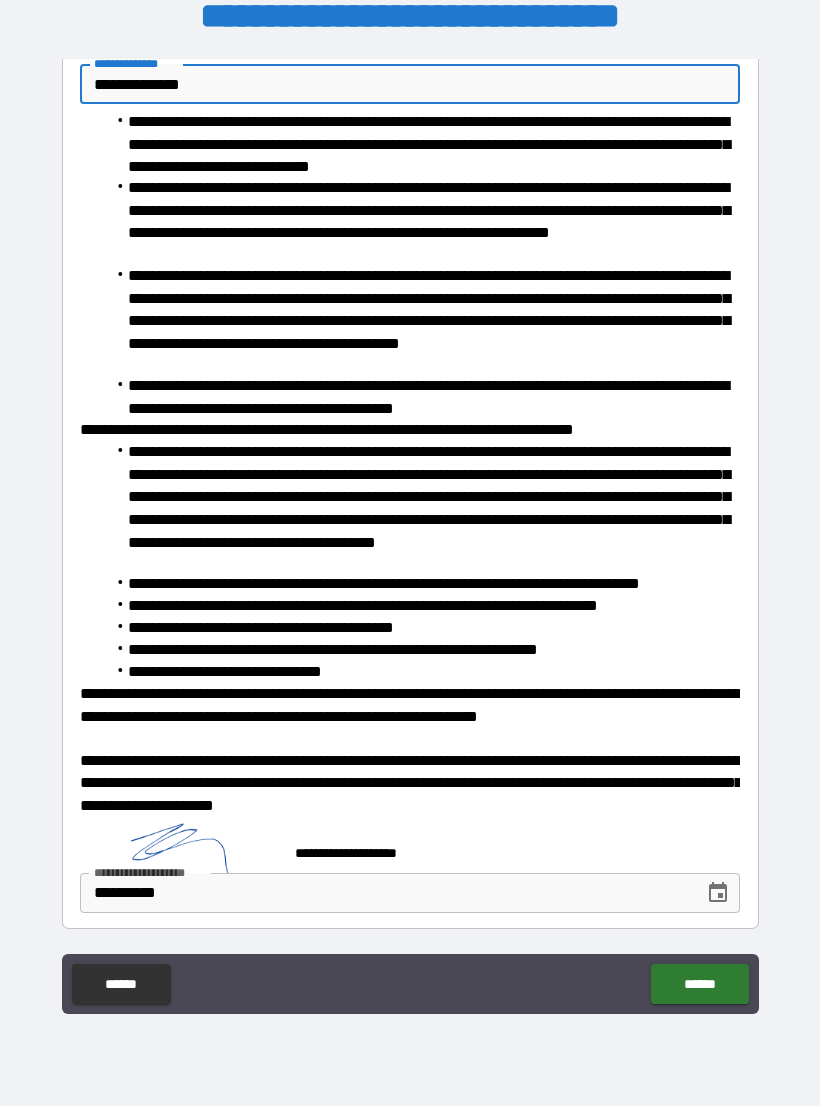 scroll, scrollTop: 136, scrollLeft: 0, axis: vertical 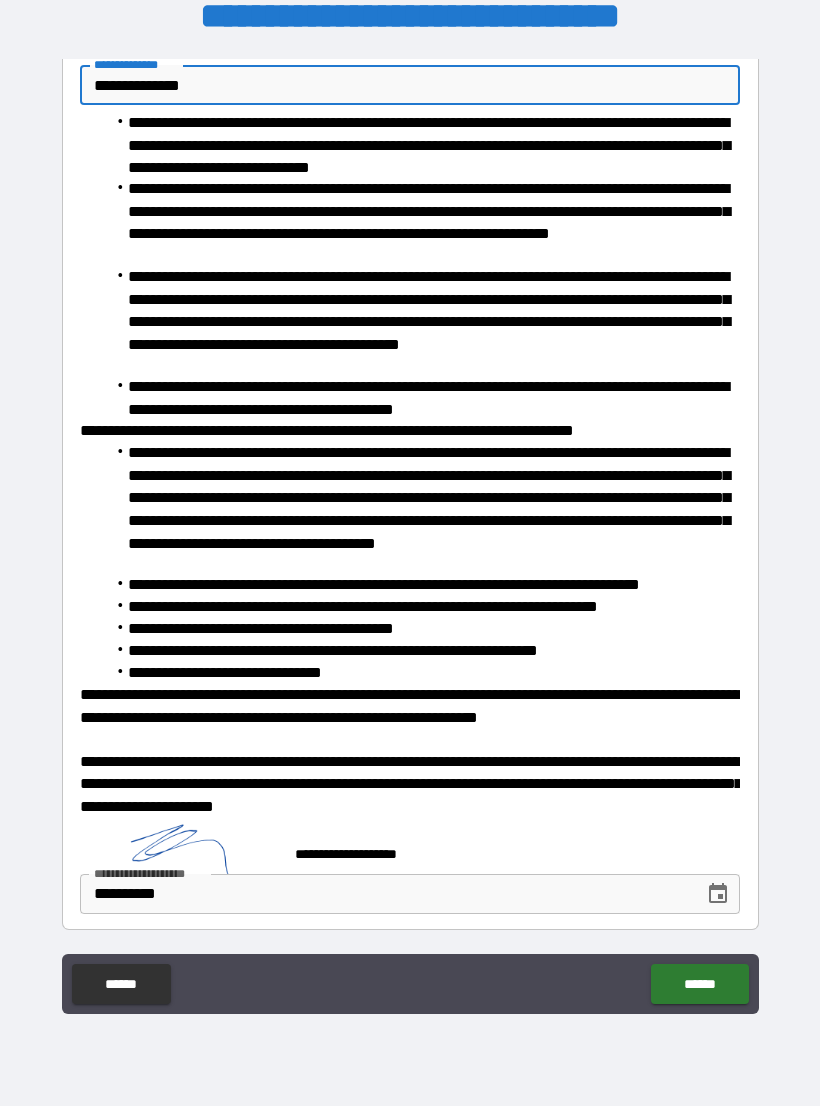 click on "******" at bounding box center (699, 984) 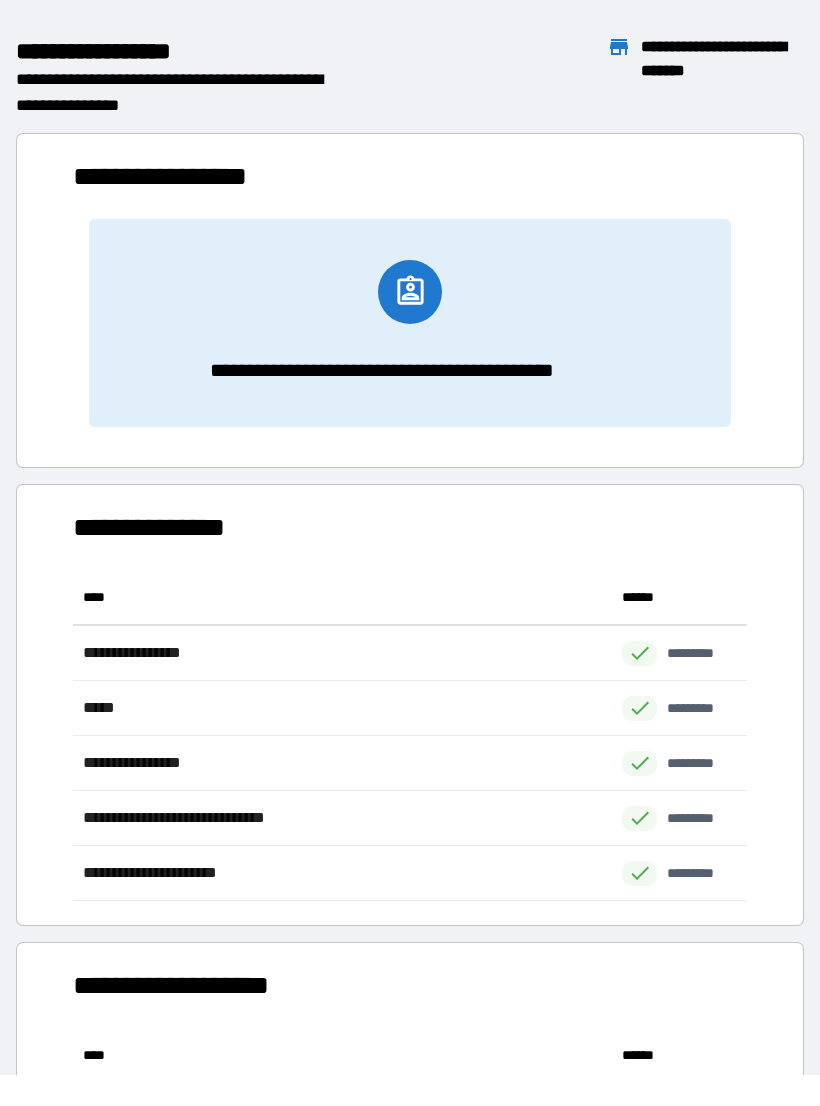 scroll, scrollTop: 1, scrollLeft: 1, axis: both 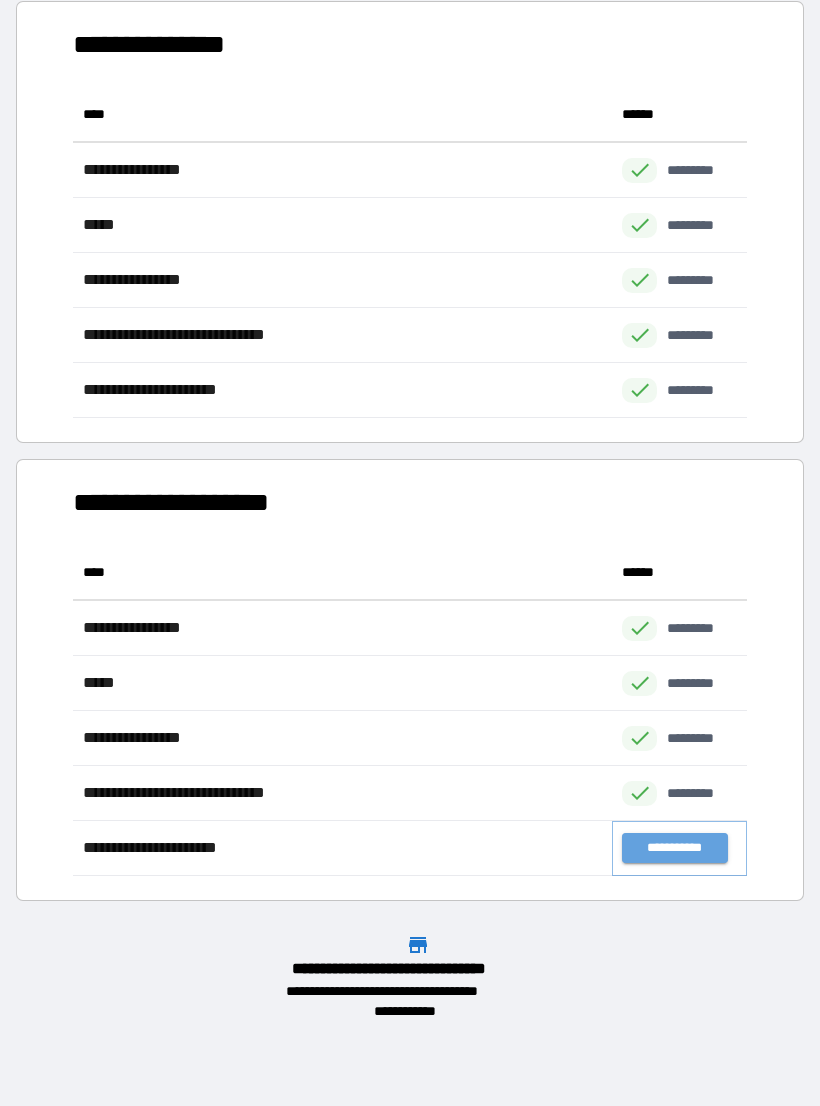 click on "**********" at bounding box center [674, 848] 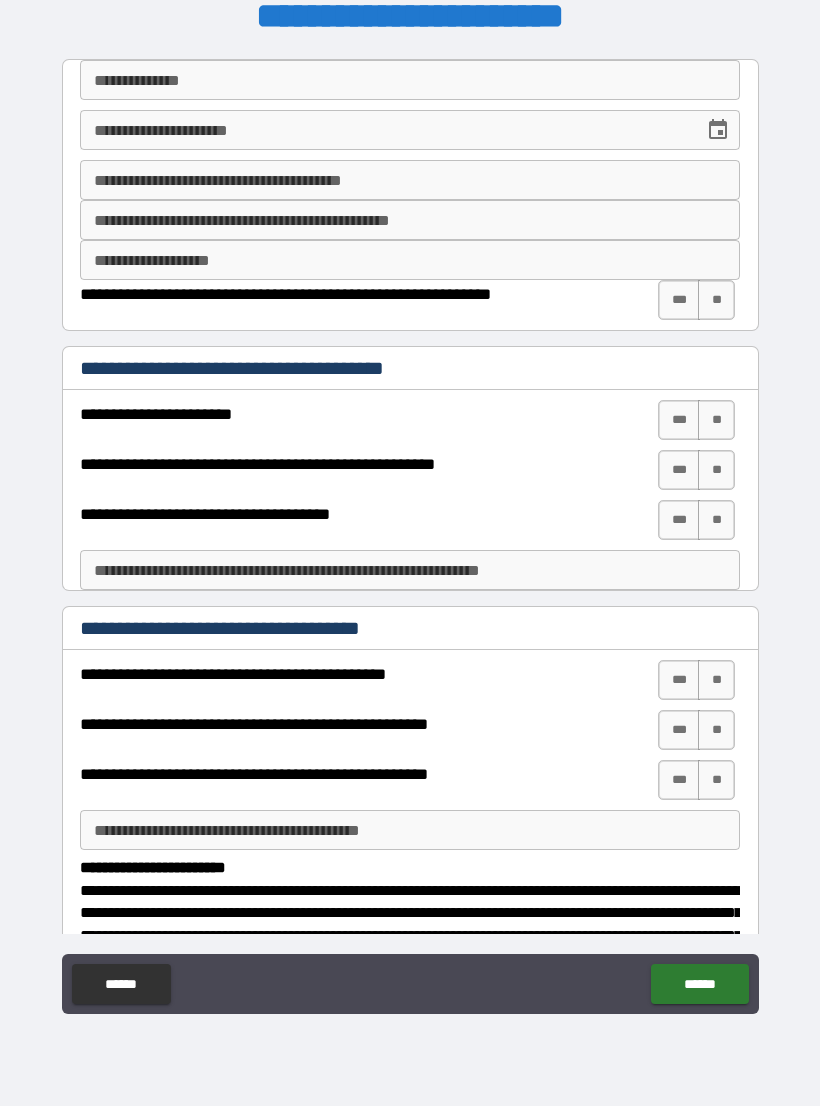click on "**********" at bounding box center (410, 80) 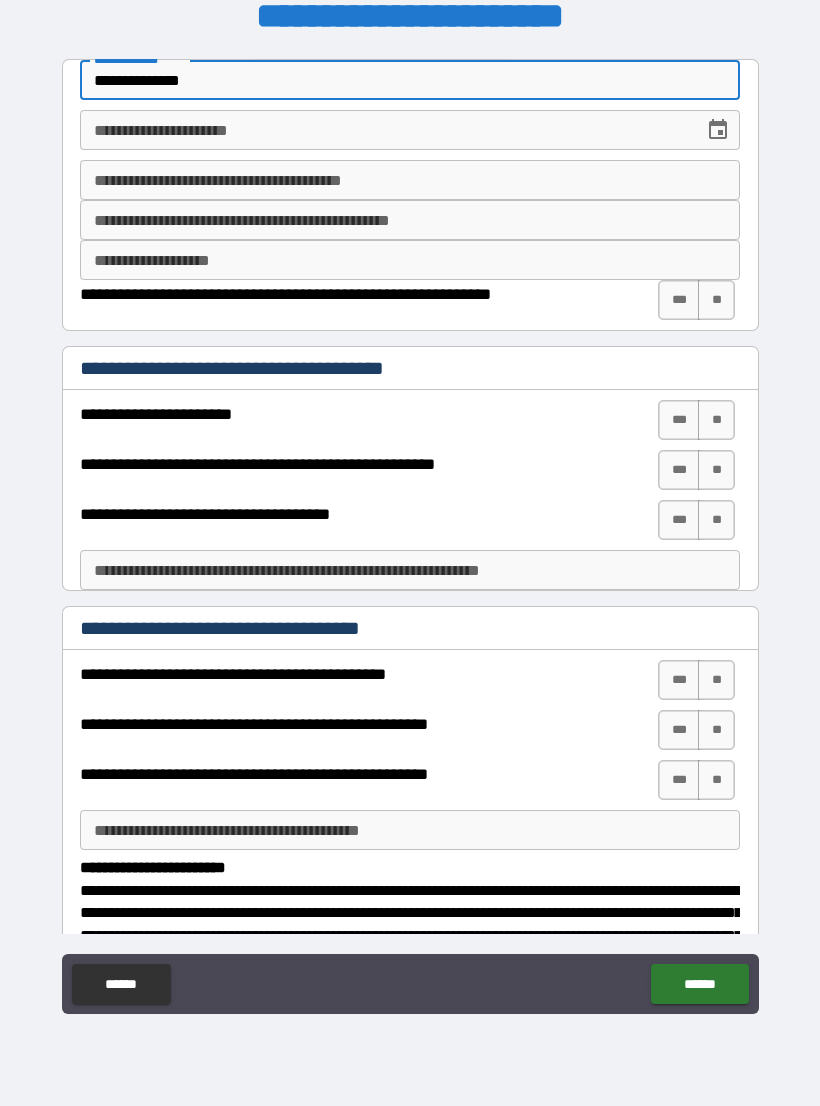 type on "**********" 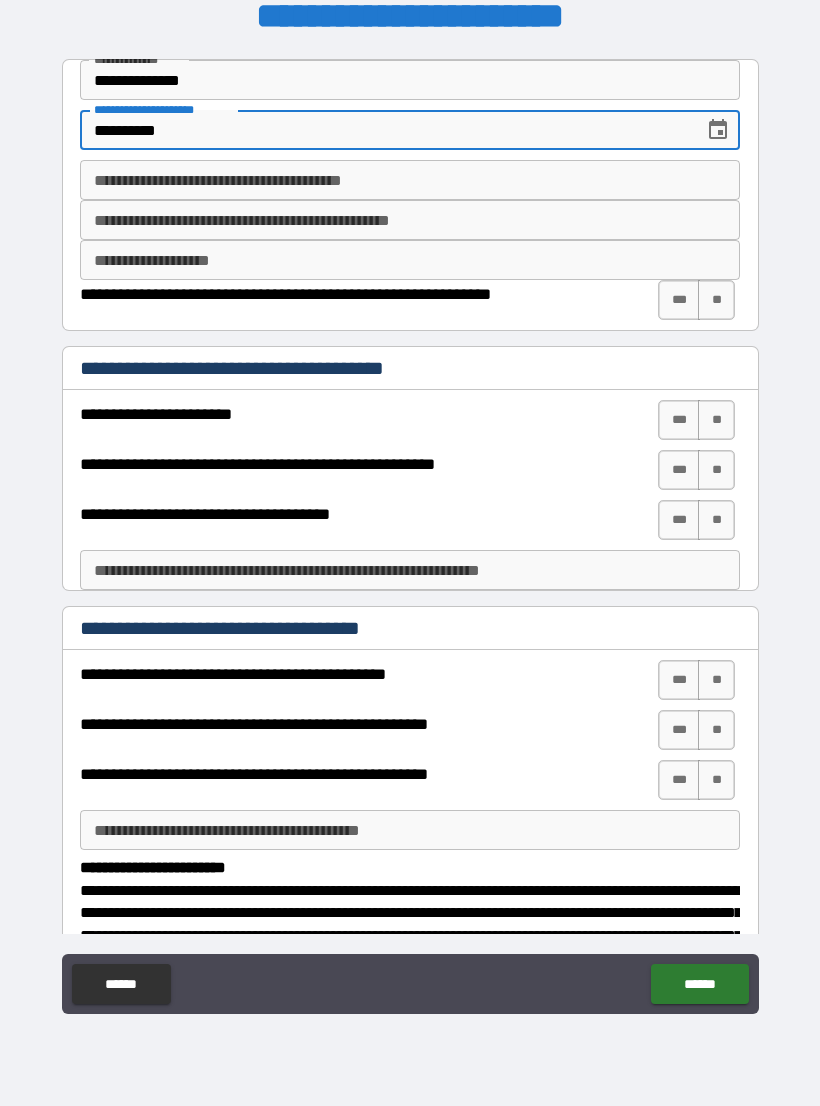 type on "**********" 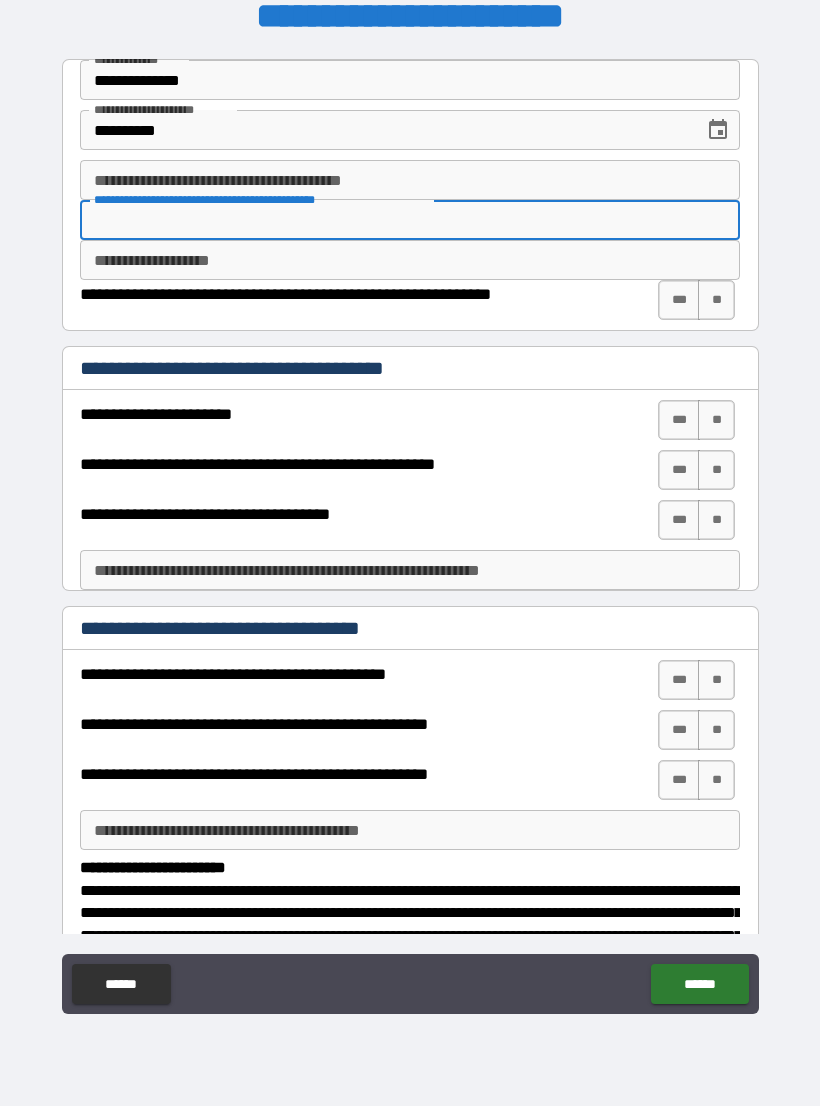 click on "**********" at bounding box center (410, 180) 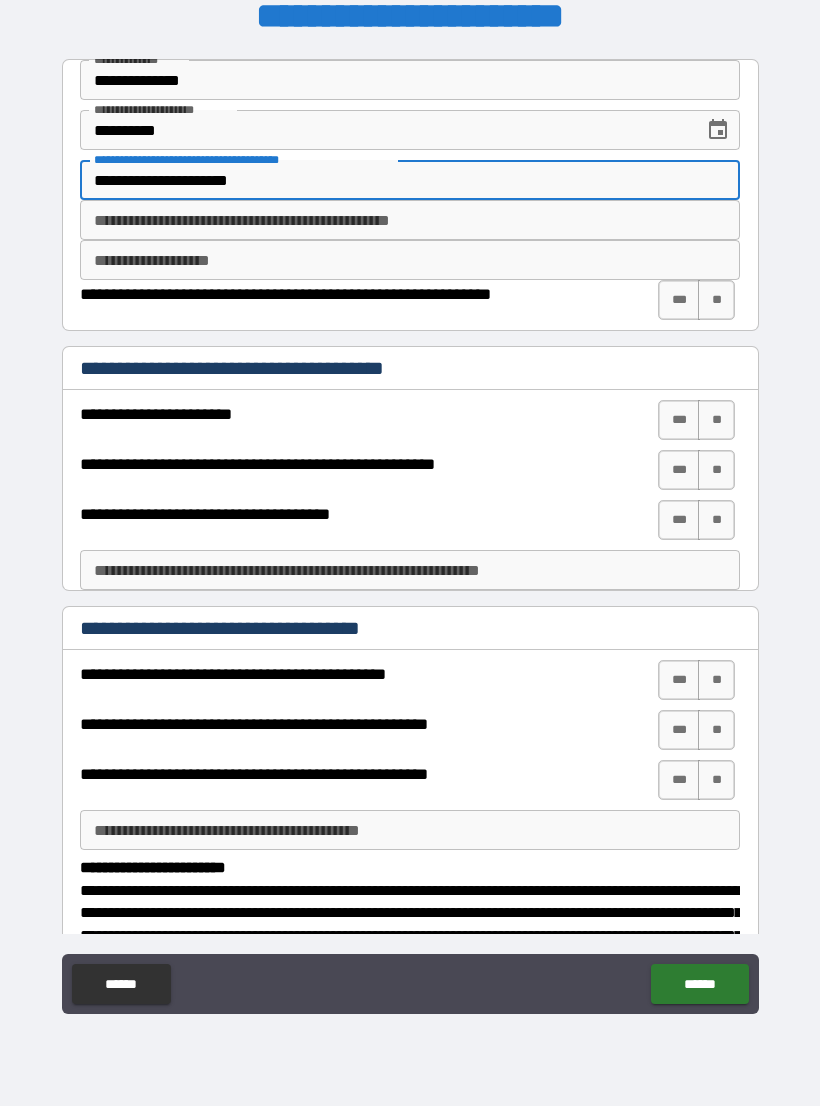 type on "**********" 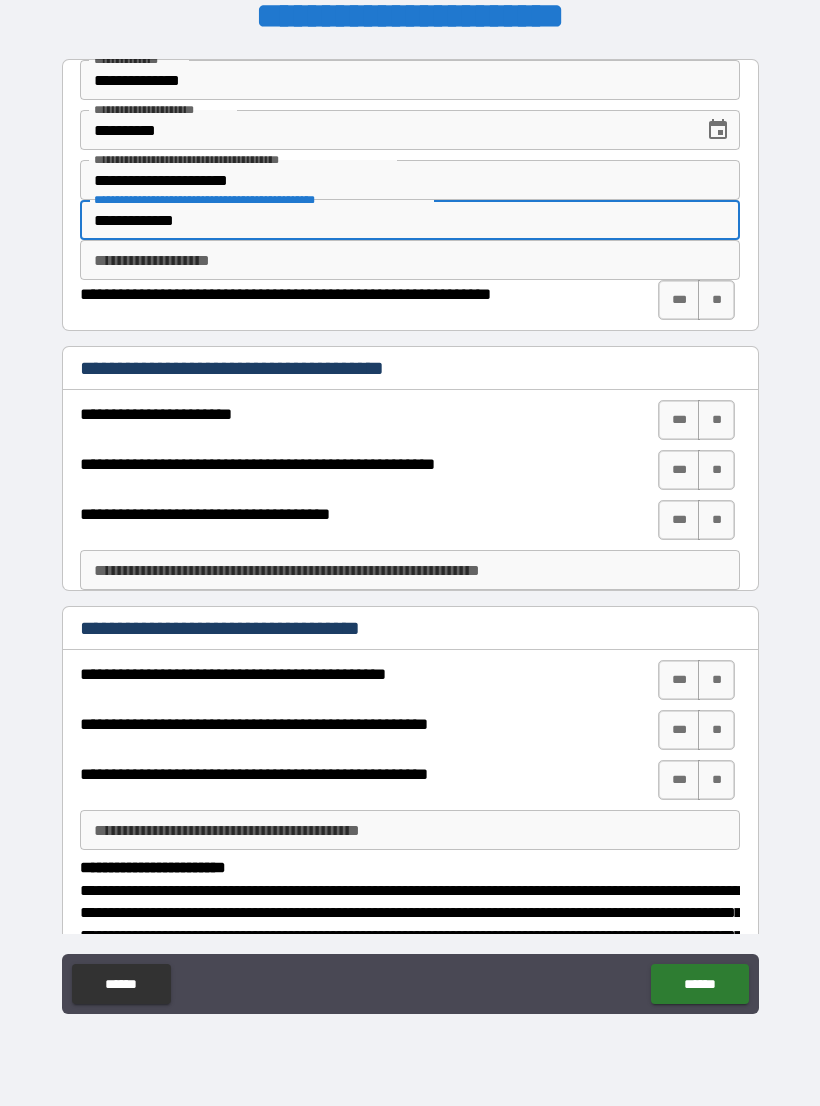 type on "**********" 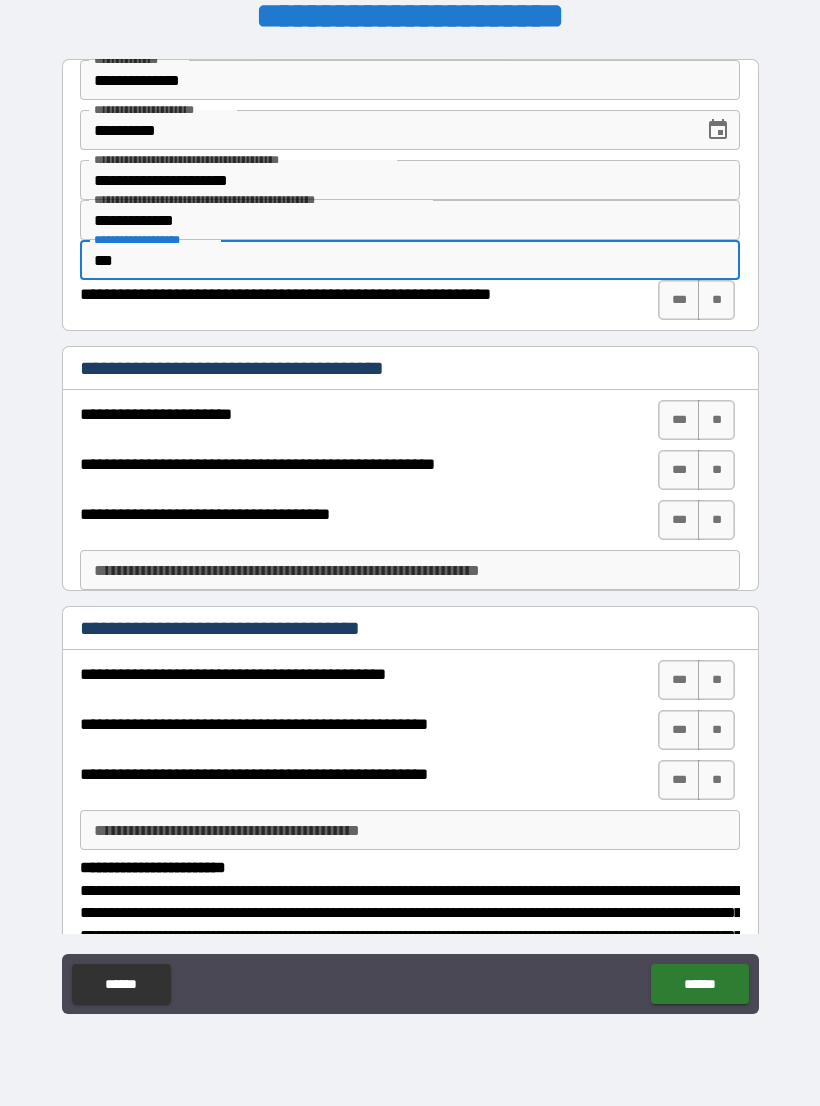 type on "***" 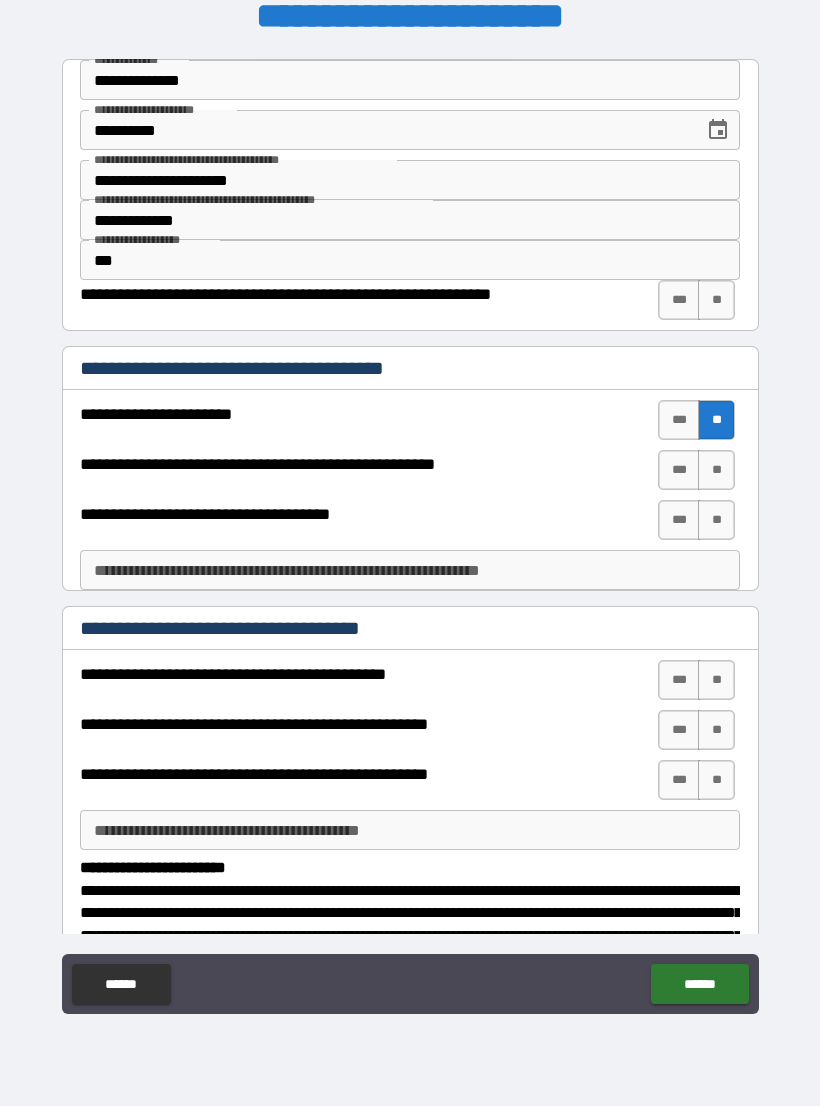 click on "**" at bounding box center (716, 470) 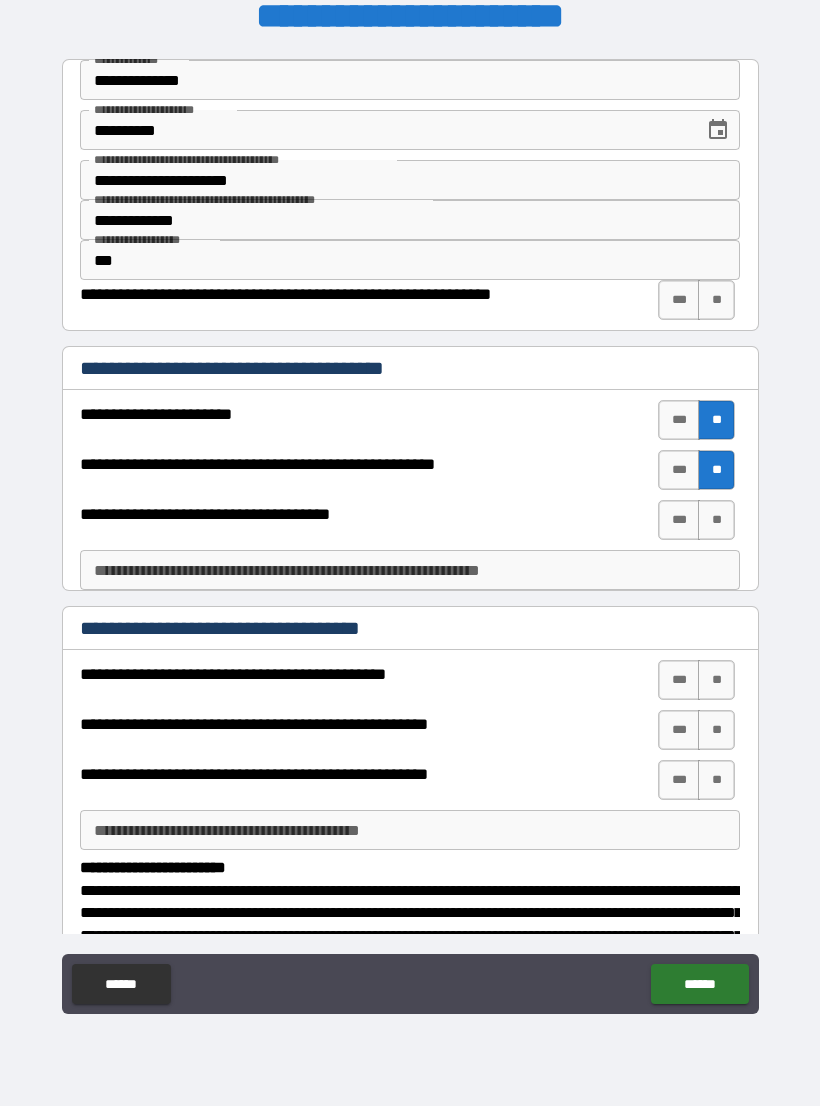 click on "**" at bounding box center (716, 520) 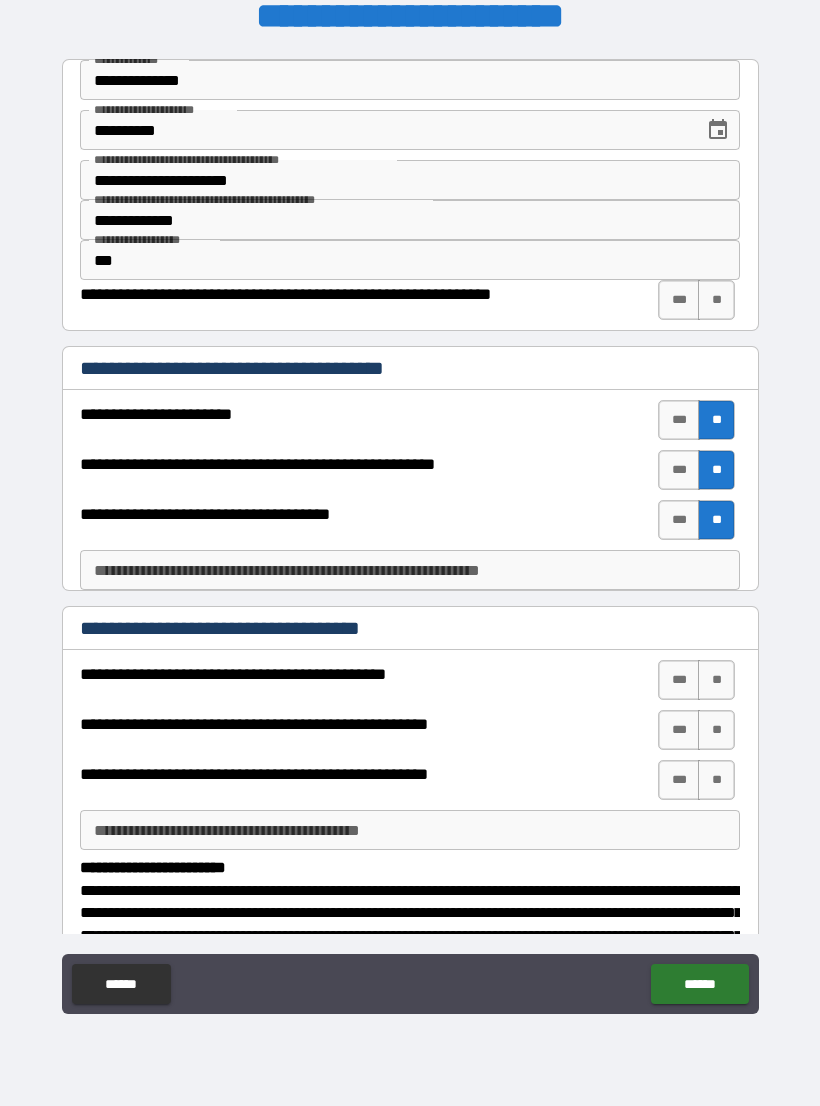 click on "***" at bounding box center [679, 680] 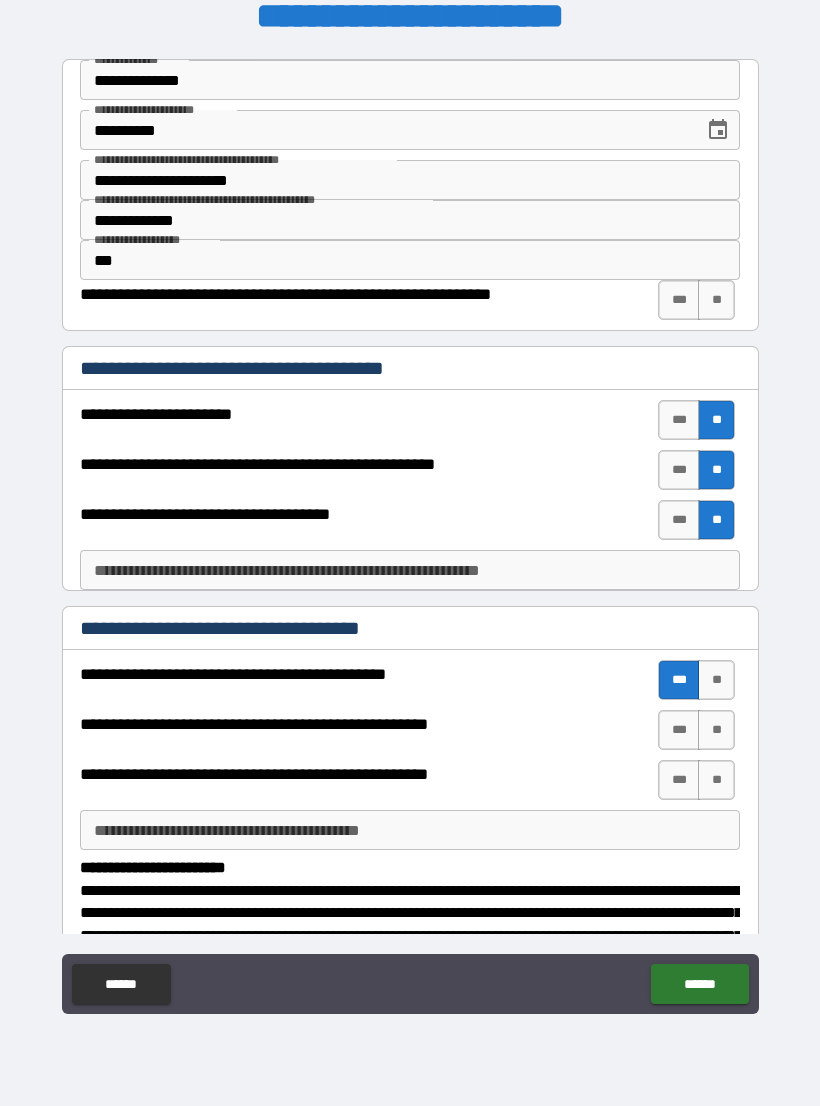 click on "***" at bounding box center [679, 730] 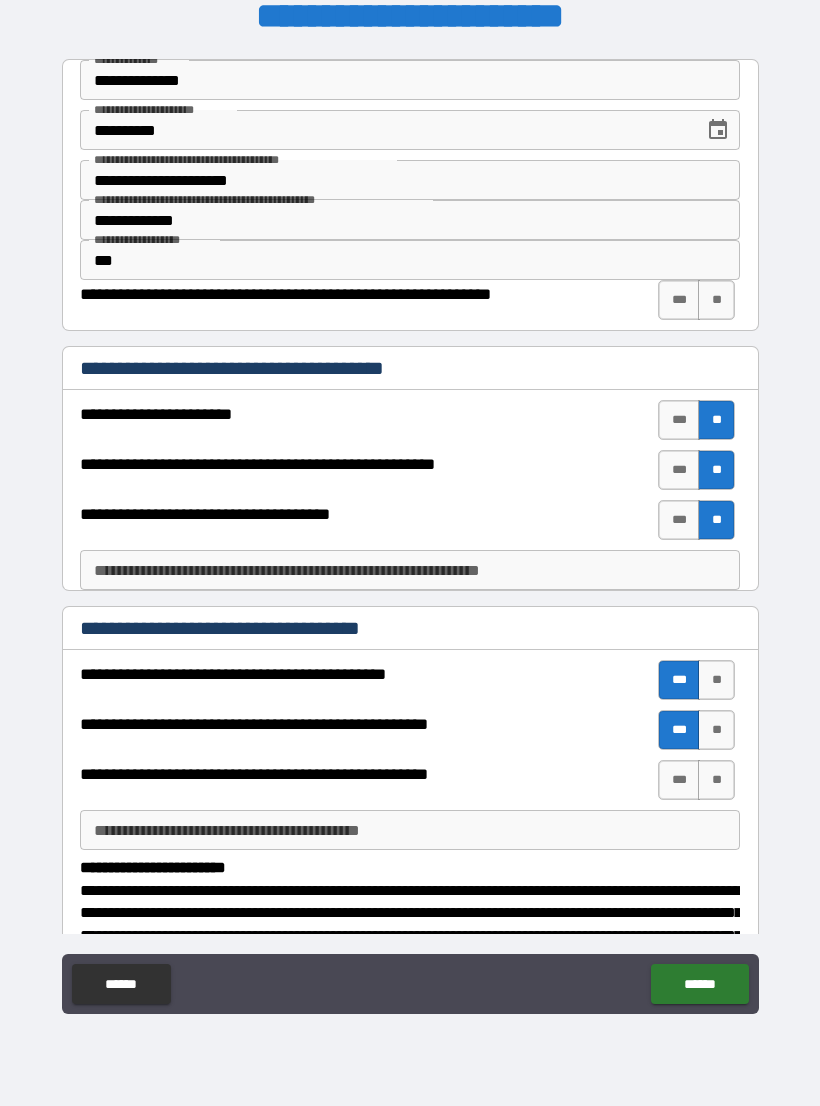 click on "**" at bounding box center (716, 780) 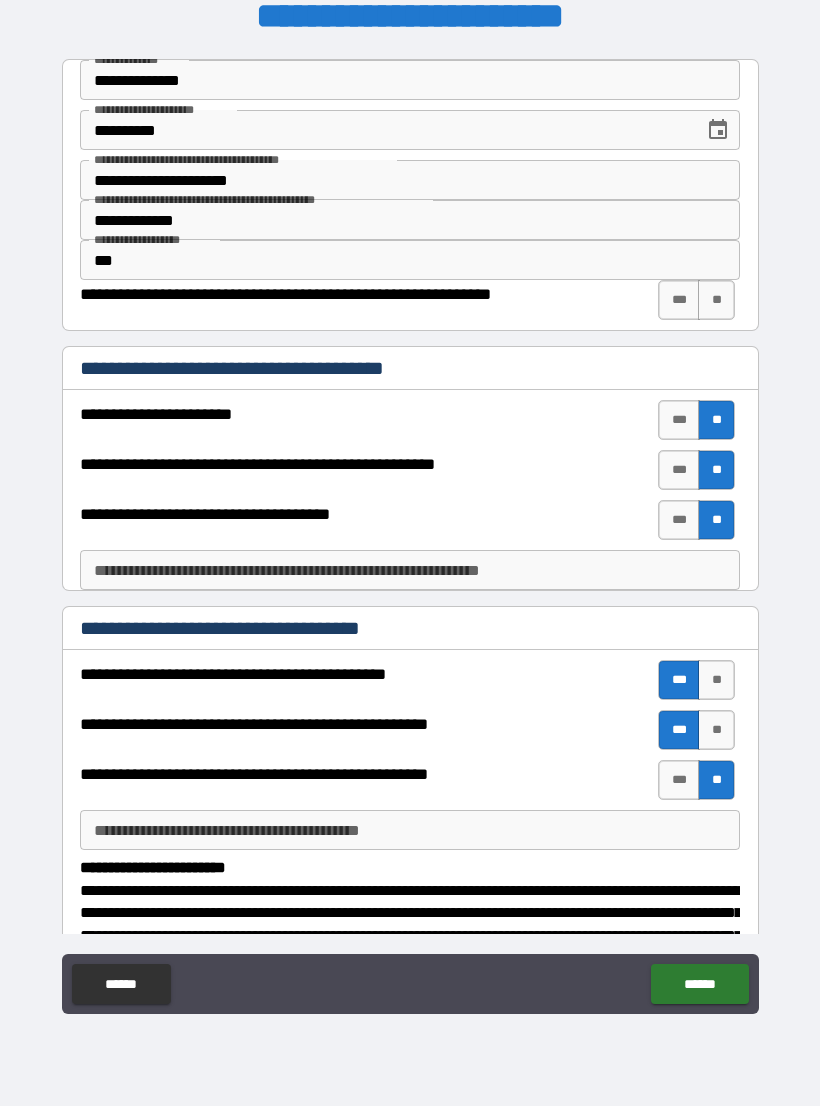 click on "**********" at bounding box center (410, 570) 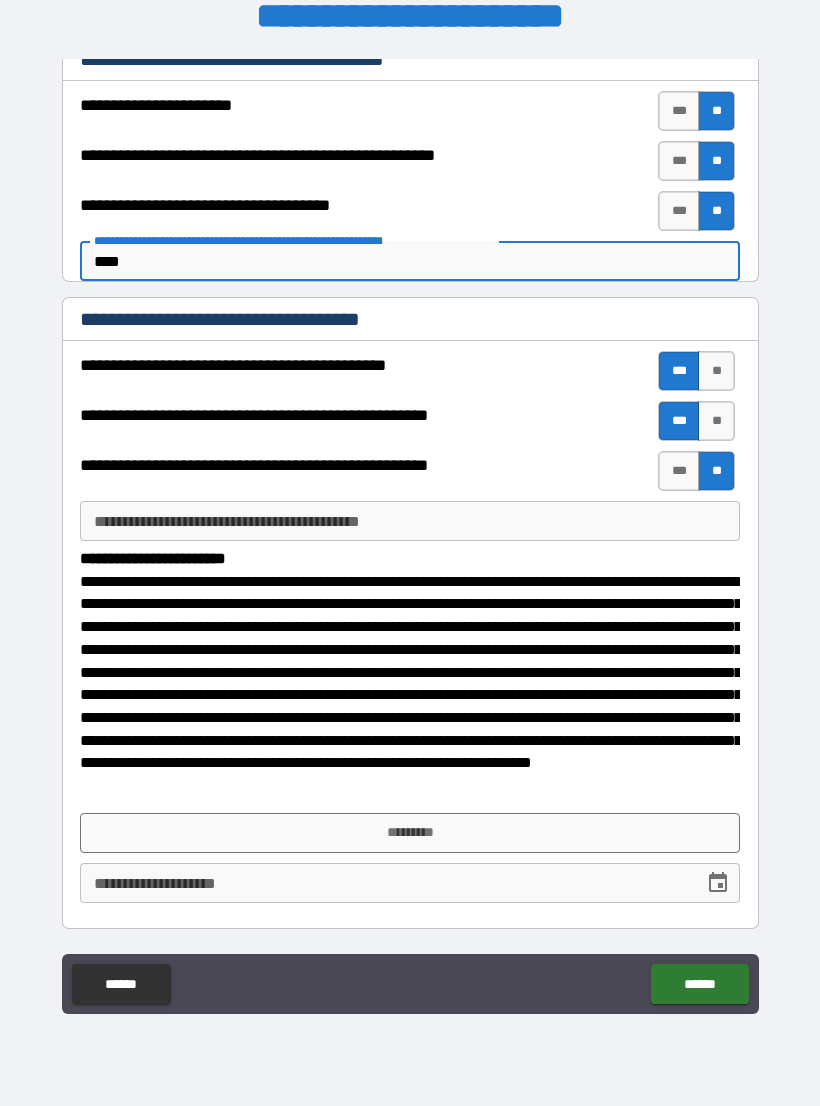 scroll, scrollTop: 308, scrollLeft: 0, axis: vertical 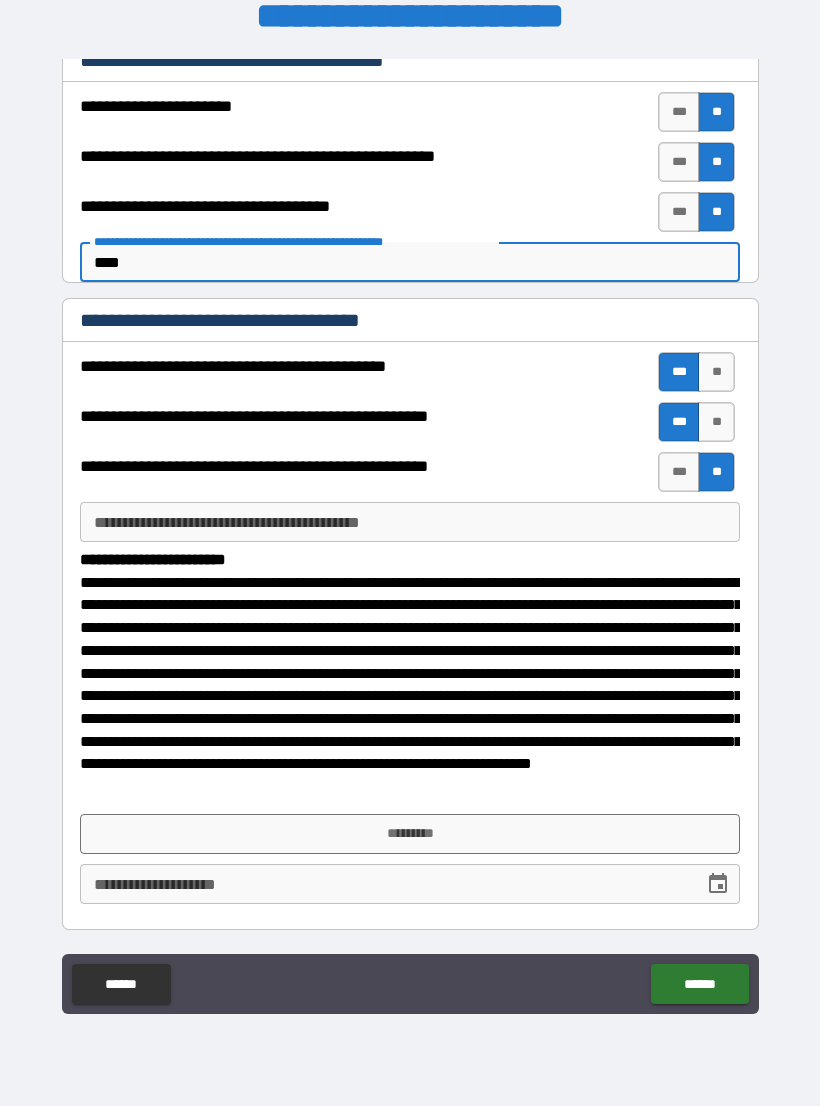 type on "****" 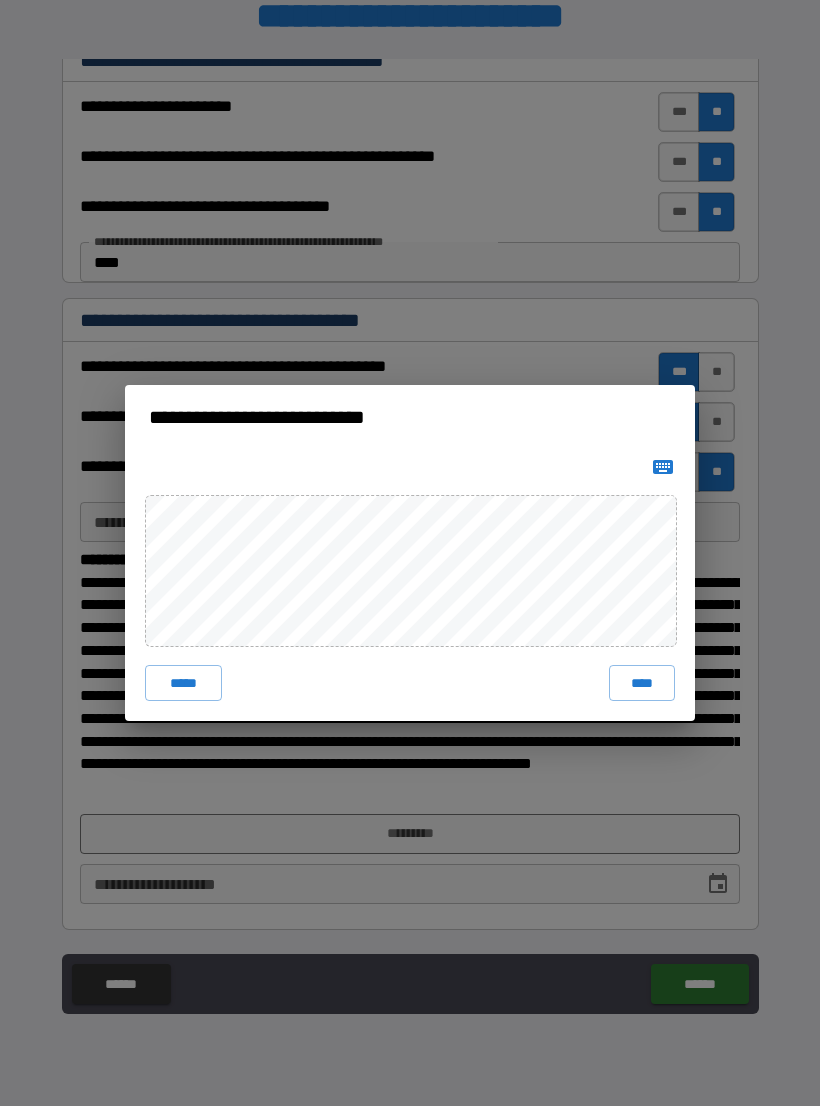 click on "****" at bounding box center [642, 683] 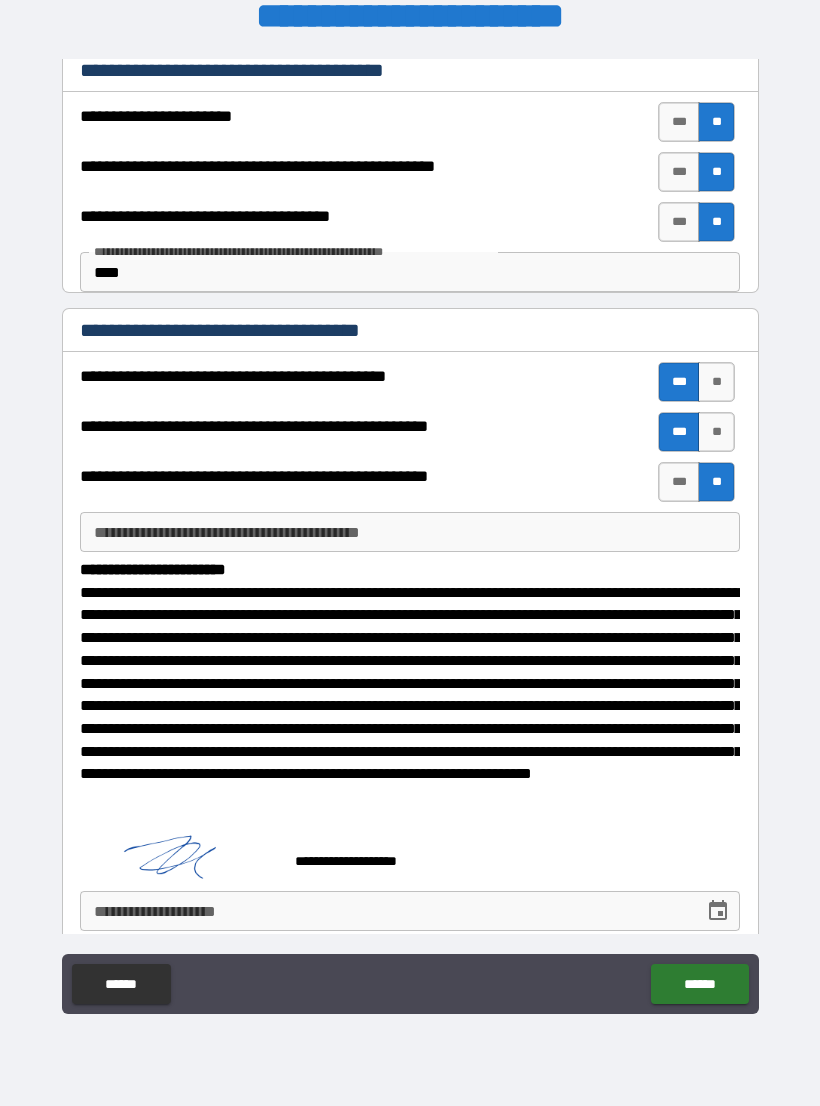 click on "**********" at bounding box center [385, 911] 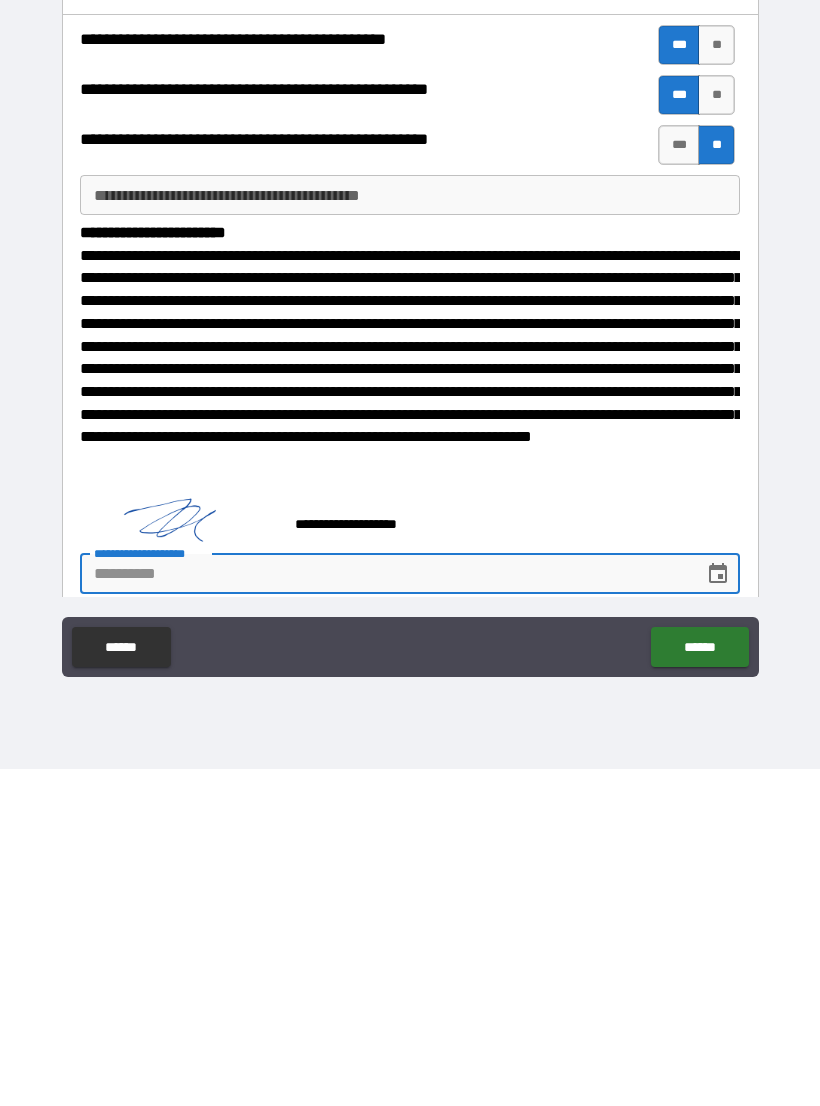 click at bounding box center [718, 911] 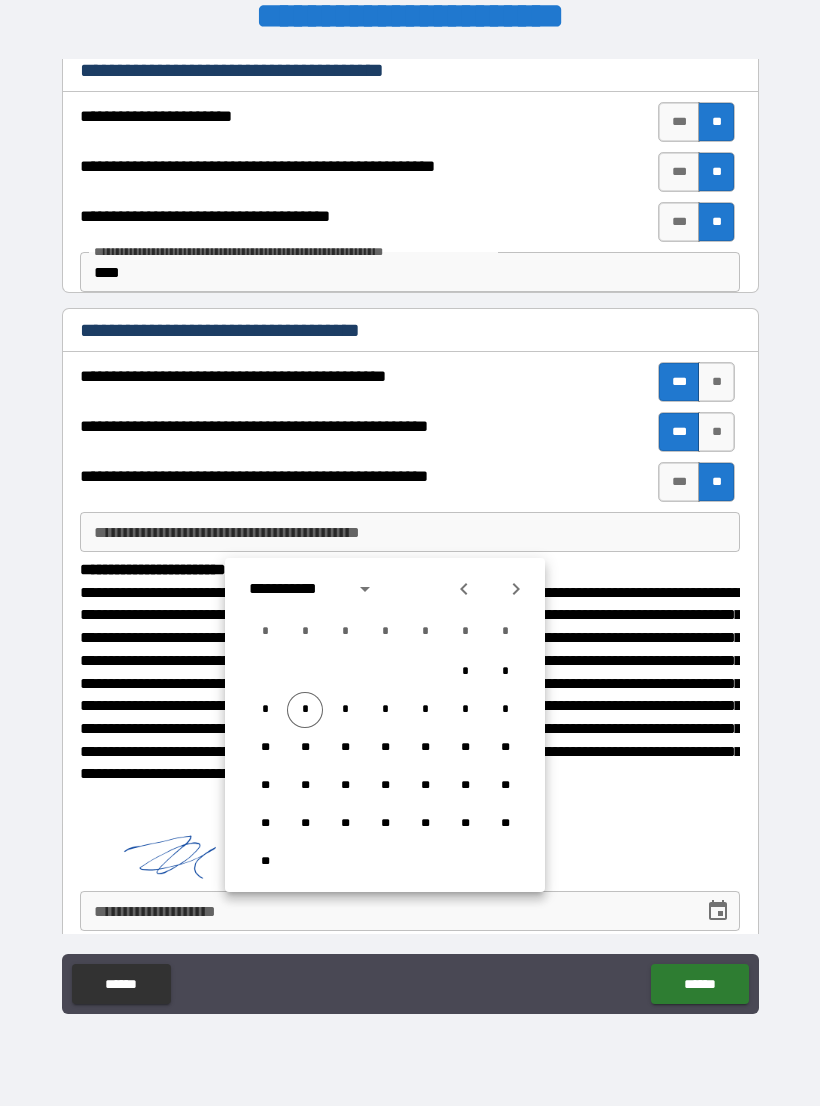 click on "*" at bounding box center [305, 710] 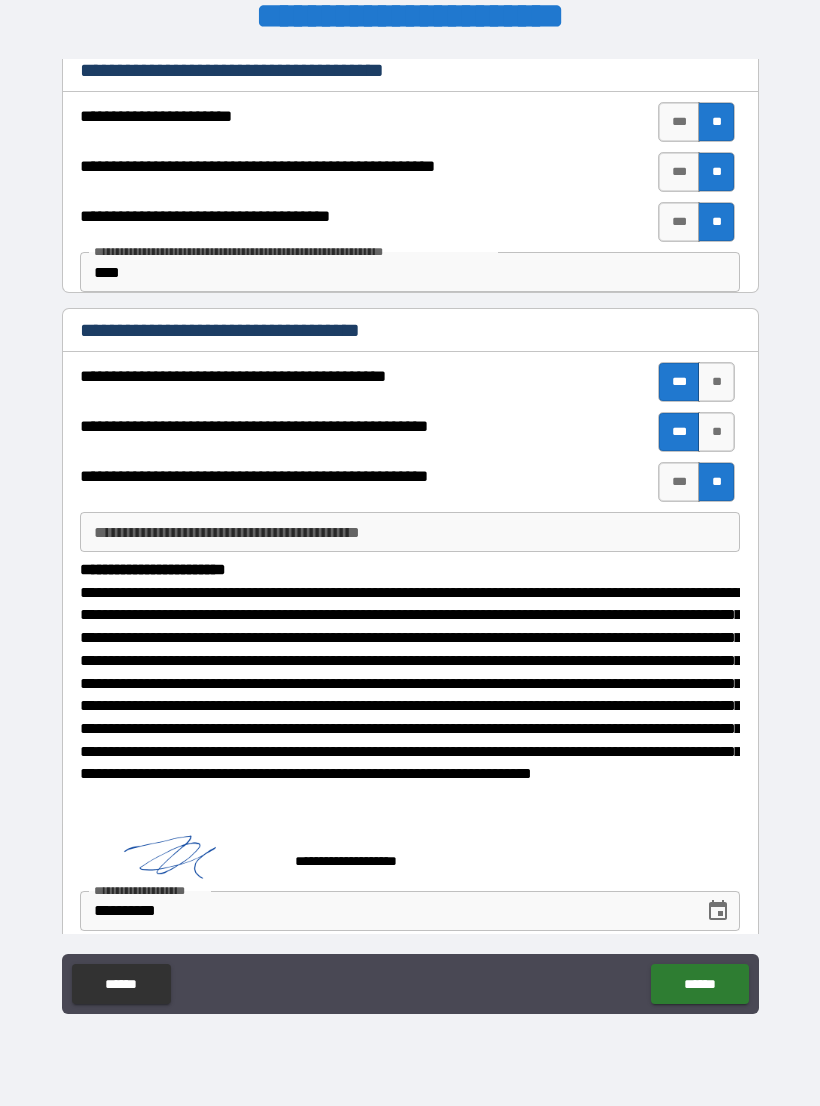click on "******" at bounding box center [699, 984] 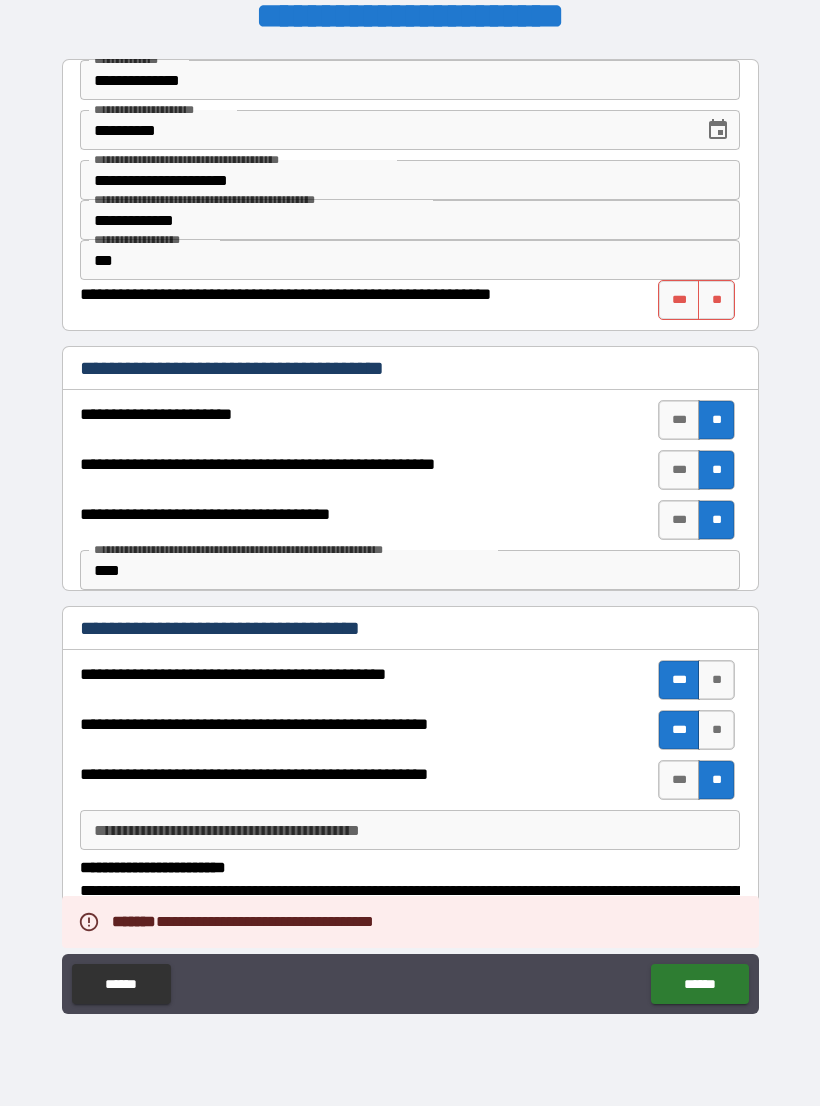 scroll, scrollTop: 0, scrollLeft: 0, axis: both 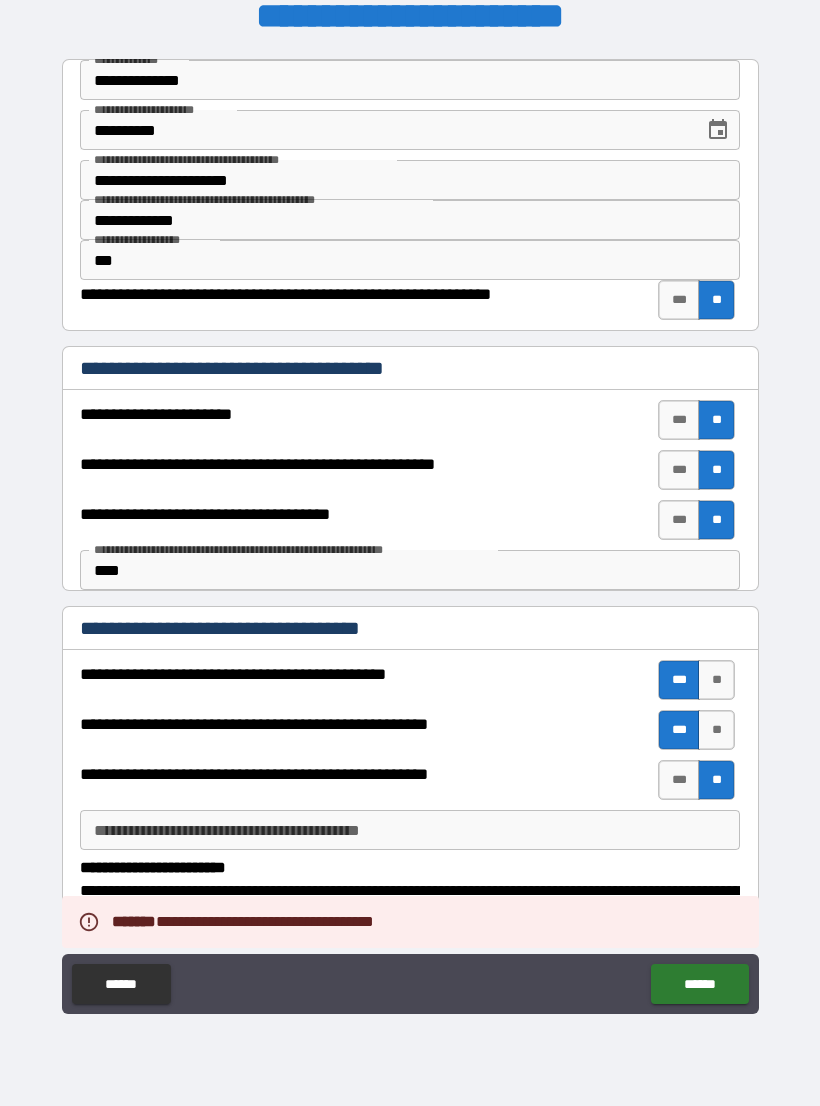 click on "******" at bounding box center [699, 984] 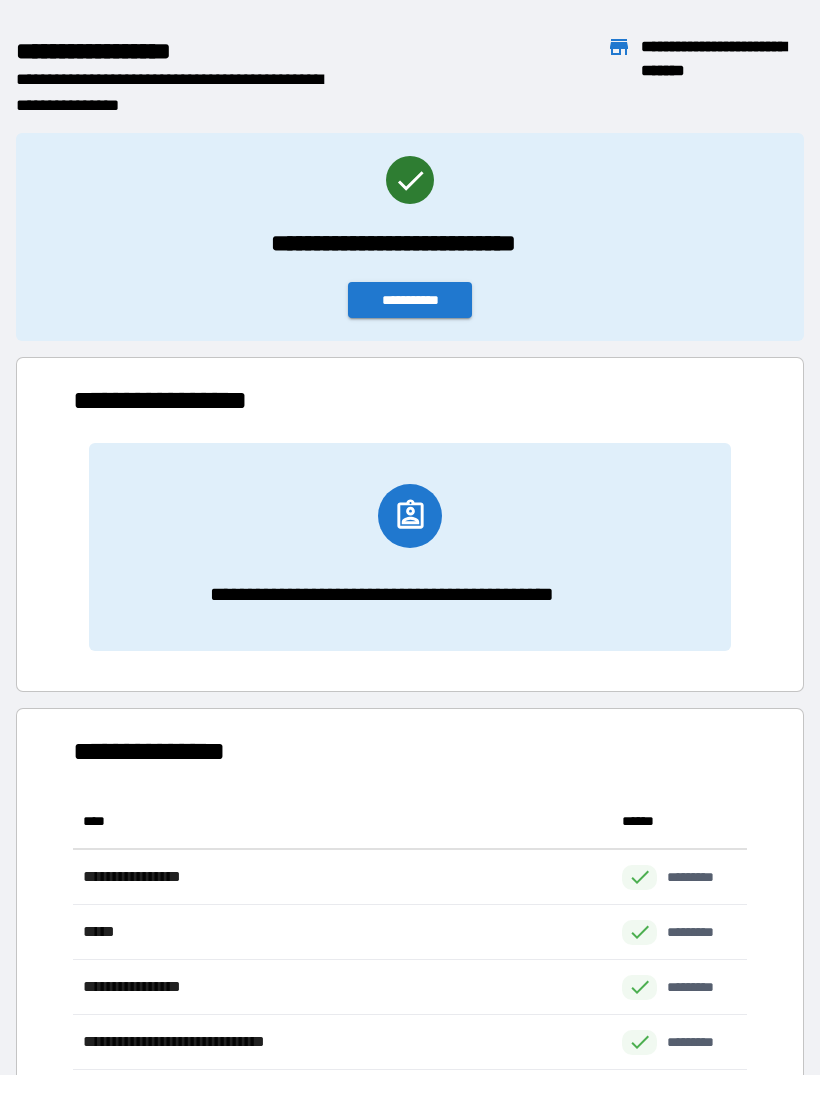 scroll, scrollTop: 1, scrollLeft: 1, axis: both 